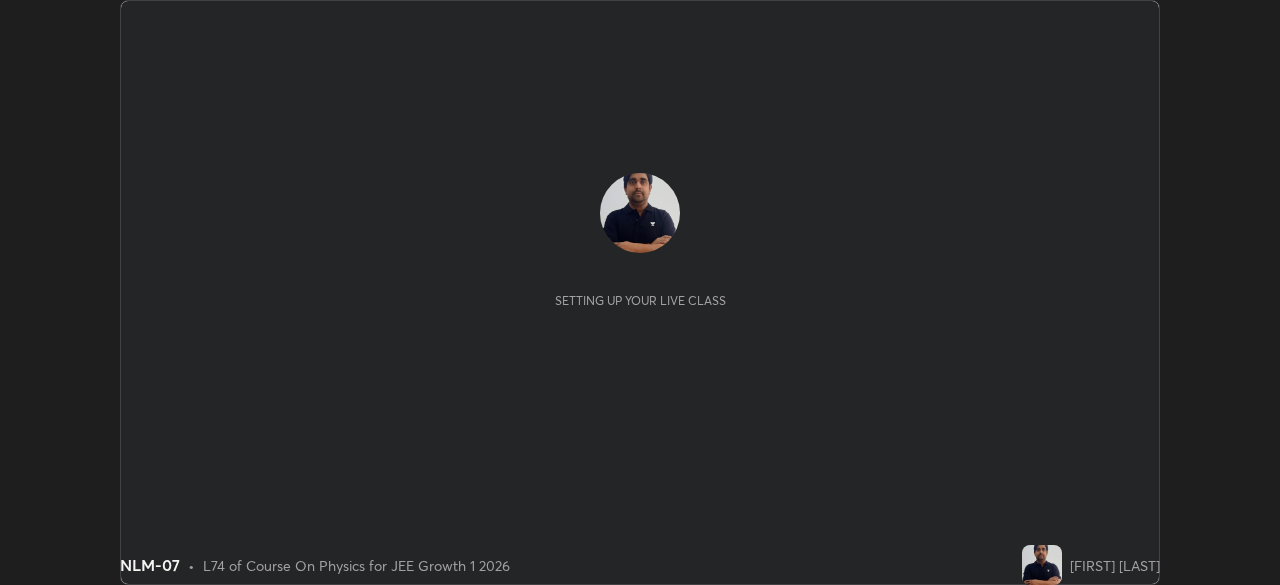 scroll, scrollTop: 0, scrollLeft: 0, axis: both 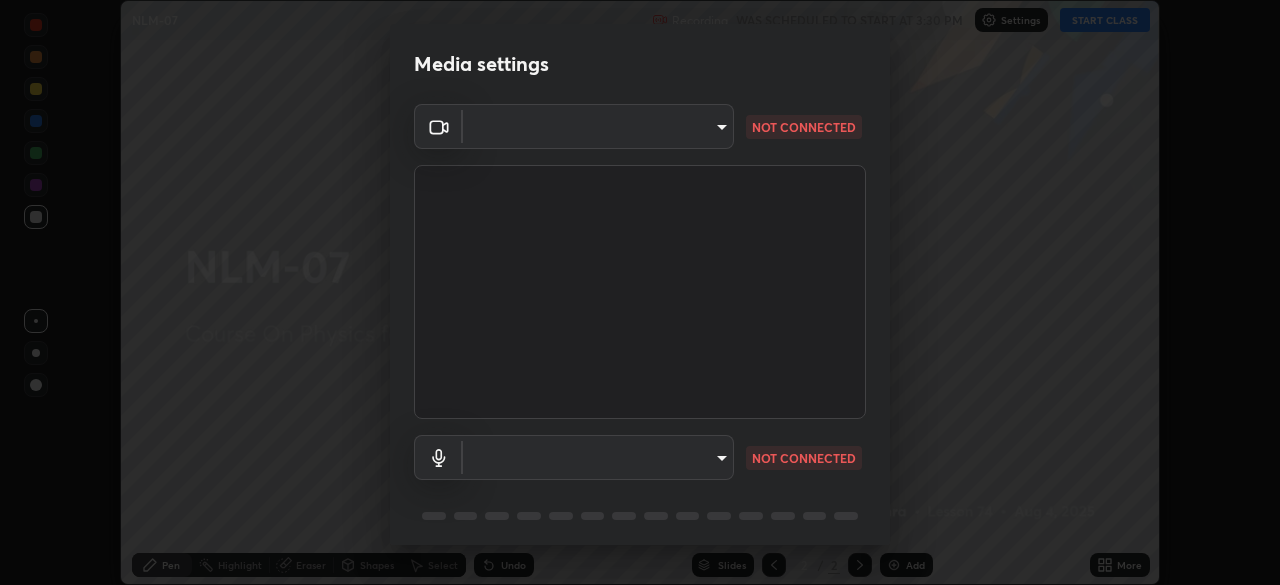 type on "6dd7f26dd43dc758996b1cf006e2949f7a02bee9d132d5f3f41e5eef0e7c266f" 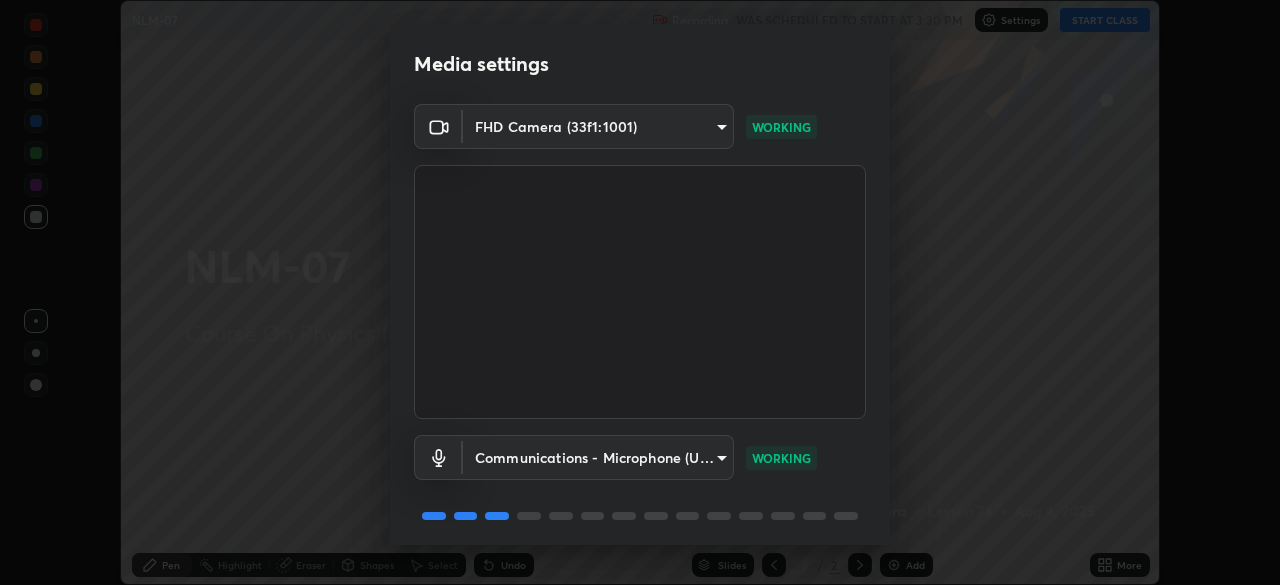 click on "Erase all NLM-07 Recording WAS SCHEDULED TO START AT  3:30 PM Settings START CLASS Setting up your live class NLM-07 • L74 of Course On Physics for JEE Growth 1 2026 [FIRST] [LAST] Pen Highlight Eraser Shapes Select Undo Slides 2 / 2 Add More No doubts shared Encourage your learners to ask a doubt for better clarity Report an issue Reason for reporting Buffering Chat not working Audio - Video sync issue Educator video quality low ​ Attach an image Report Media settings FHD Camera (33f1:1001) 6dd7f26dd43dc758996b1cf006e2949f7a02bee9d132d5f3f41e5eef0e7c266f WORKING Communications - Microphone (USB PnP Sound Device) communications WORKING 1 / 5 Next" at bounding box center (640, 292) 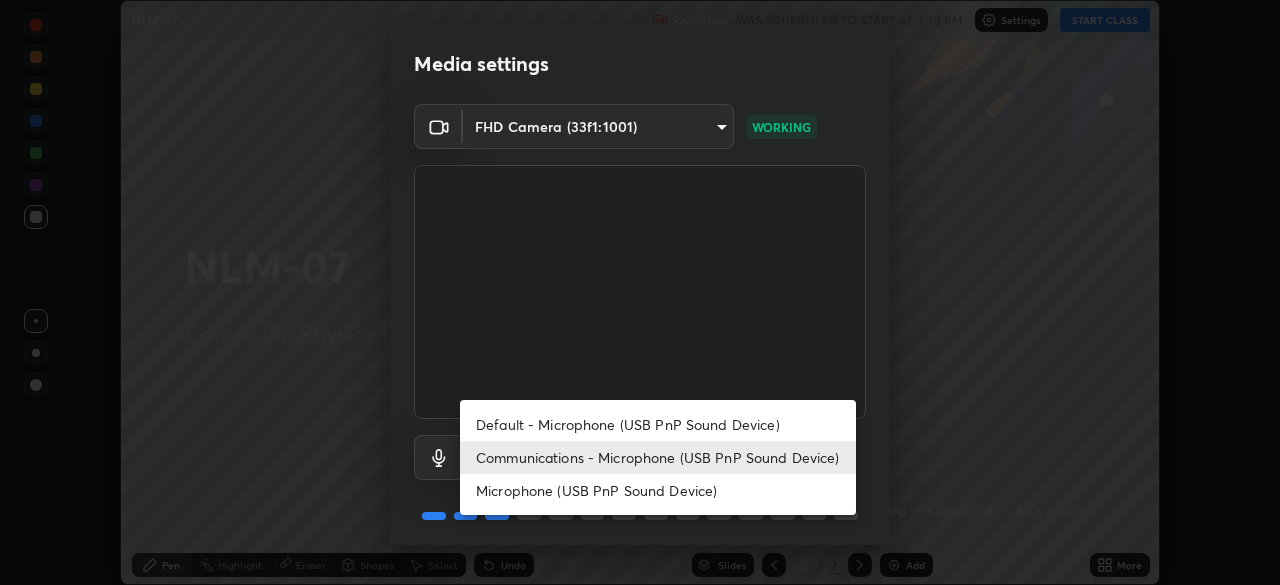 click on "Microphone (USB PnP Sound Device)" at bounding box center [658, 490] 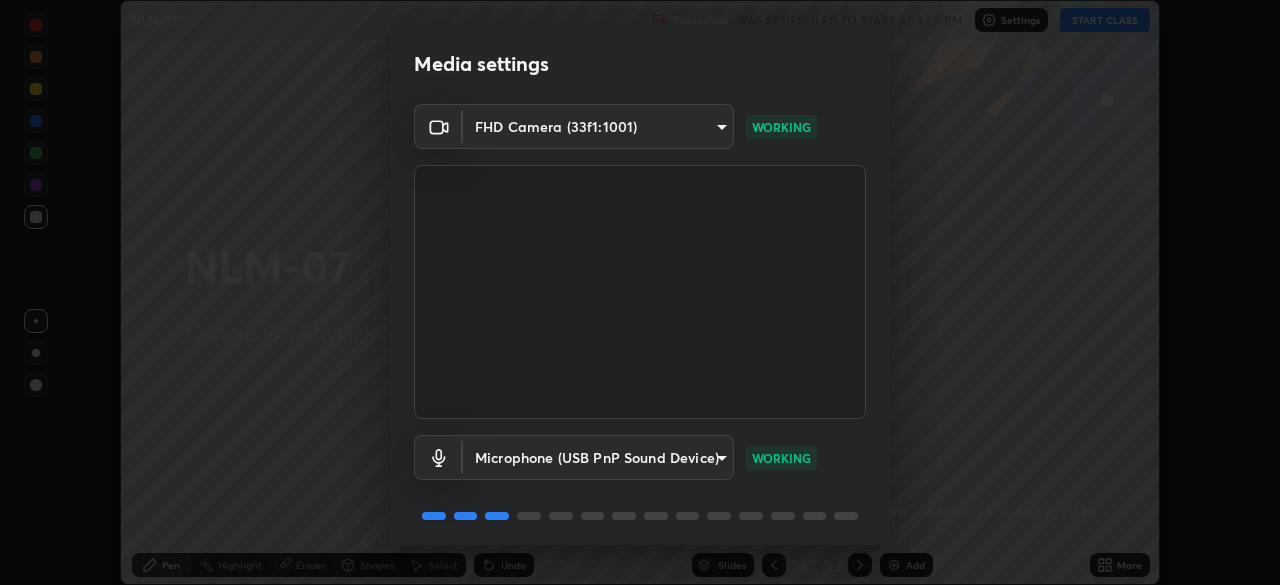 scroll, scrollTop: 71, scrollLeft: 0, axis: vertical 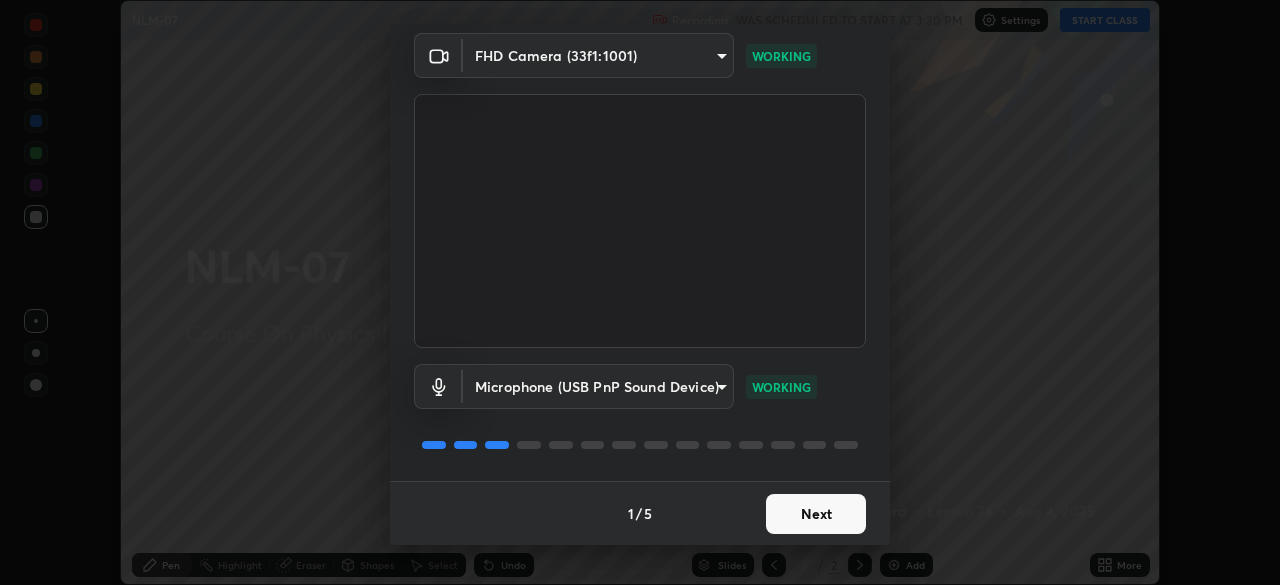 click on "Next" at bounding box center [816, 514] 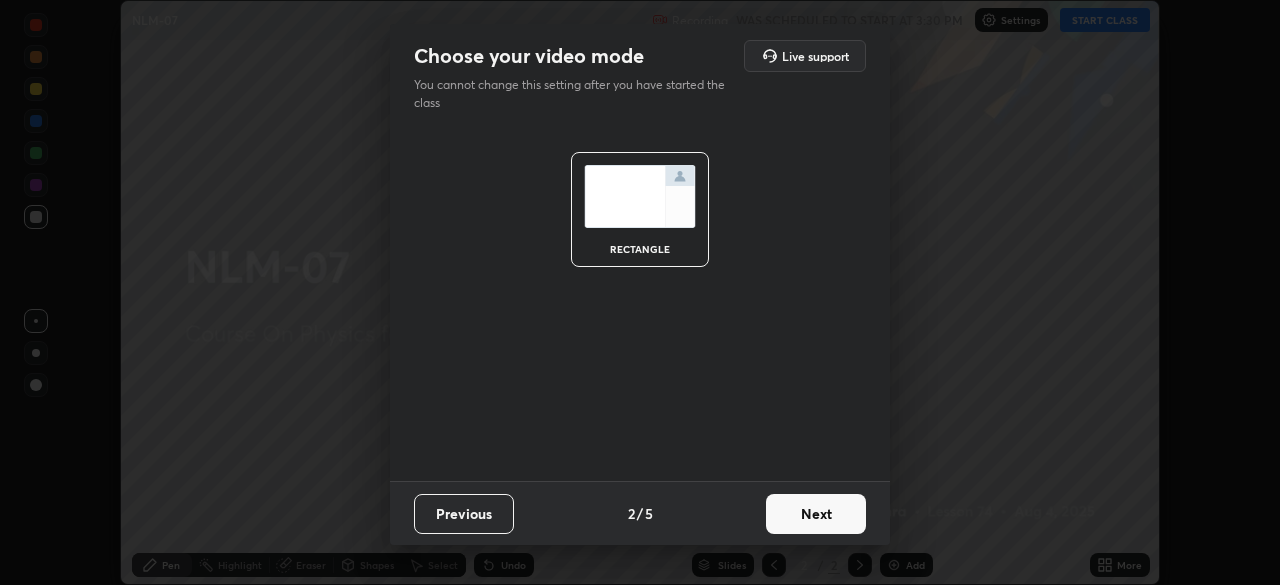 scroll, scrollTop: 0, scrollLeft: 0, axis: both 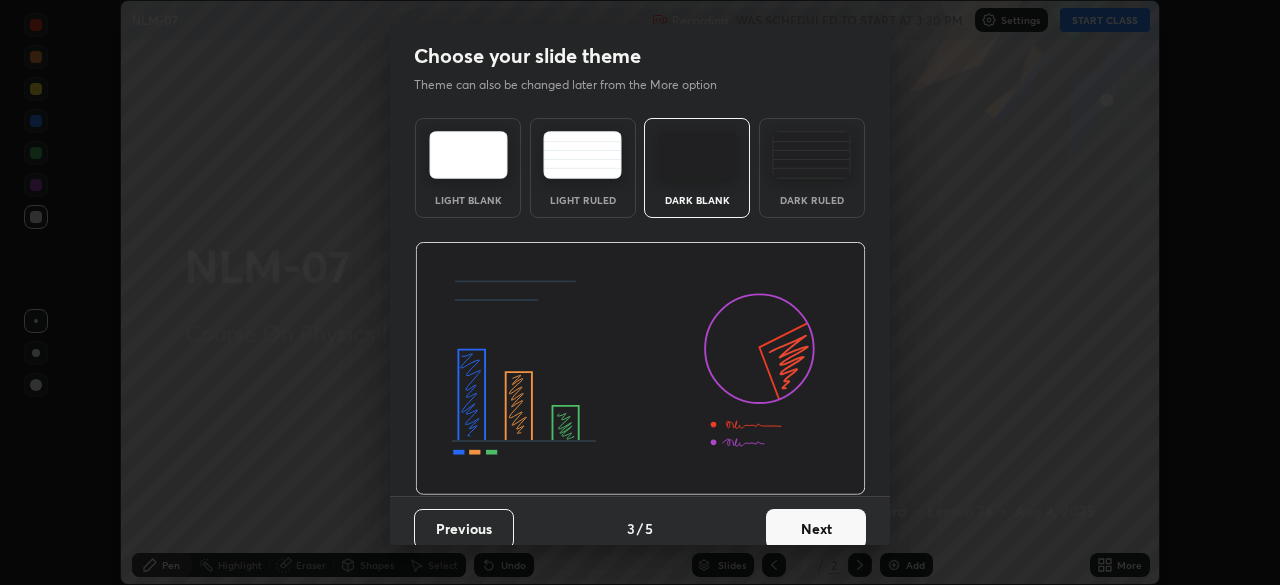 click on "Next" at bounding box center (816, 529) 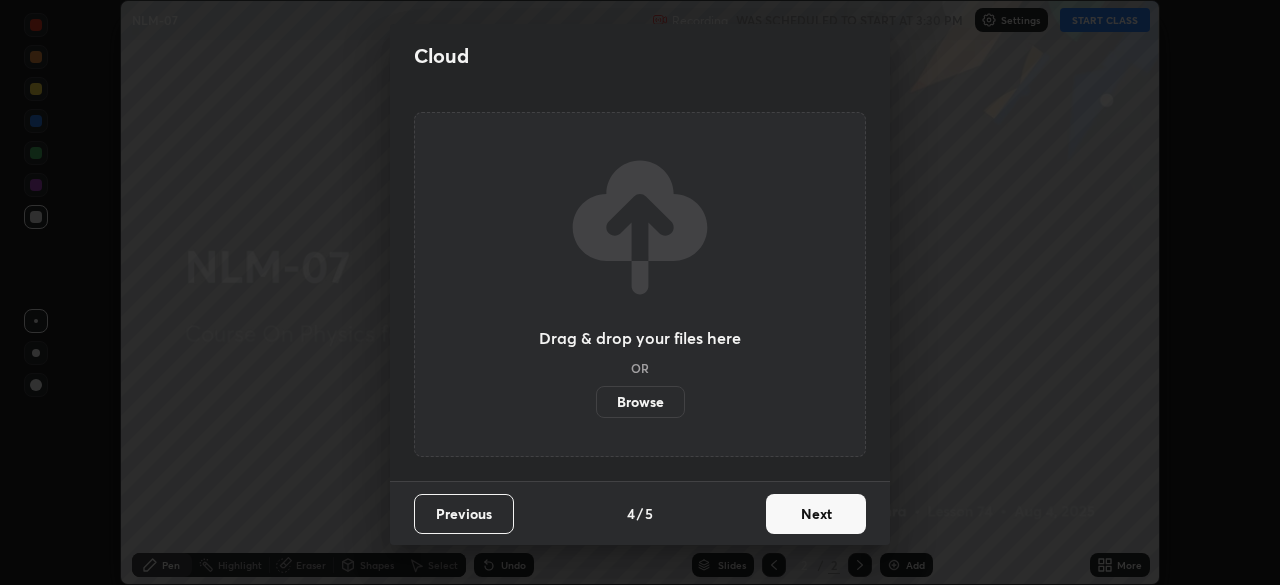 click on "Next" at bounding box center (816, 514) 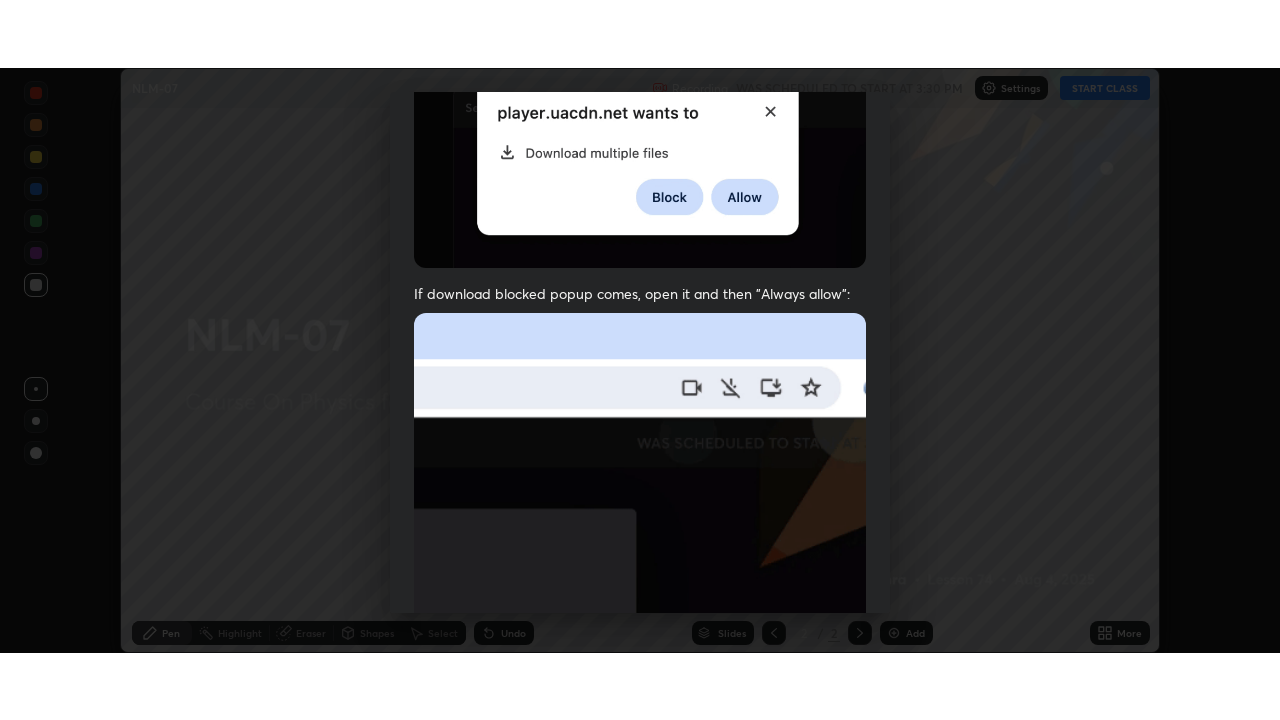 scroll, scrollTop: 479, scrollLeft: 0, axis: vertical 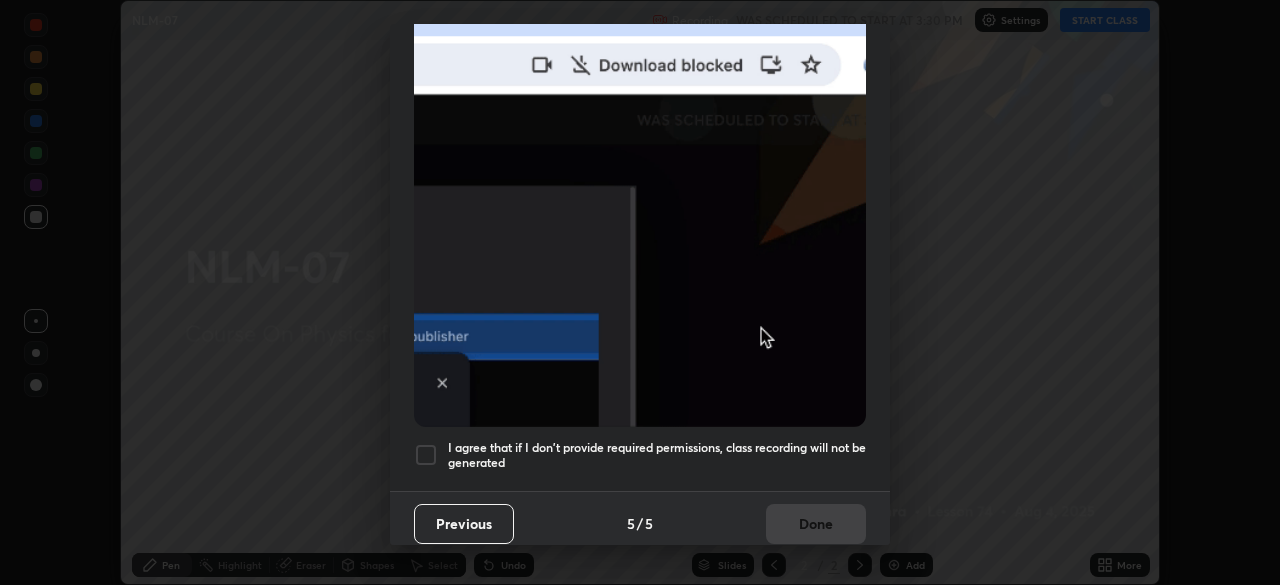 click on "I agree that if I don't provide required permissions, class recording will not be generated" at bounding box center (657, 455) 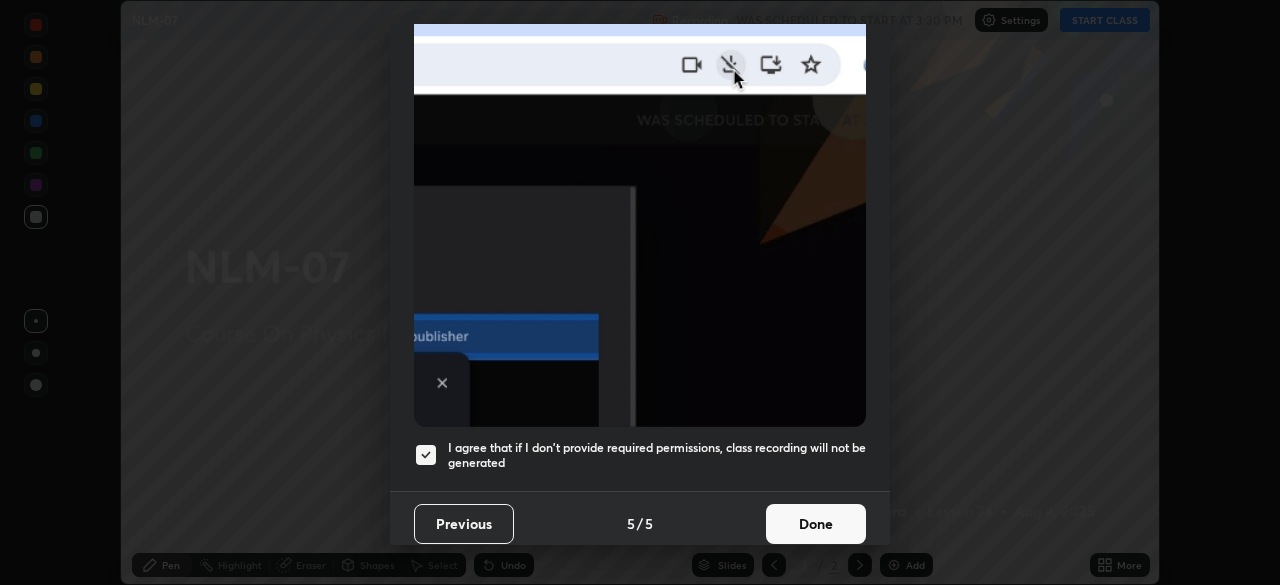 click on "Done" at bounding box center [816, 524] 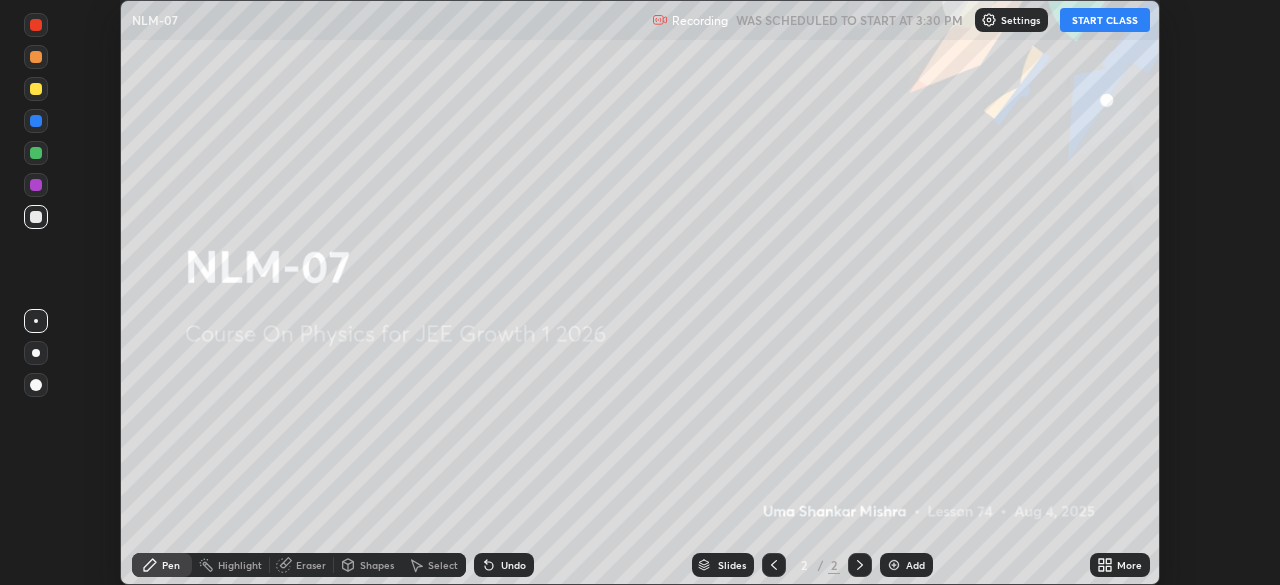 click on "START CLASS" at bounding box center (1105, 20) 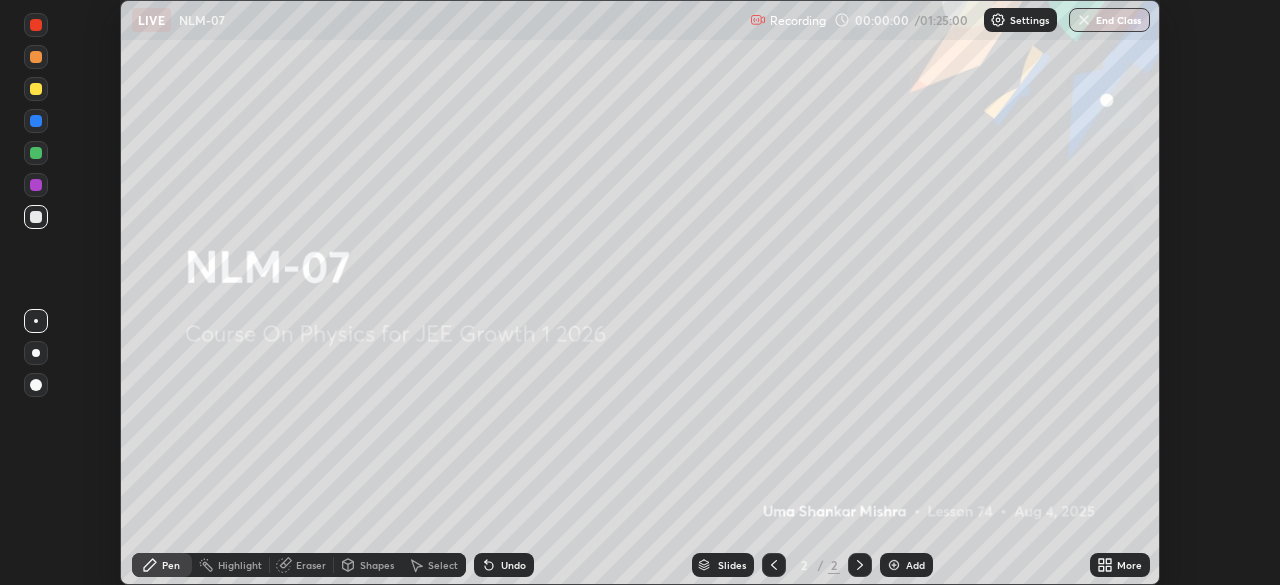 click 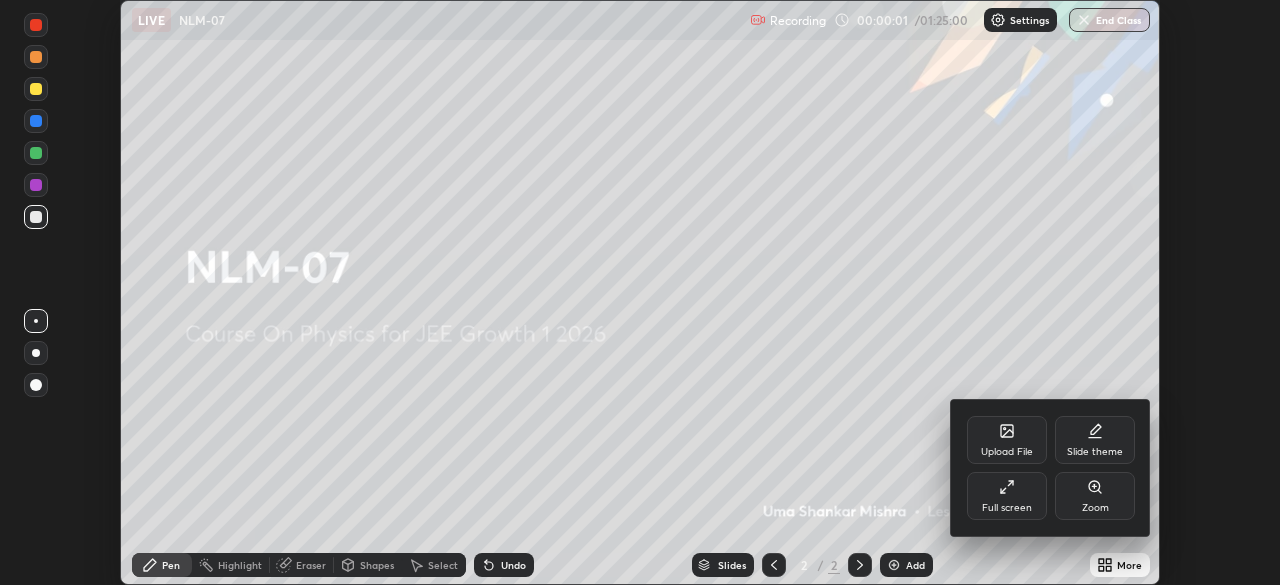 click on "Full screen" at bounding box center (1007, 496) 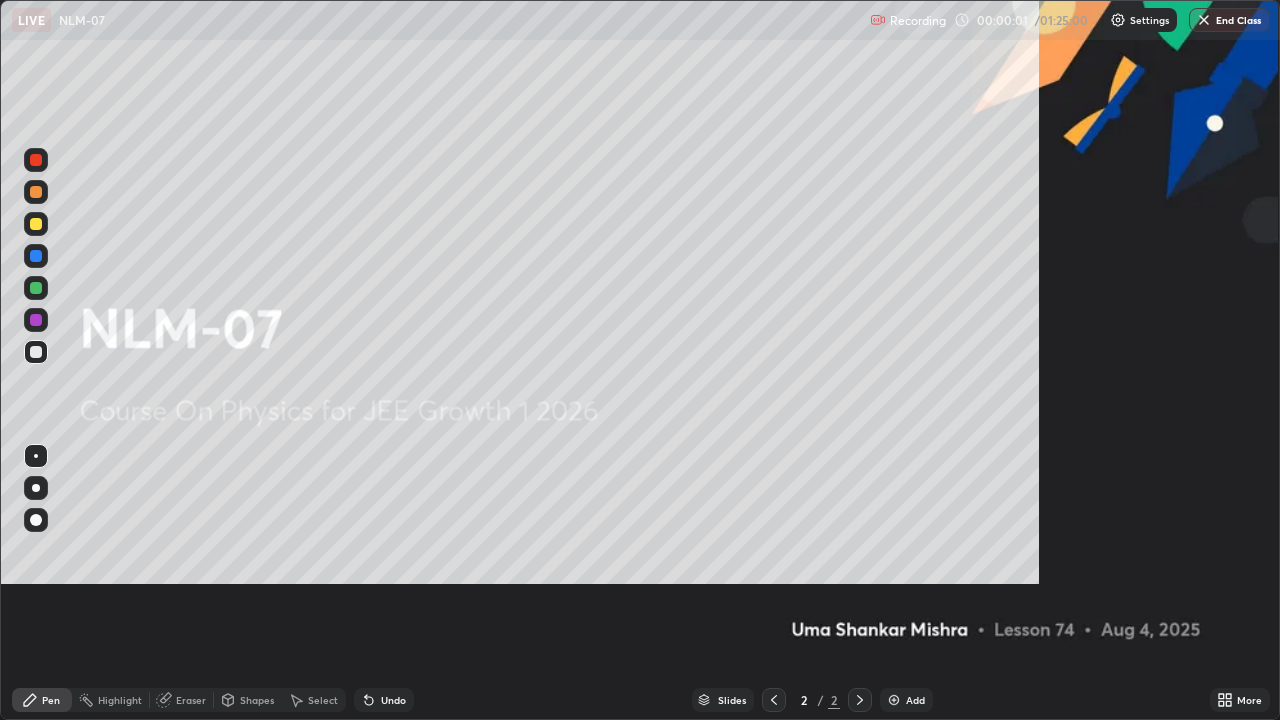scroll, scrollTop: 99280, scrollLeft: 98720, axis: both 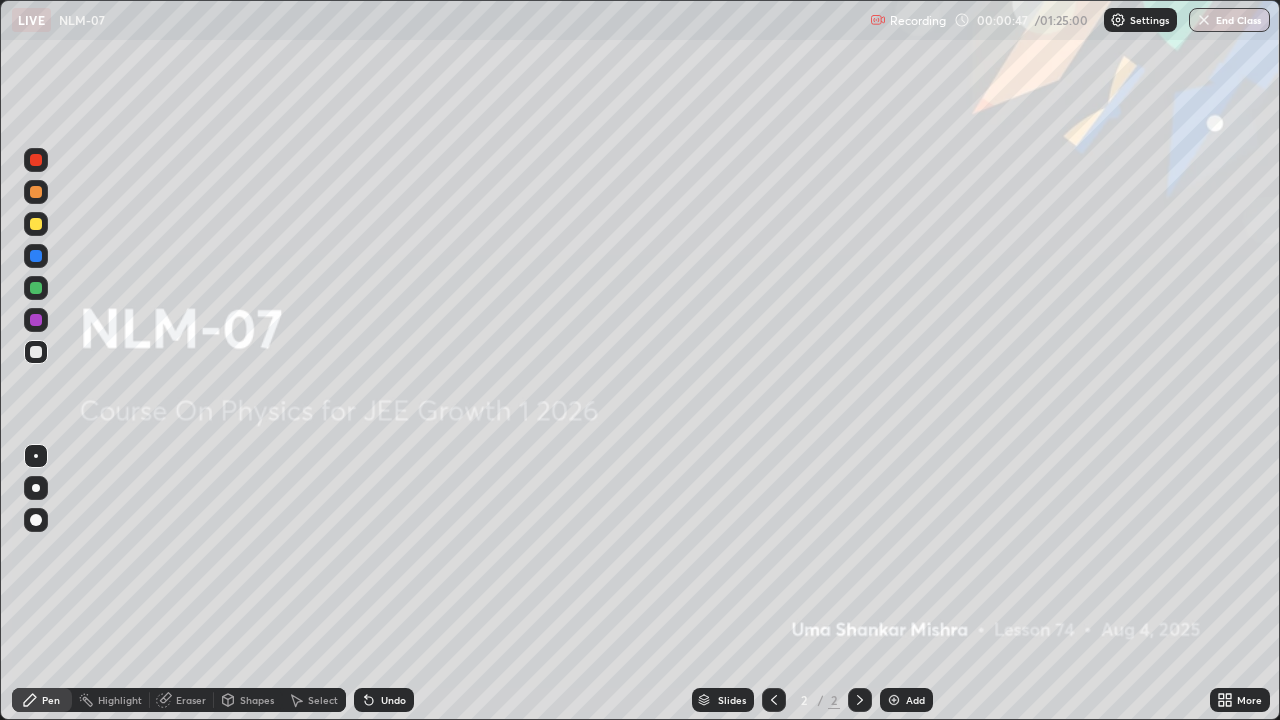 click on "Add" at bounding box center (906, 700) 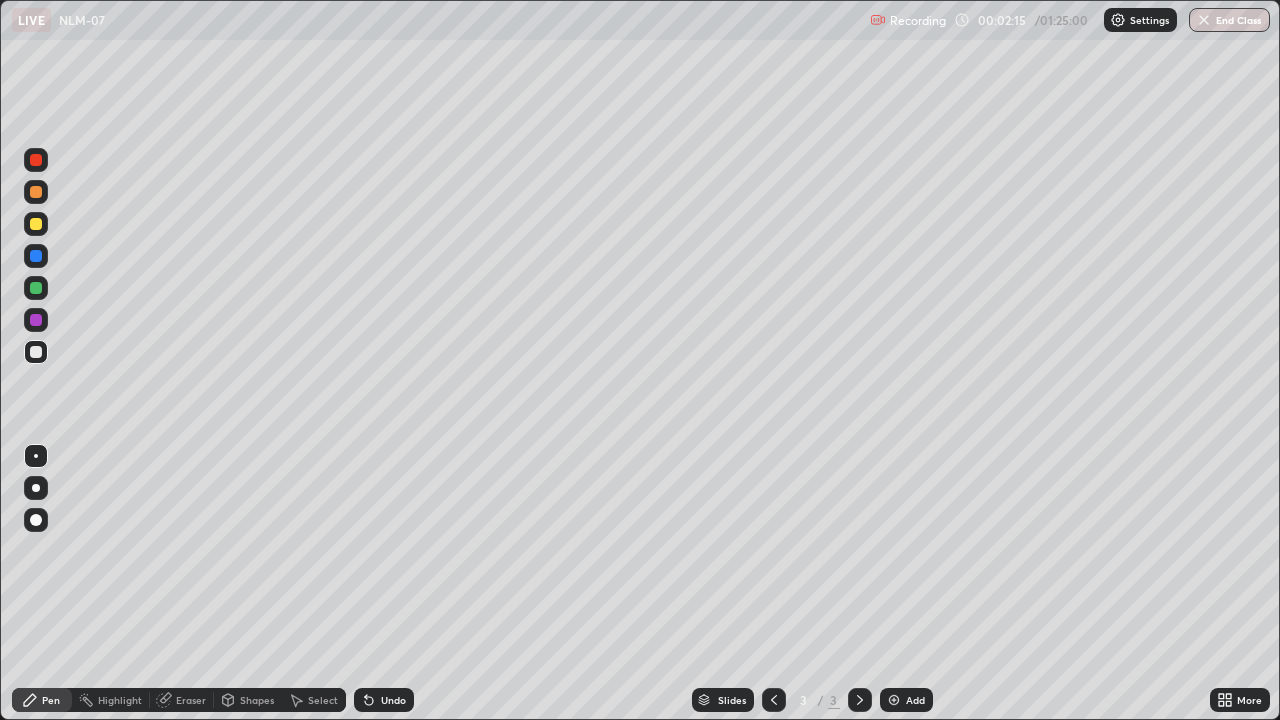 click on "Eraser" at bounding box center [191, 700] 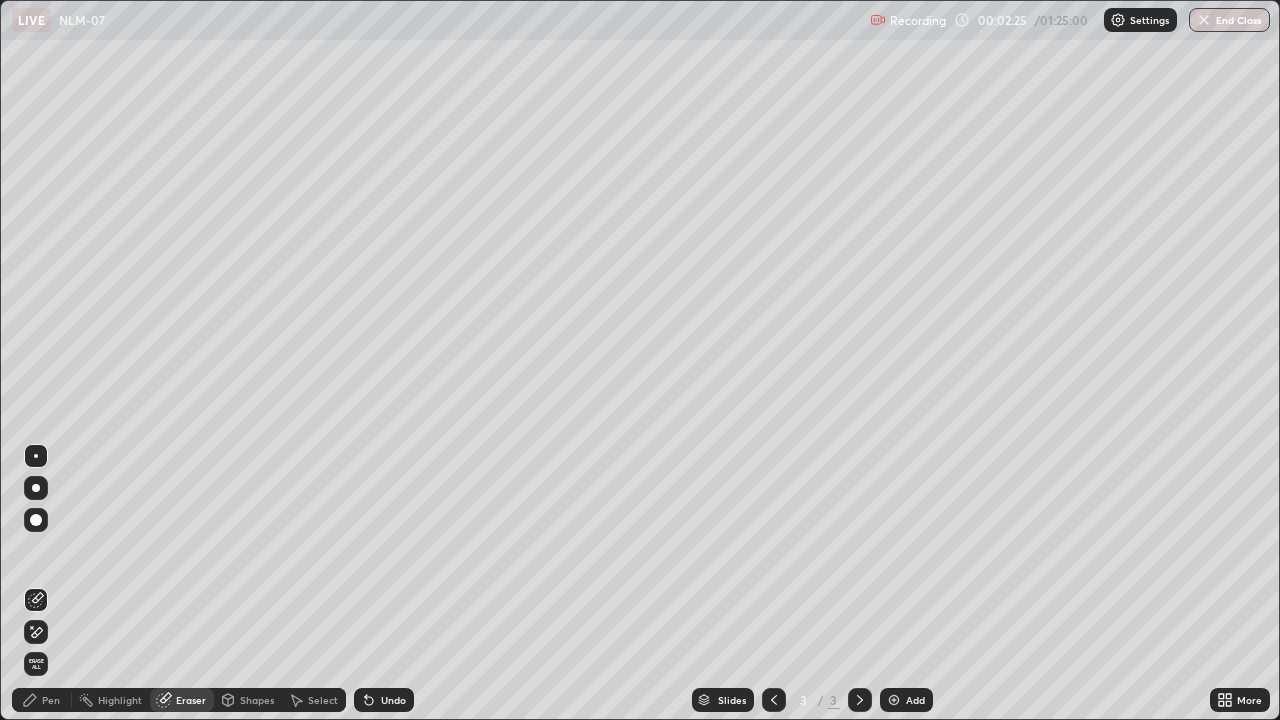 click on "Pen" at bounding box center [51, 700] 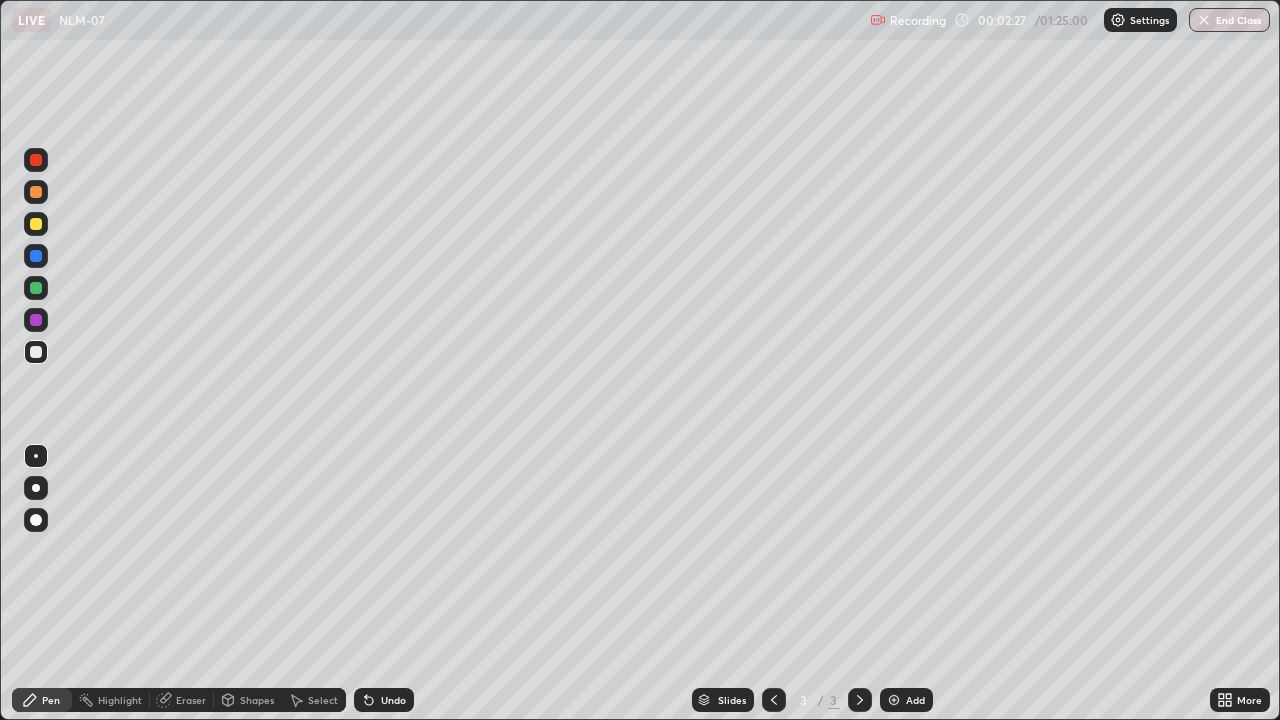 click at bounding box center (36, 192) 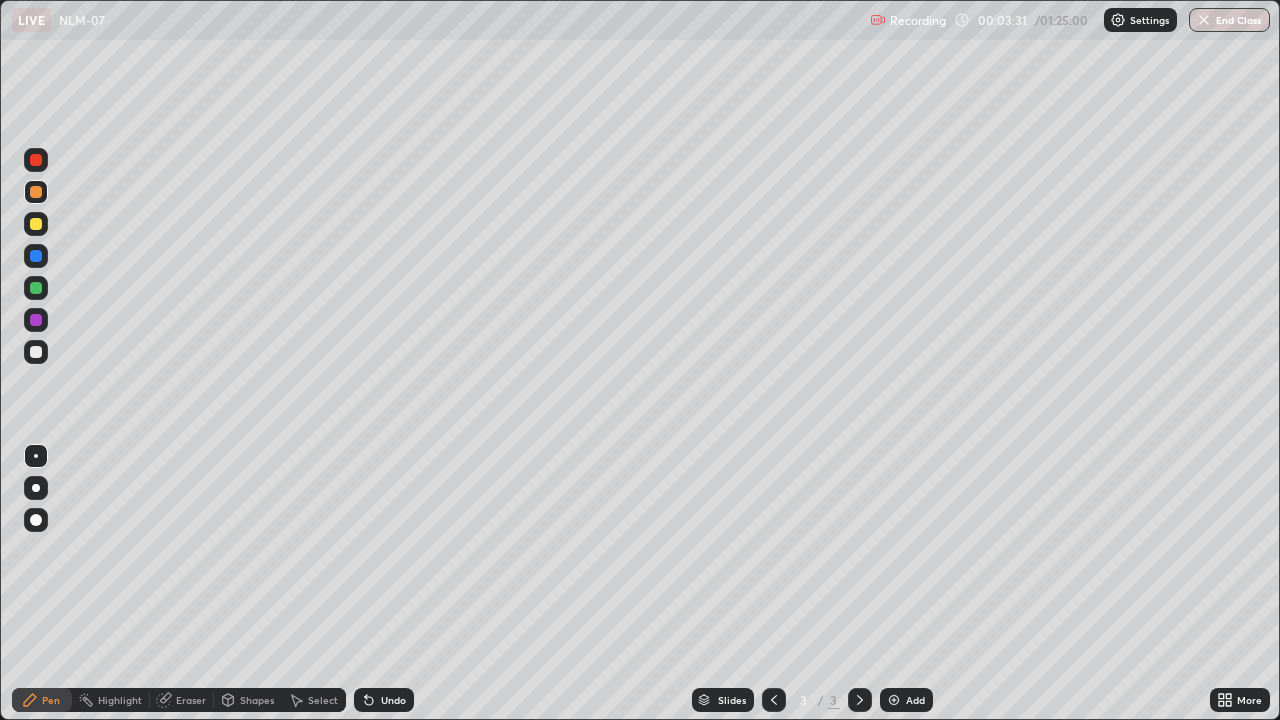 click on "Eraser" at bounding box center (191, 700) 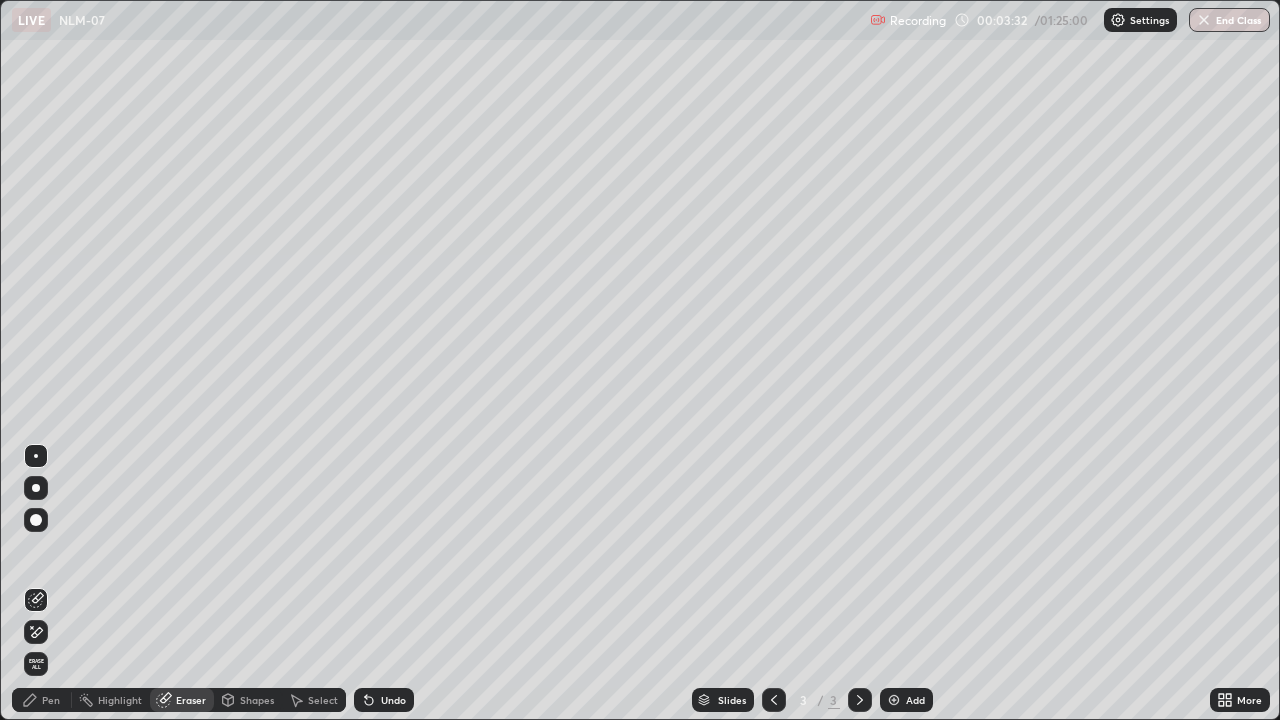 click on "Pen" at bounding box center (42, 700) 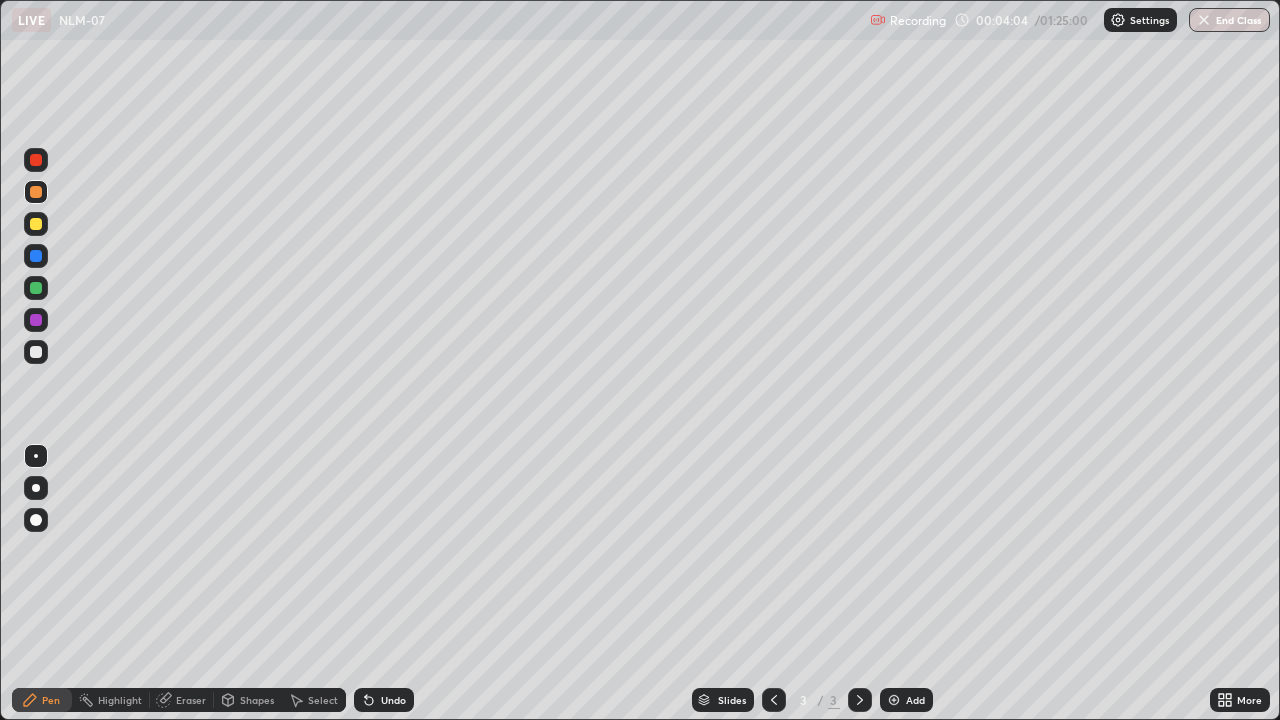 click at bounding box center [36, 320] 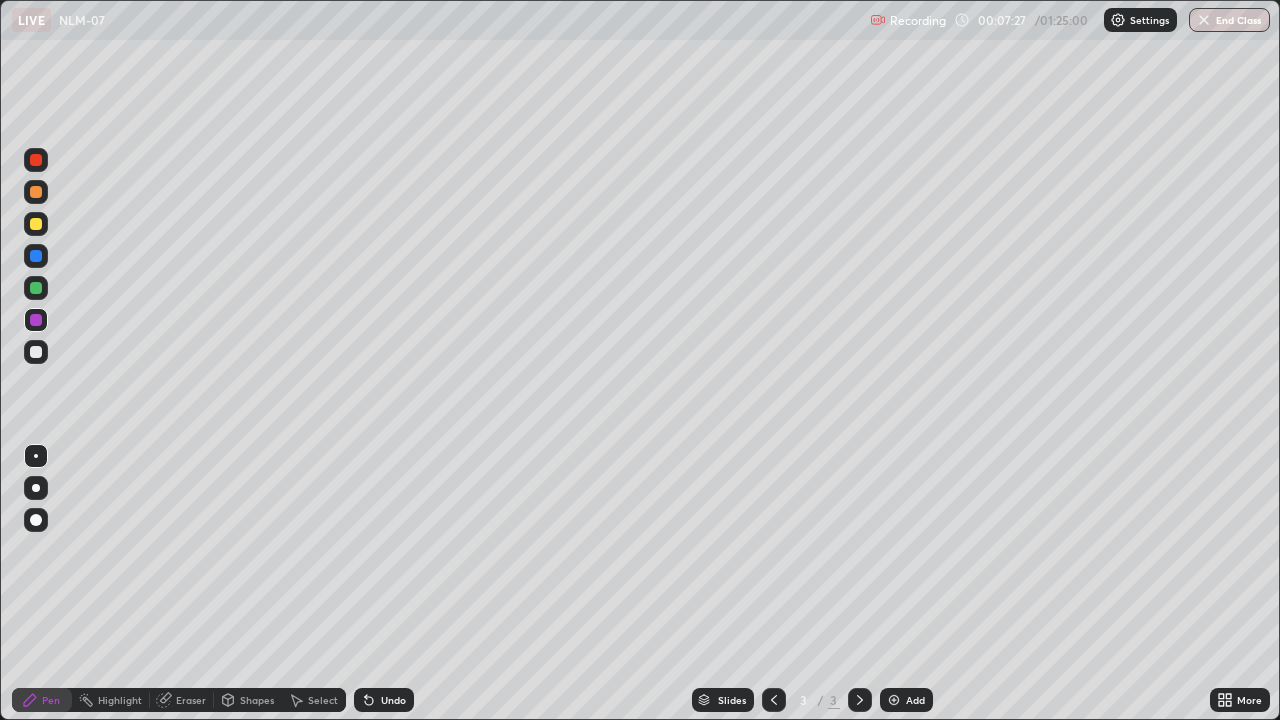 click on "Eraser" at bounding box center [182, 700] 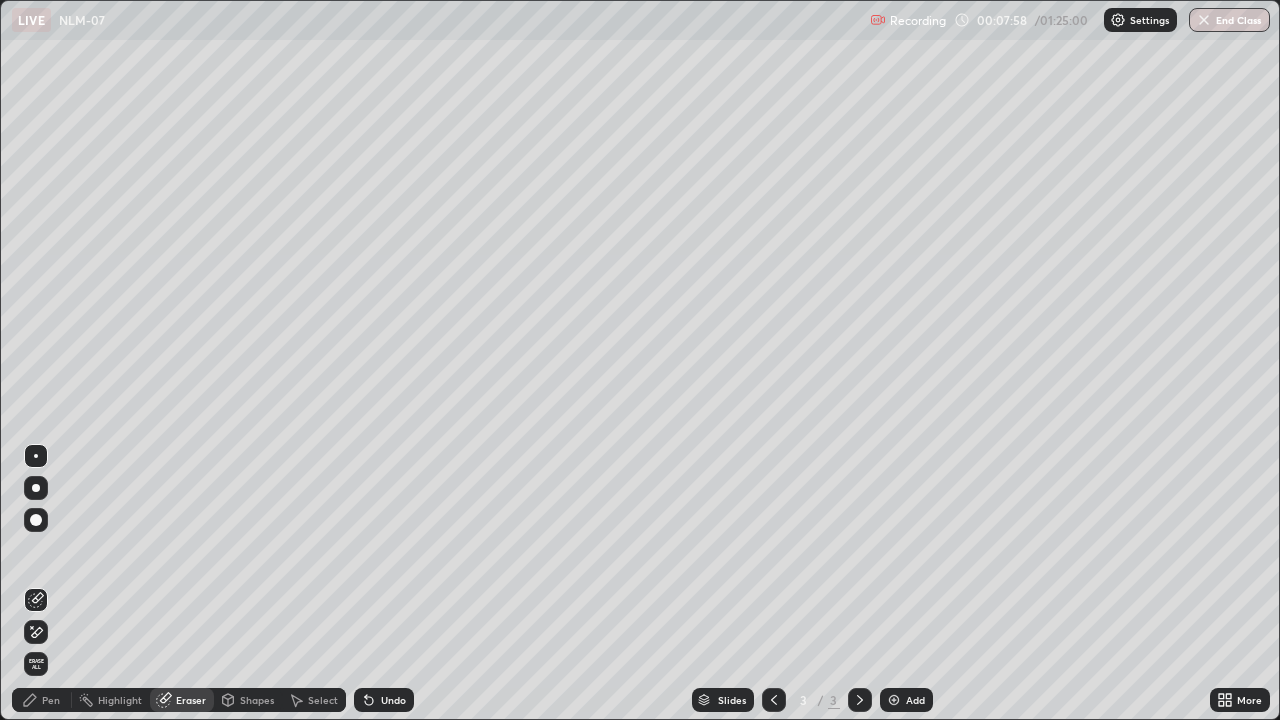 click on "Pen" at bounding box center [51, 700] 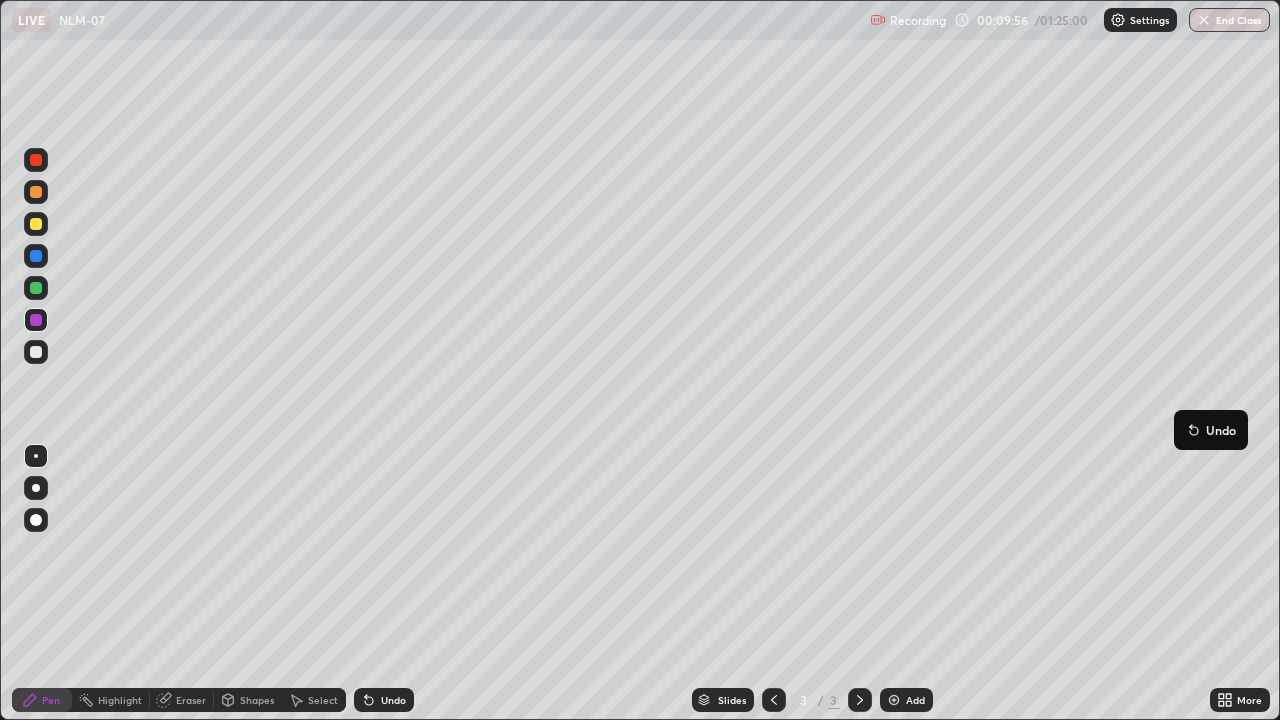 click on "Add" at bounding box center [906, 700] 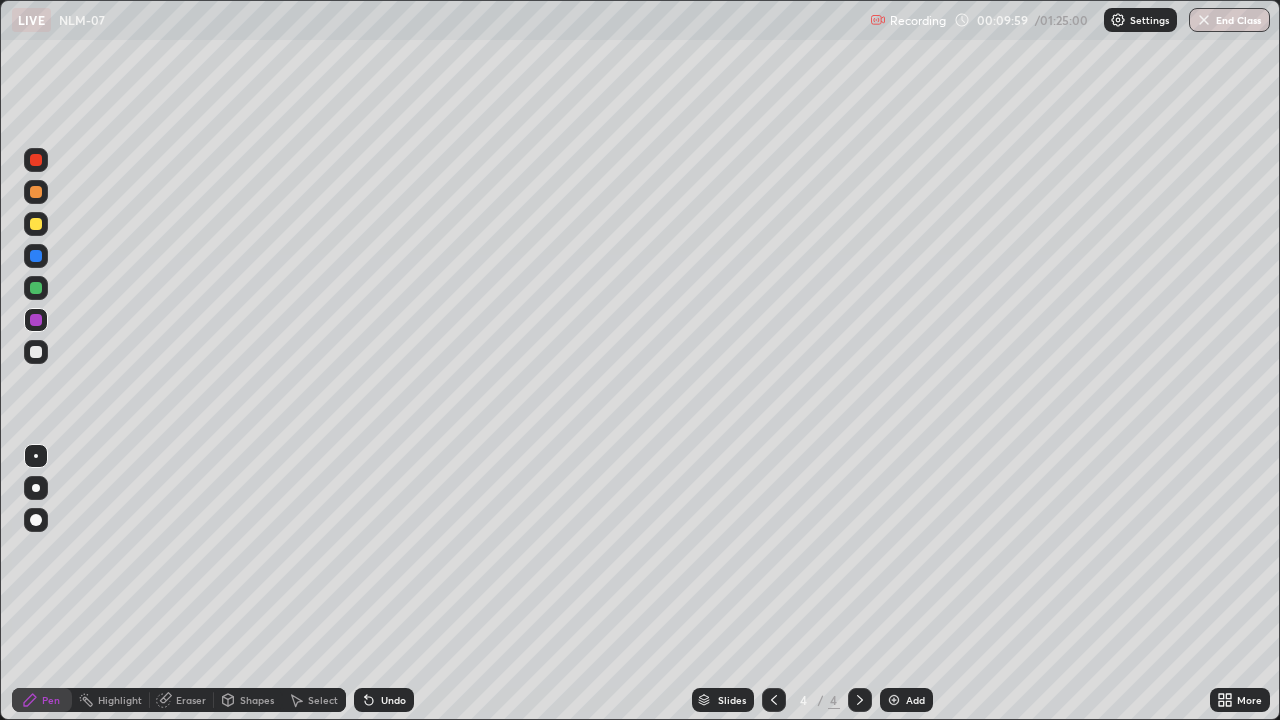 click at bounding box center [36, 192] 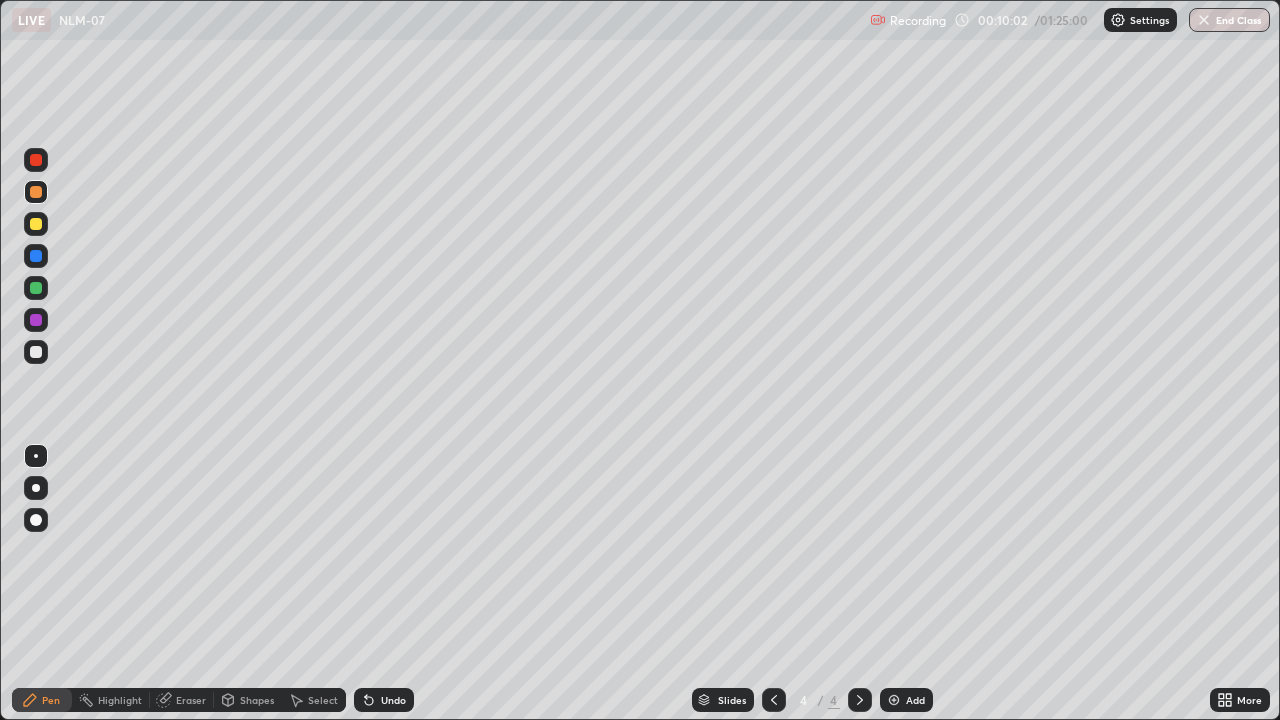 click on "Eraser" at bounding box center [182, 700] 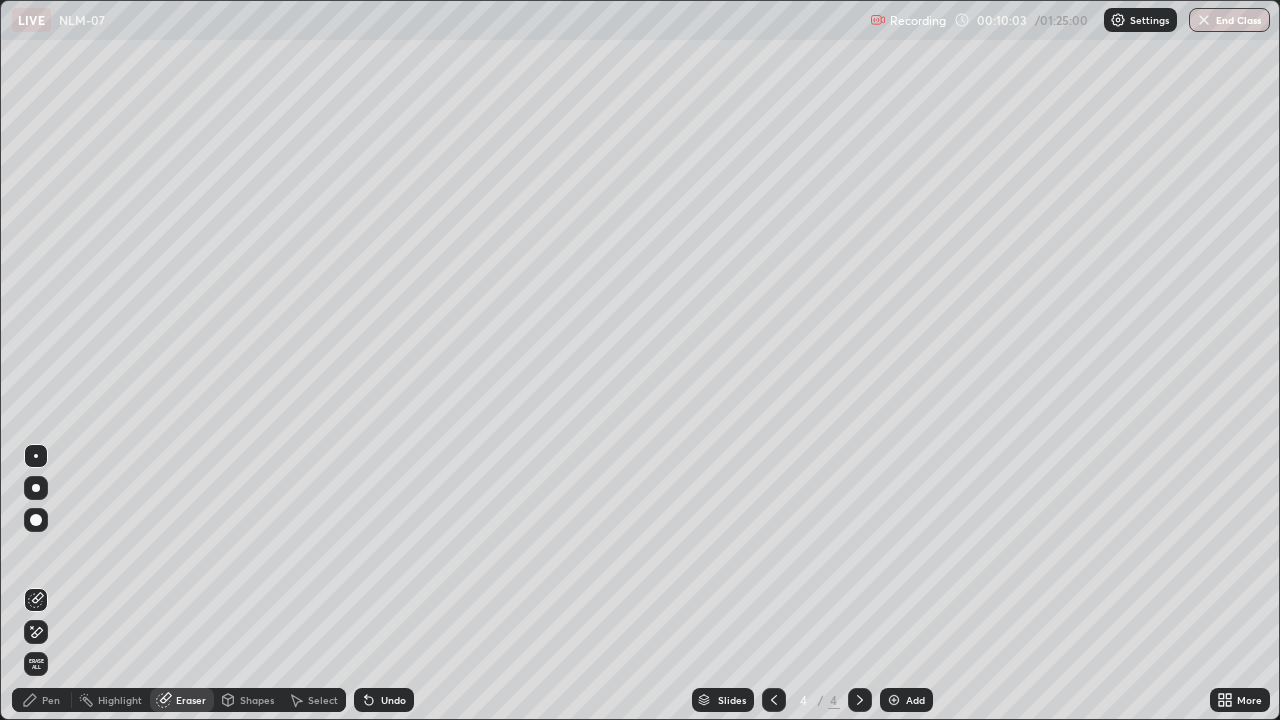 click on "Pen" at bounding box center [42, 700] 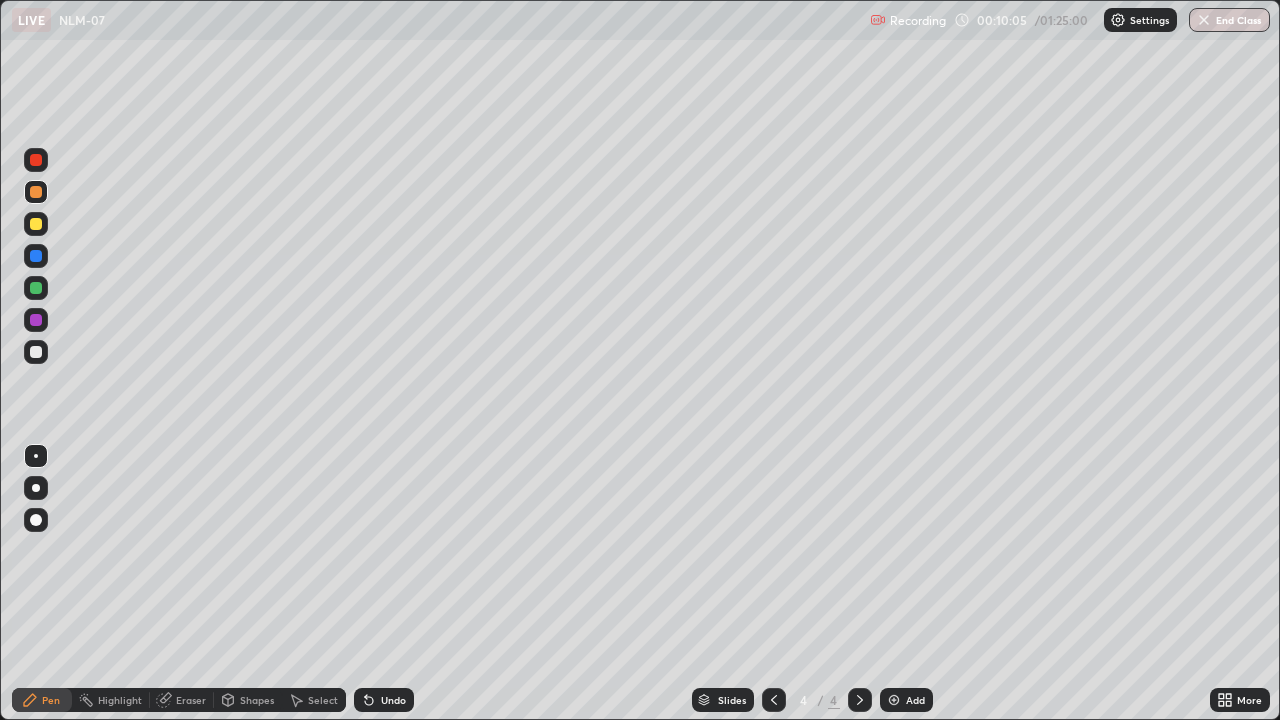 click at bounding box center (36, 352) 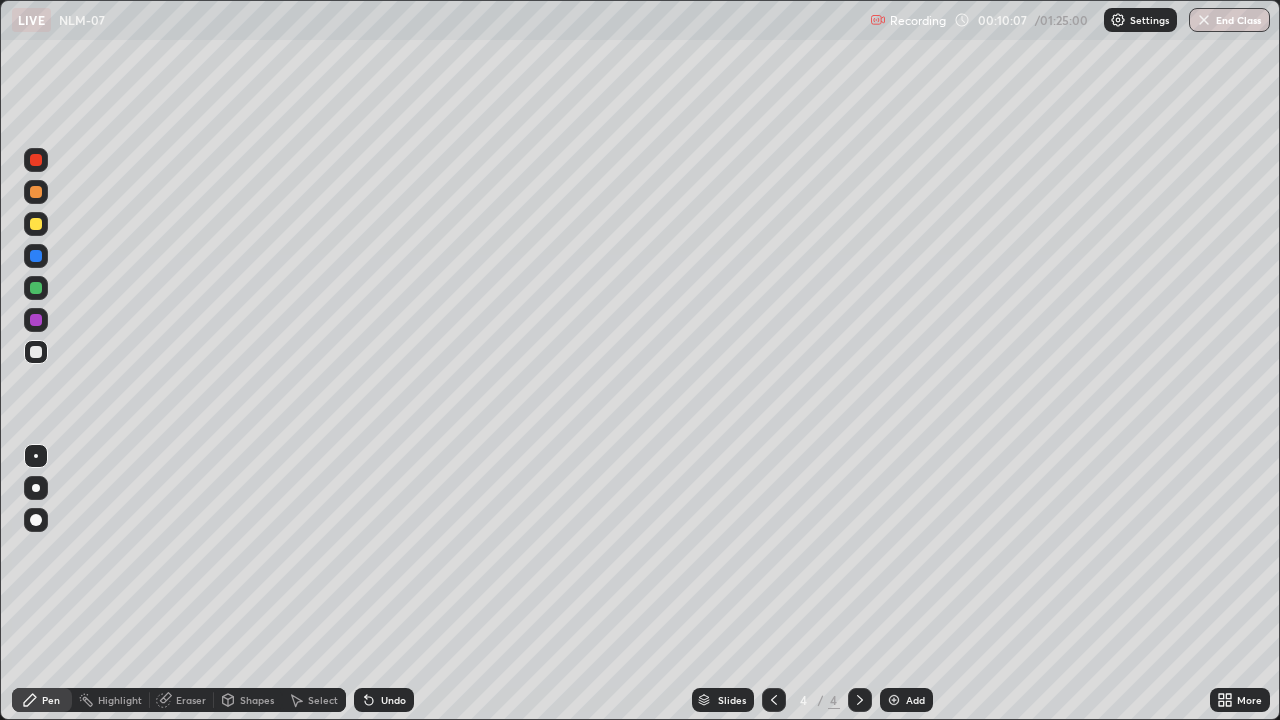 click on "Shapes" at bounding box center (248, 700) 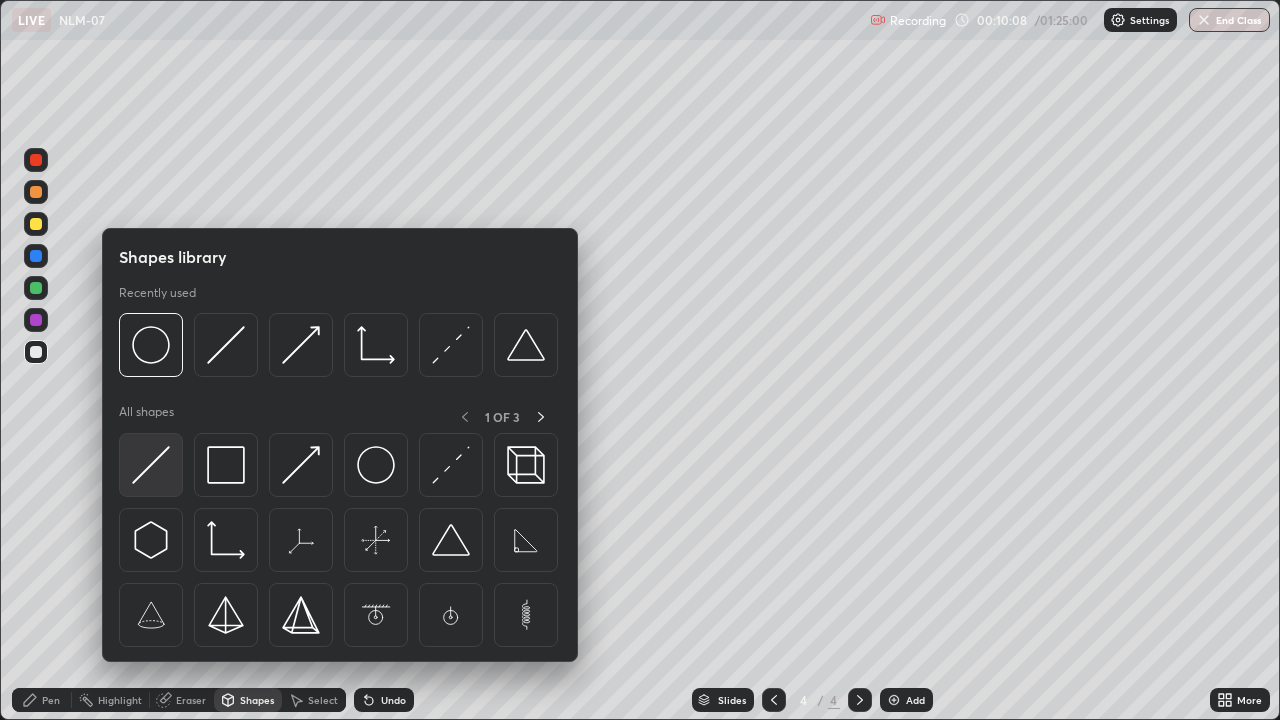 click at bounding box center (151, 465) 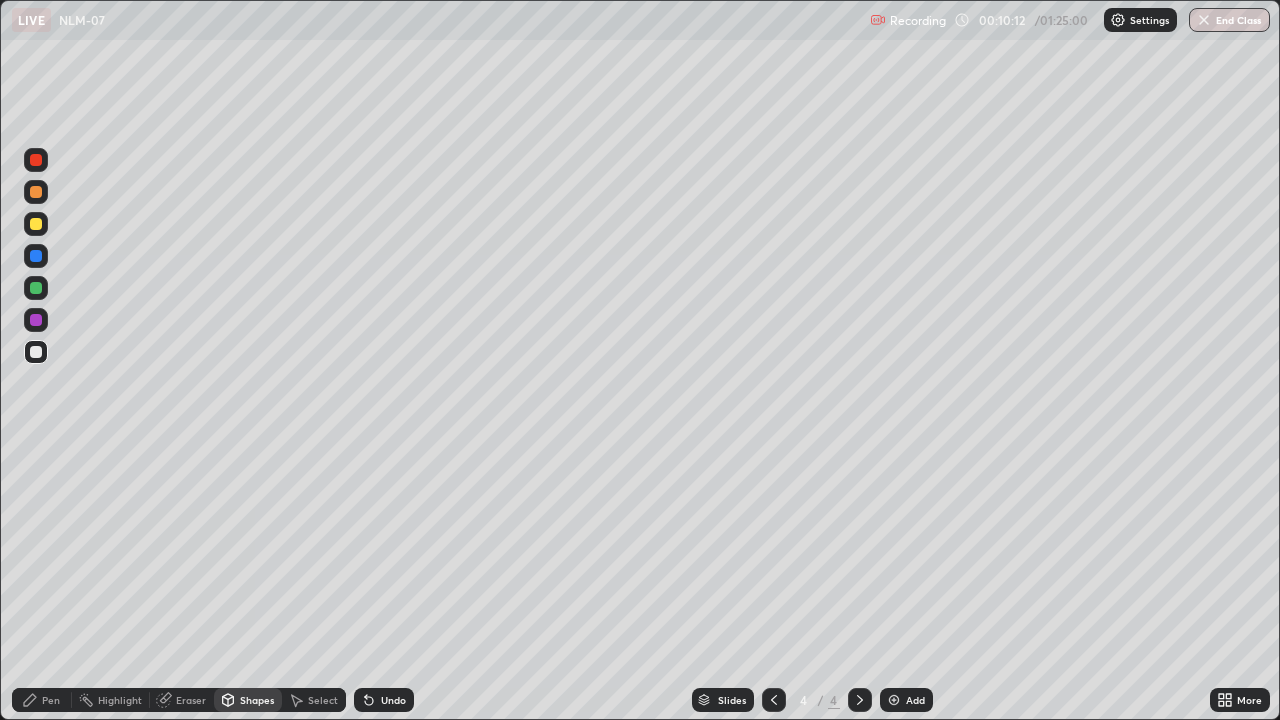 click on "Pen" at bounding box center (42, 700) 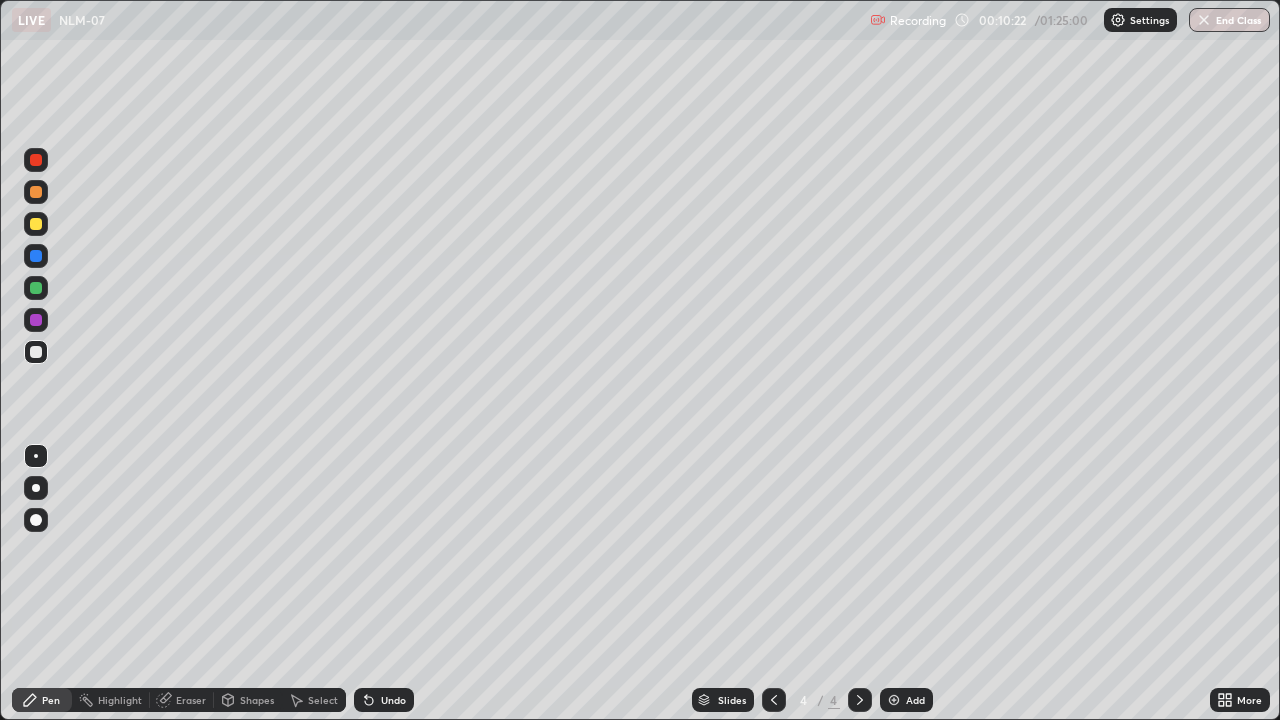 click at bounding box center (36, 224) 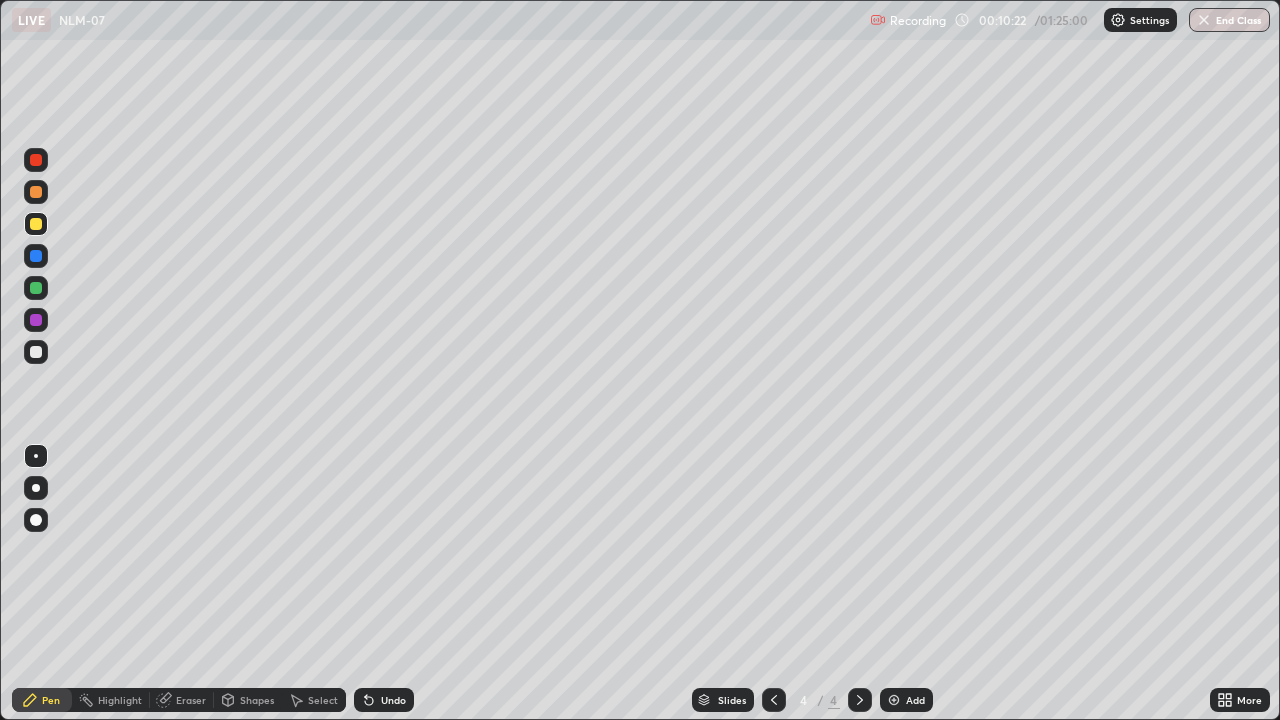 click at bounding box center [36, 192] 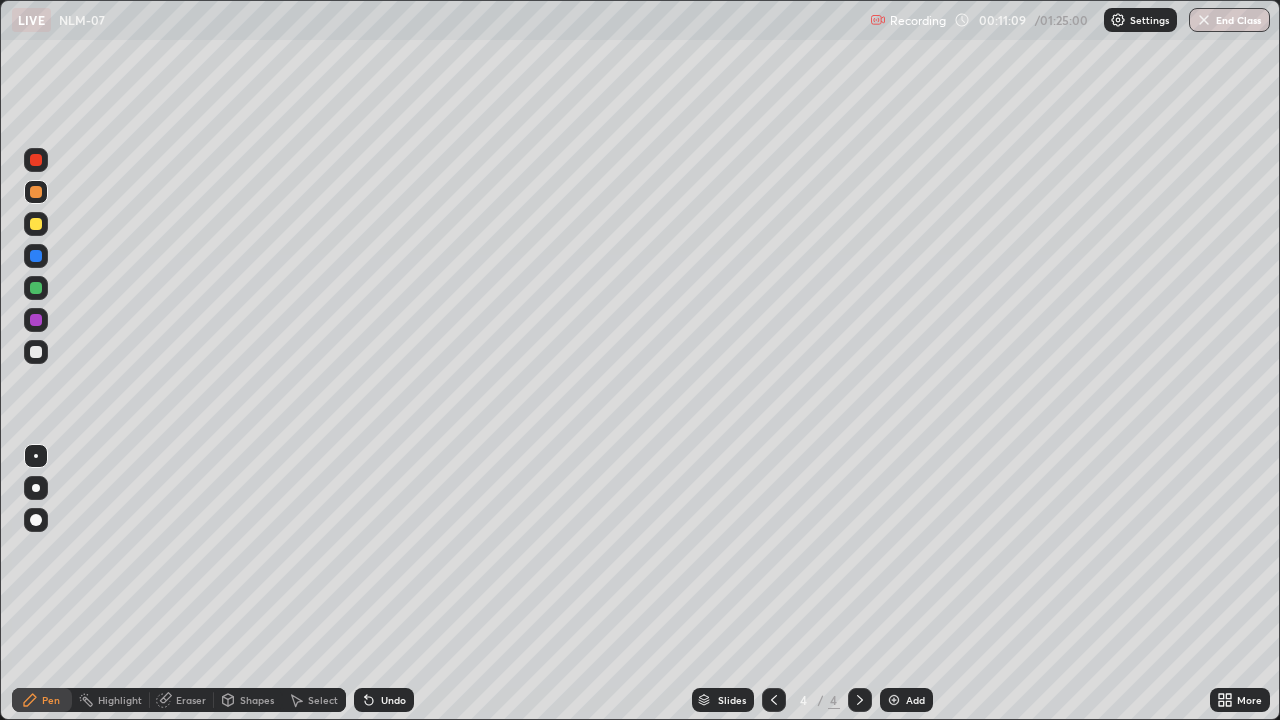 click at bounding box center (36, 192) 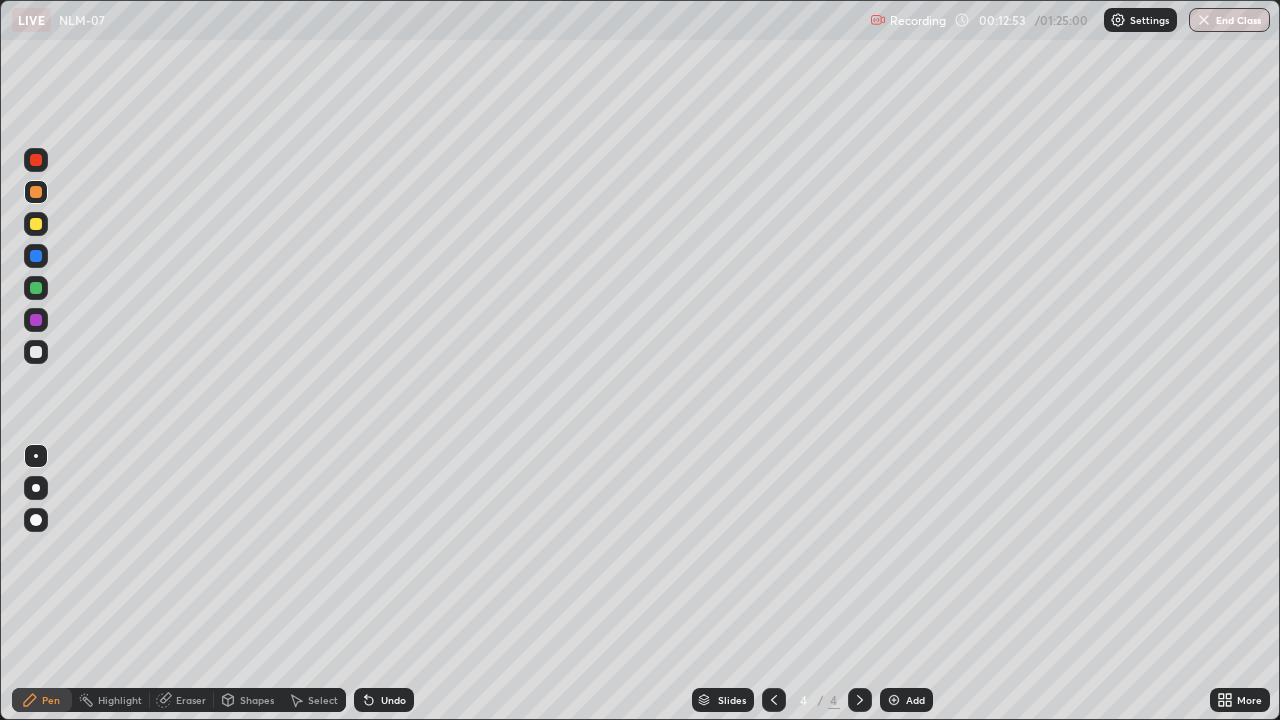 click at bounding box center [36, 224] 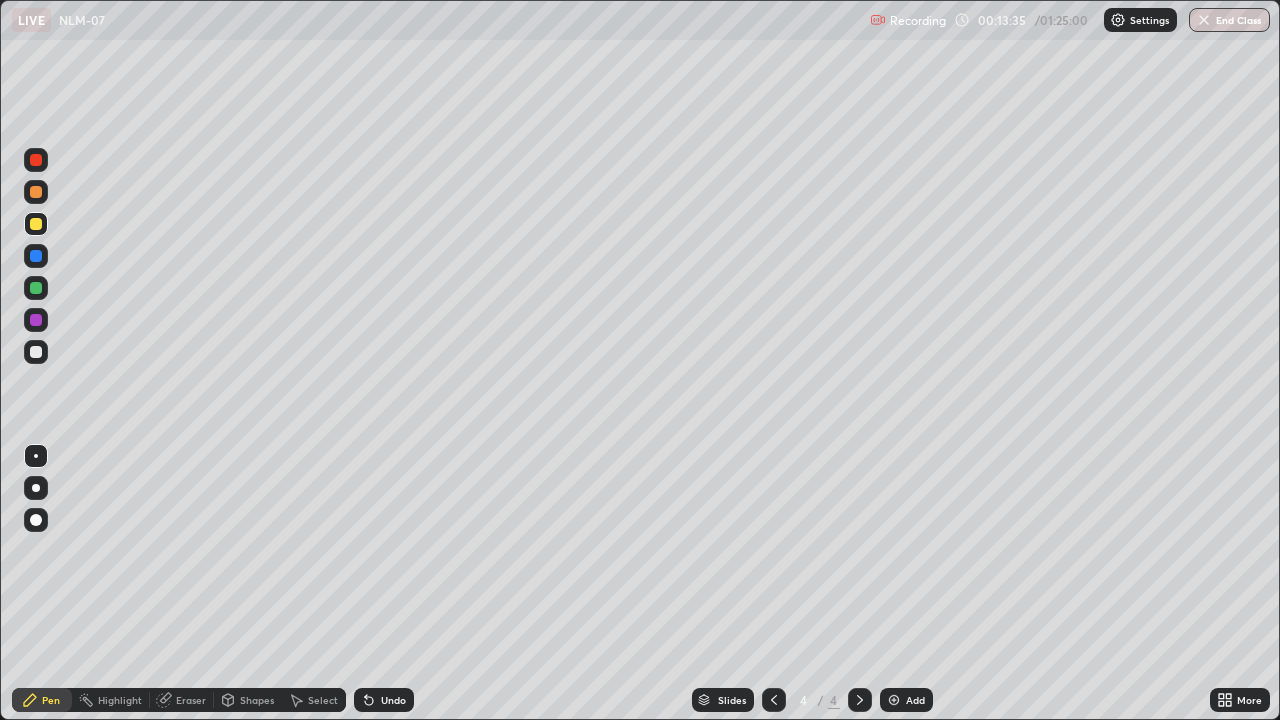 click at bounding box center (36, 224) 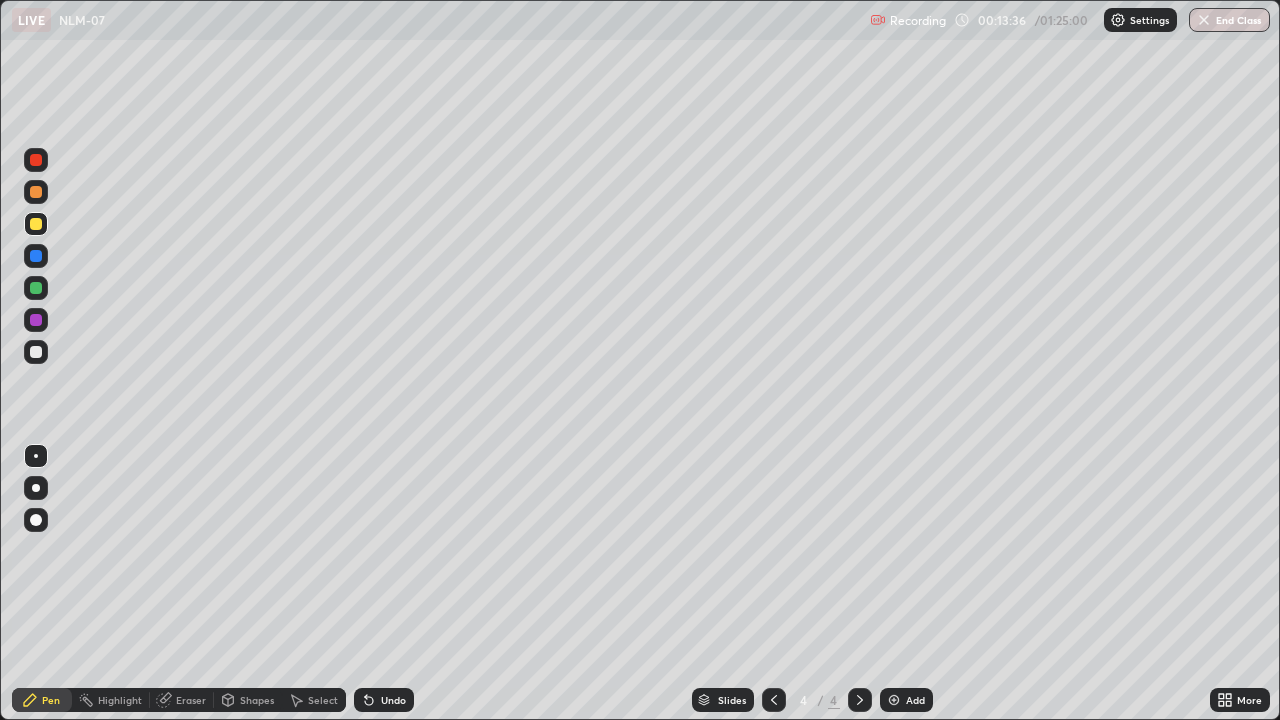 click at bounding box center [36, 160] 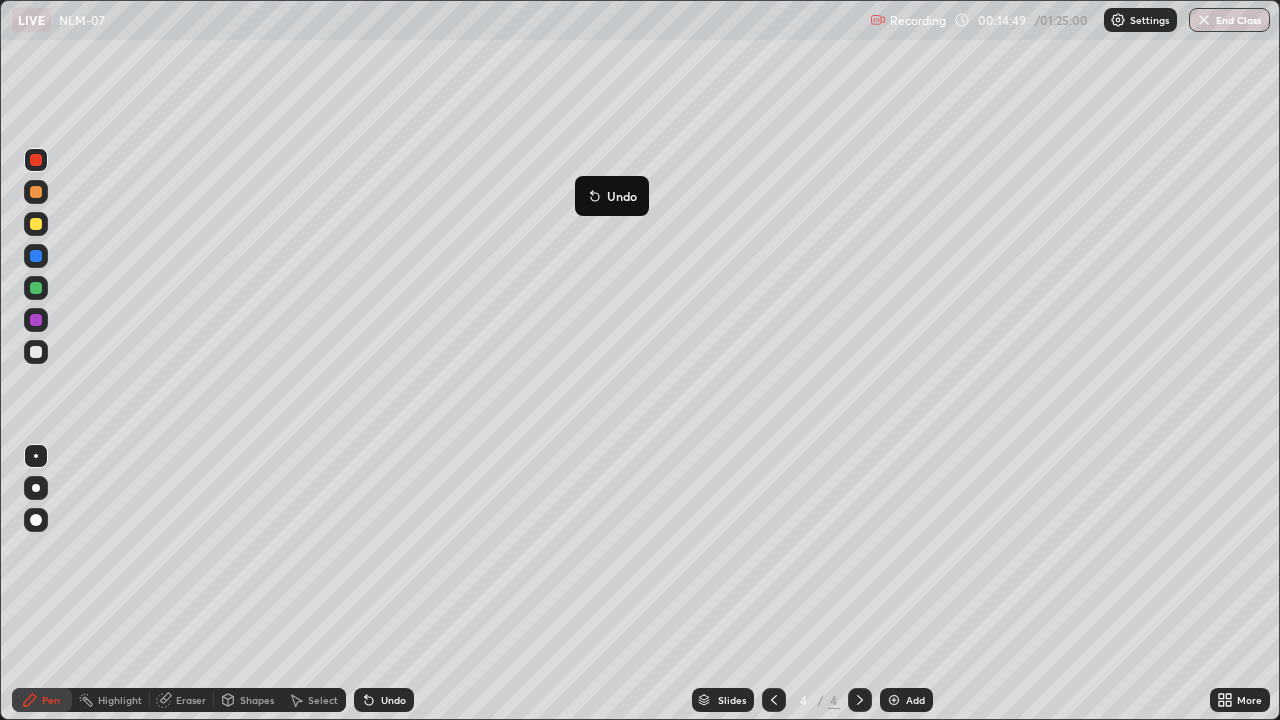 click on "Undo" at bounding box center [612, 196] 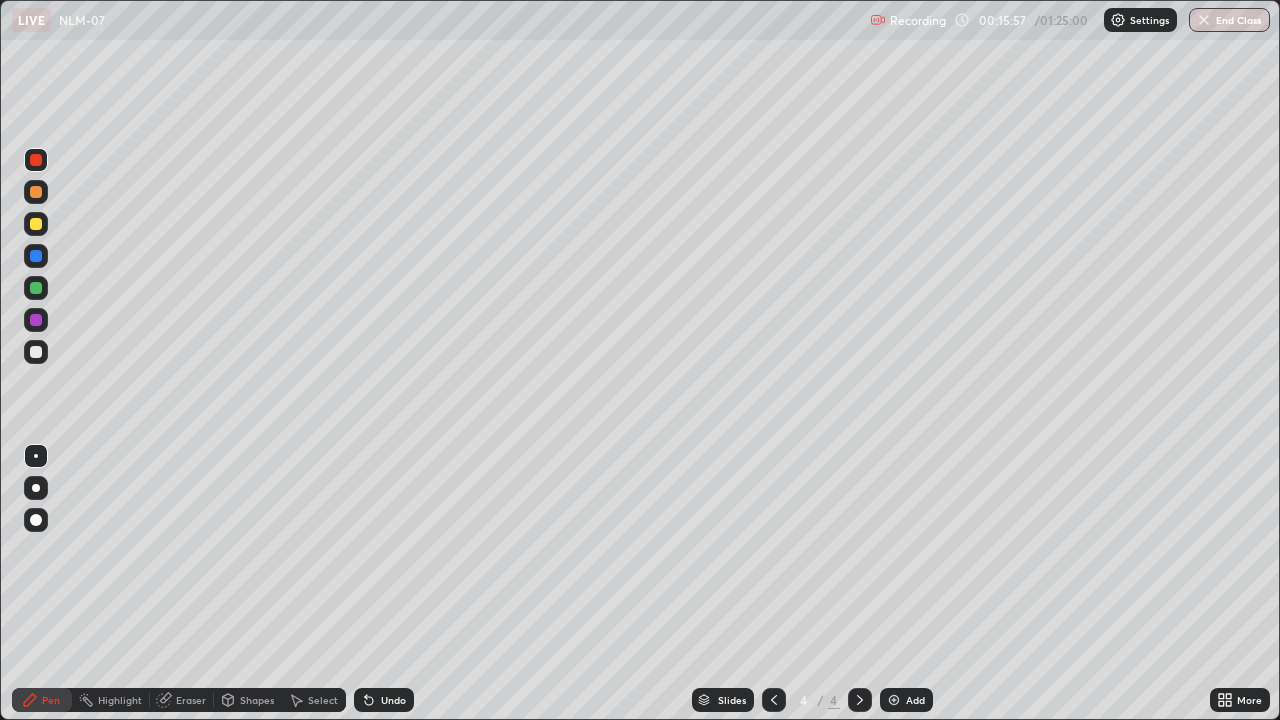 click on "Eraser" at bounding box center [191, 700] 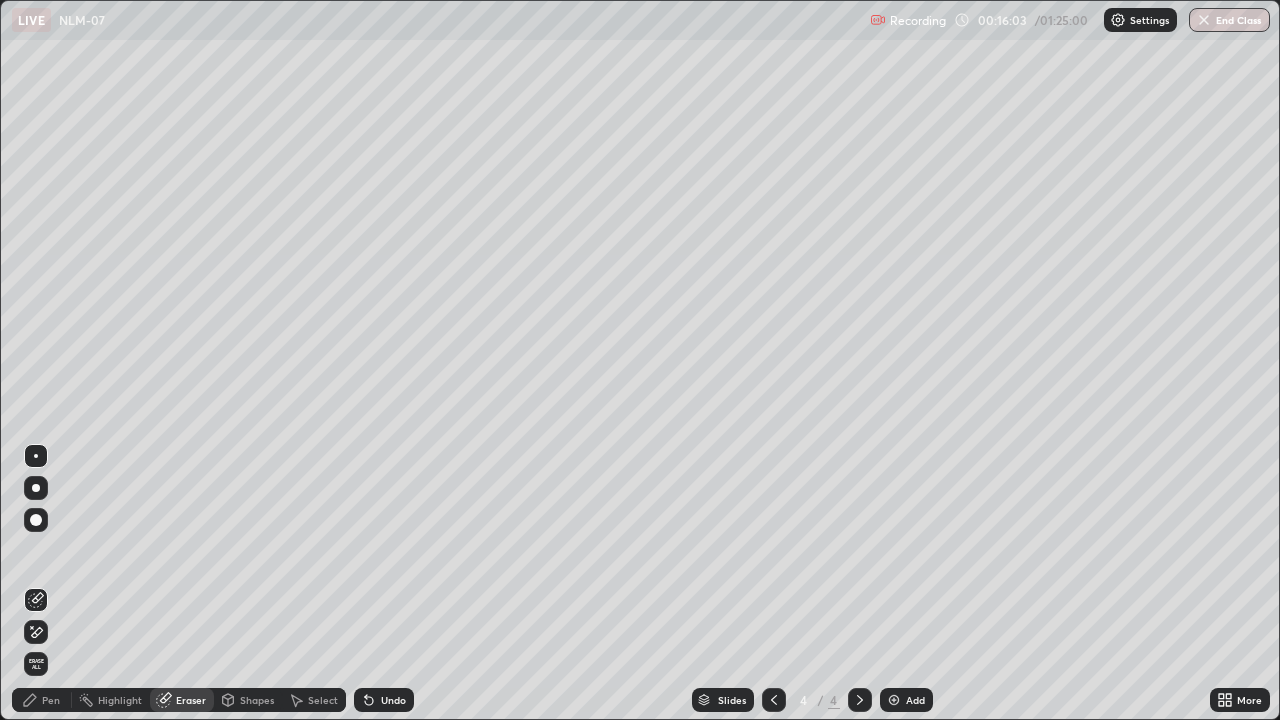 click on "Pen" at bounding box center (42, 700) 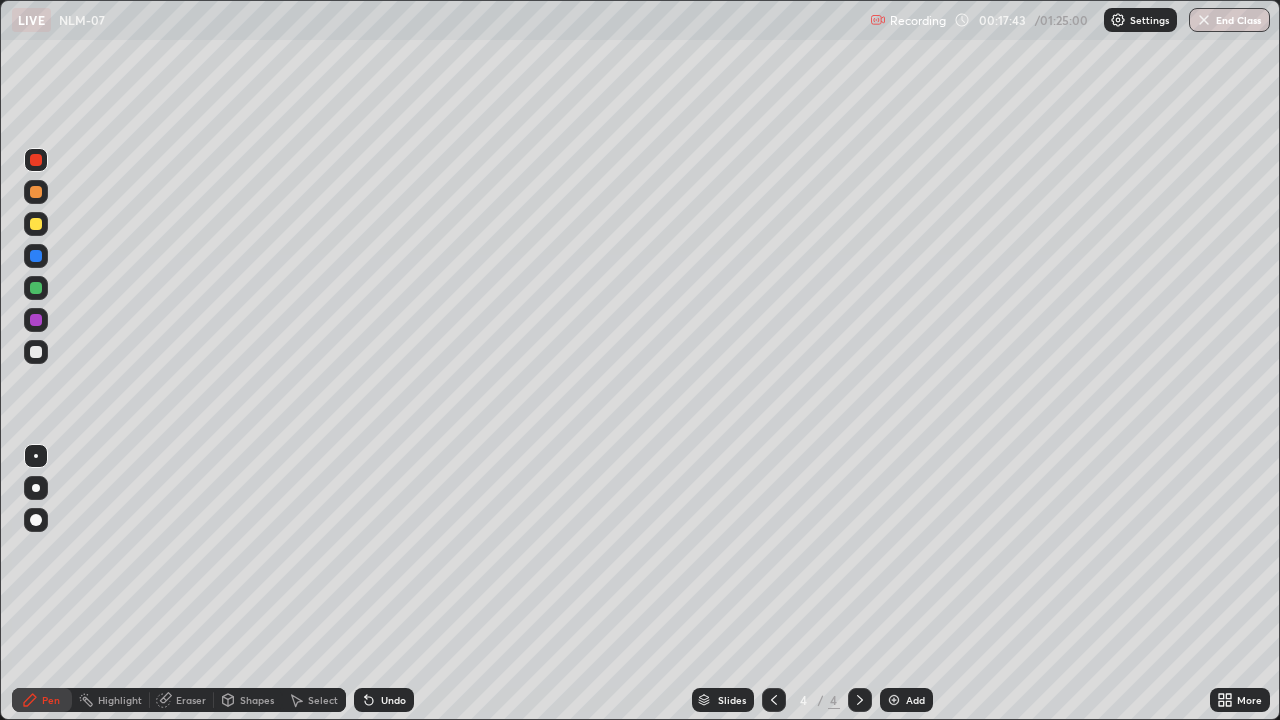 click on "Eraser" at bounding box center [182, 700] 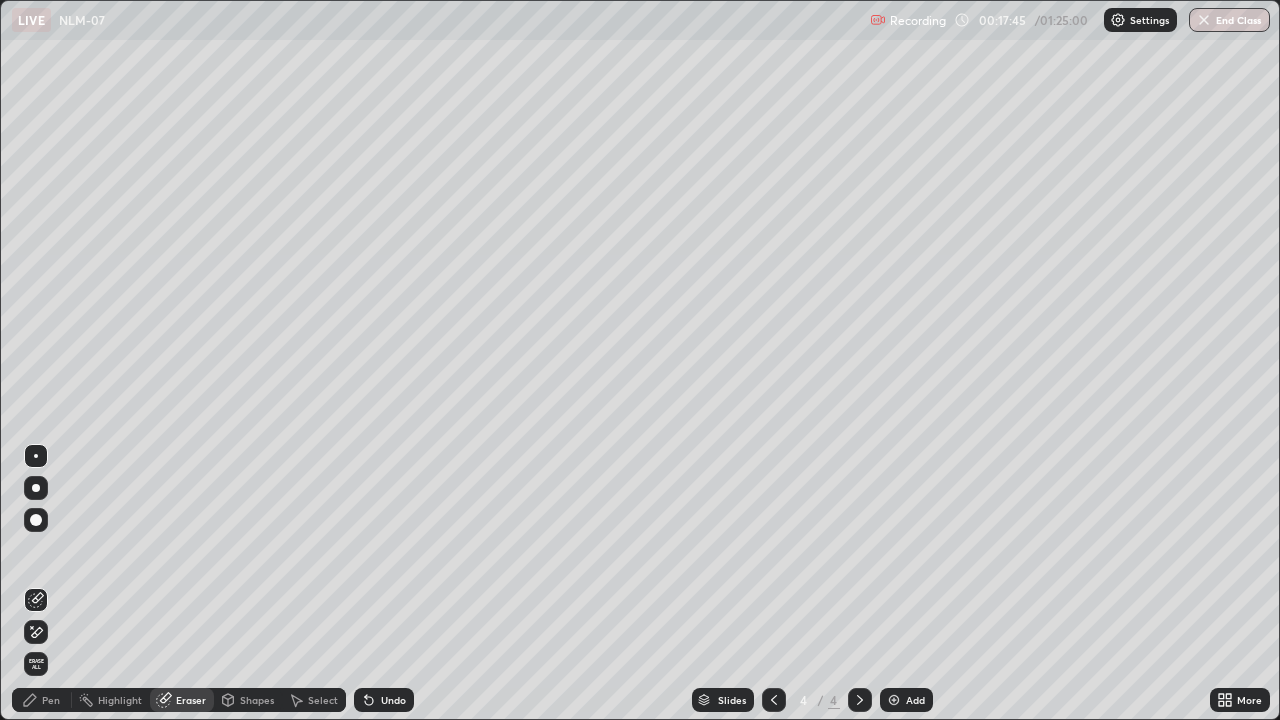 click on "Pen" at bounding box center (51, 700) 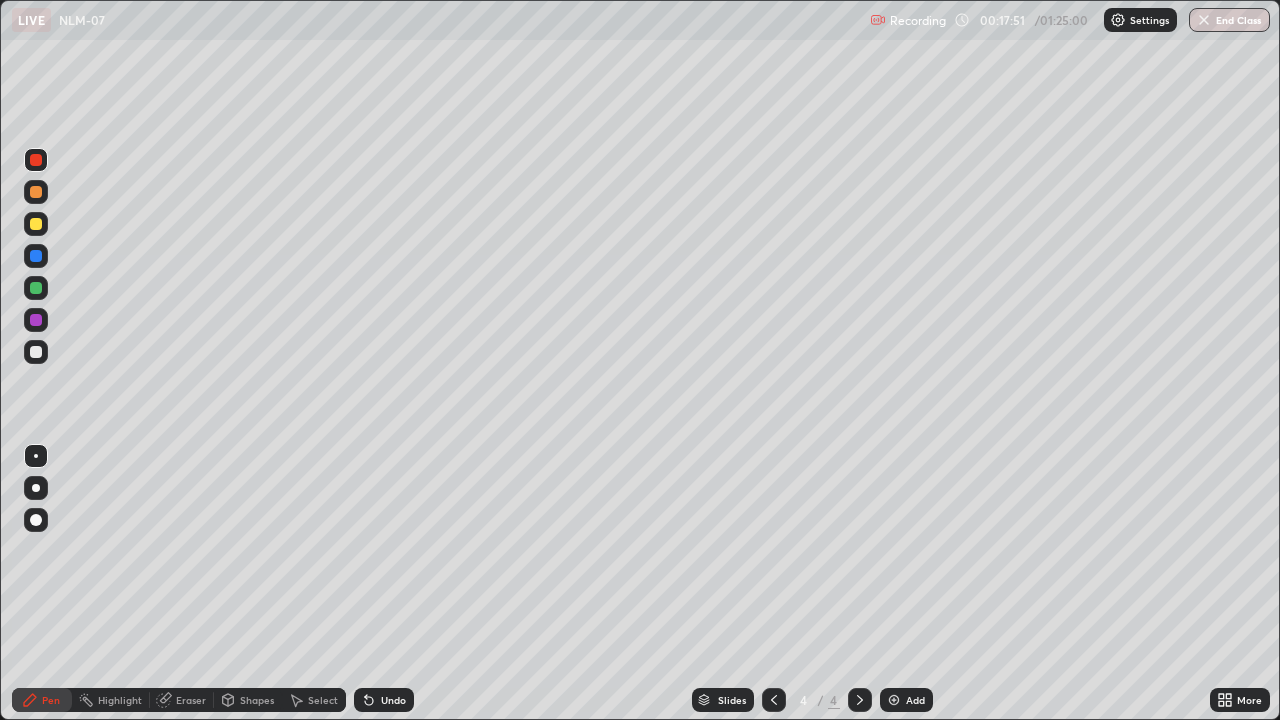 click on "Eraser" at bounding box center (191, 700) 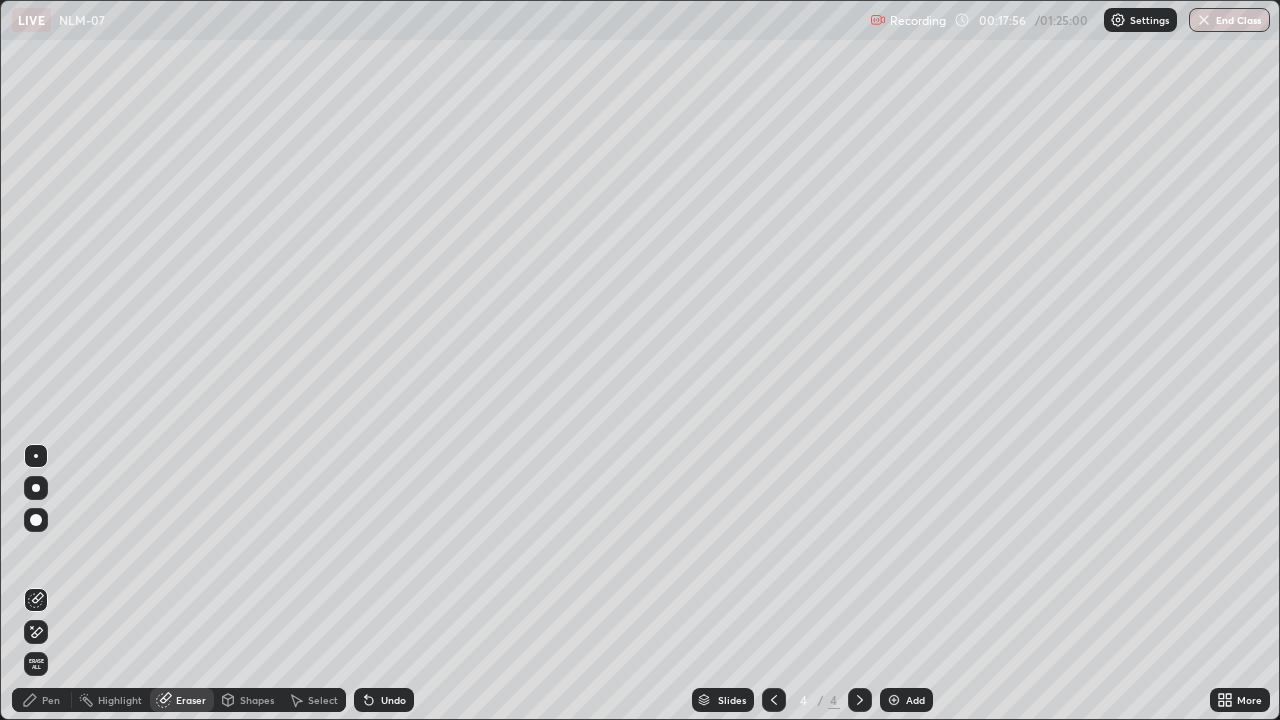 click on "Pen" at bounding box center [51, 700] 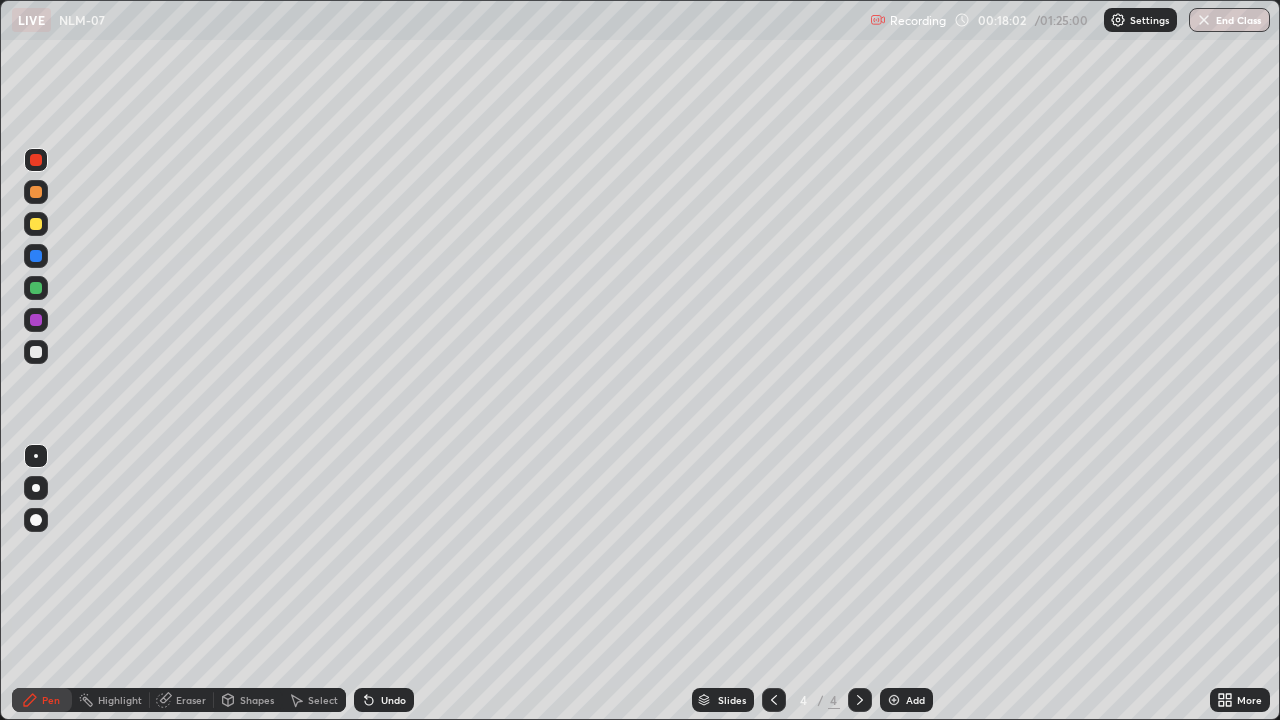 click on "Eraser" at bounding box center [191, 700] 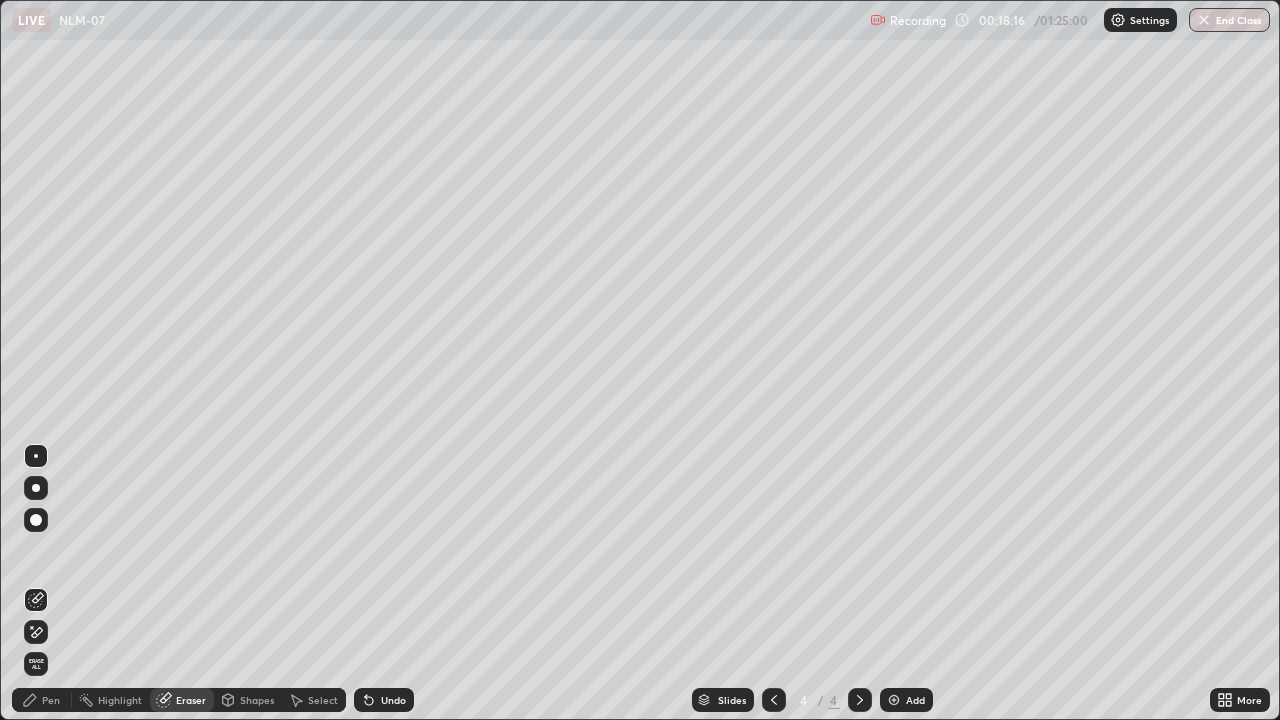 click on "Pen" at bounding box center [42, 700] 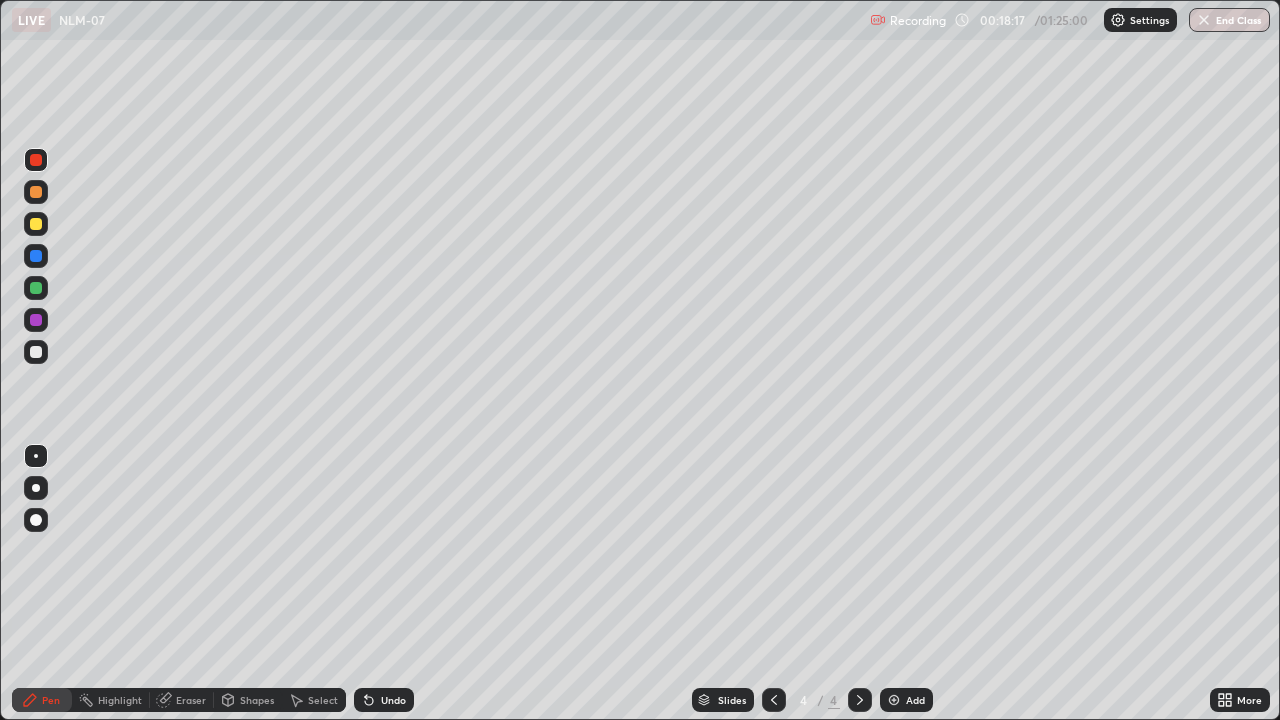 click on "Pen" at bounding box center (51, 700) 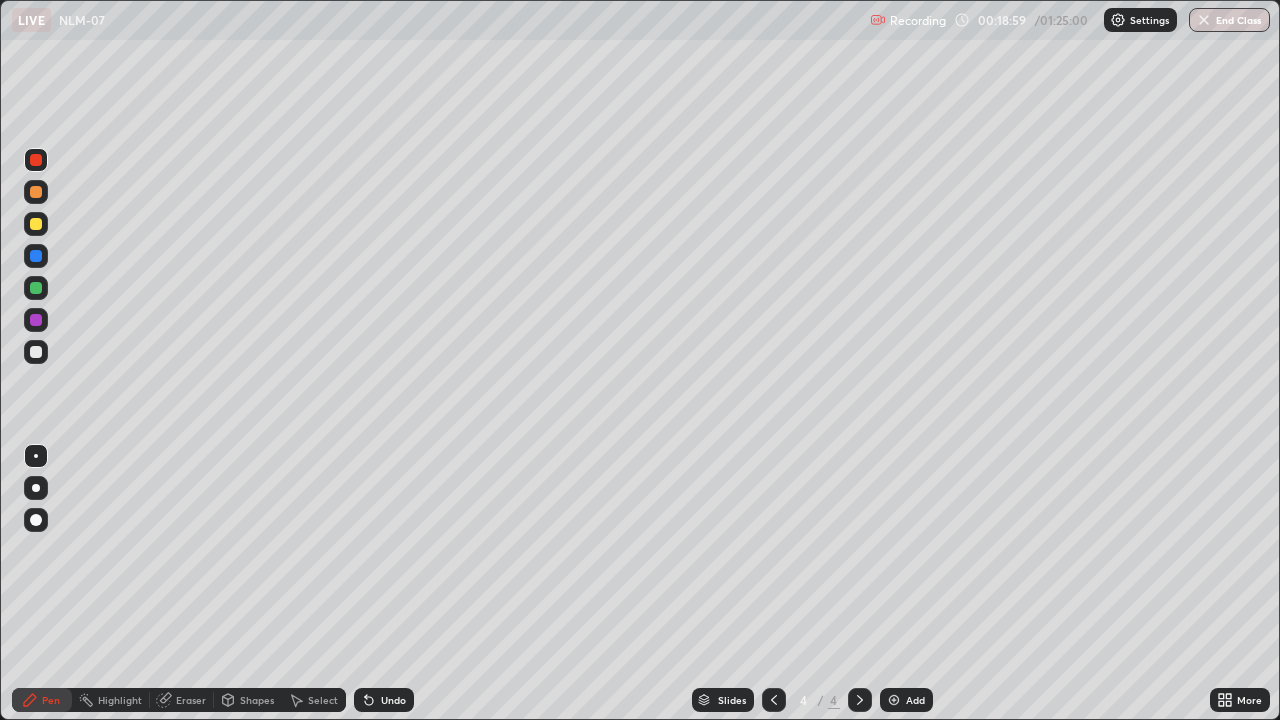 click on "Eraser" at bounding box center [191, 700] 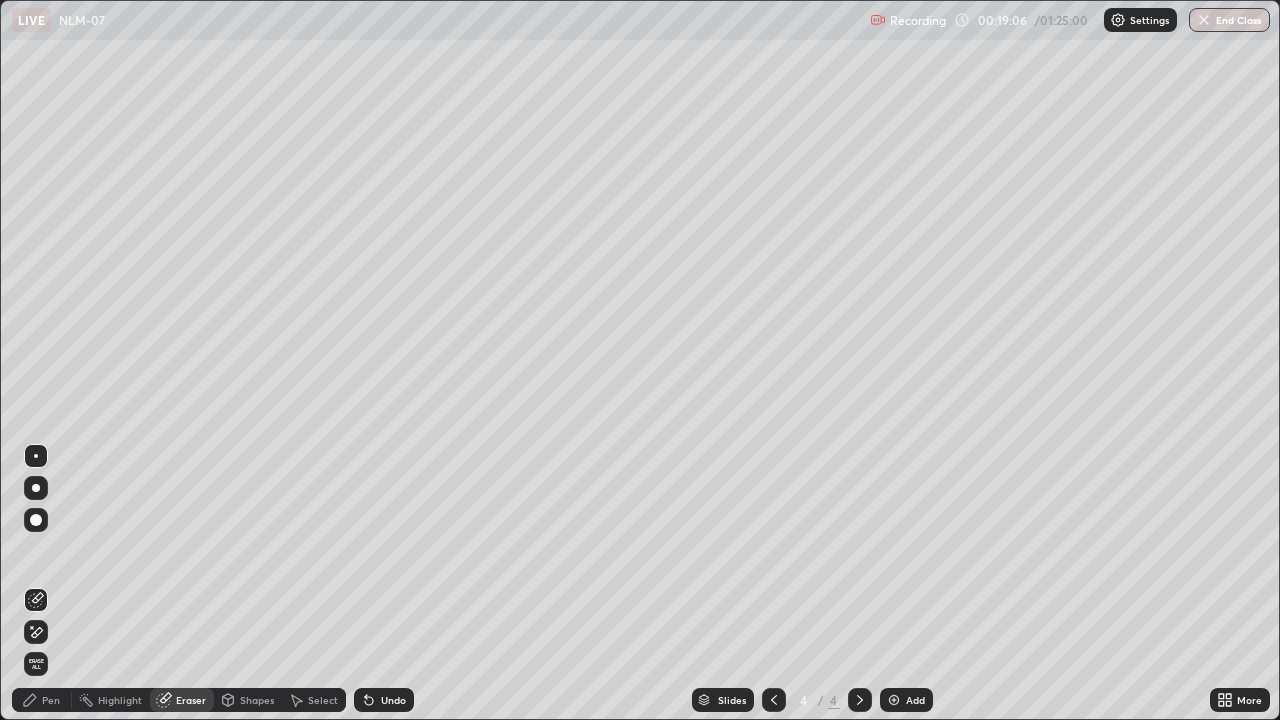 click on "Pen" at bounding box center (42, 700) 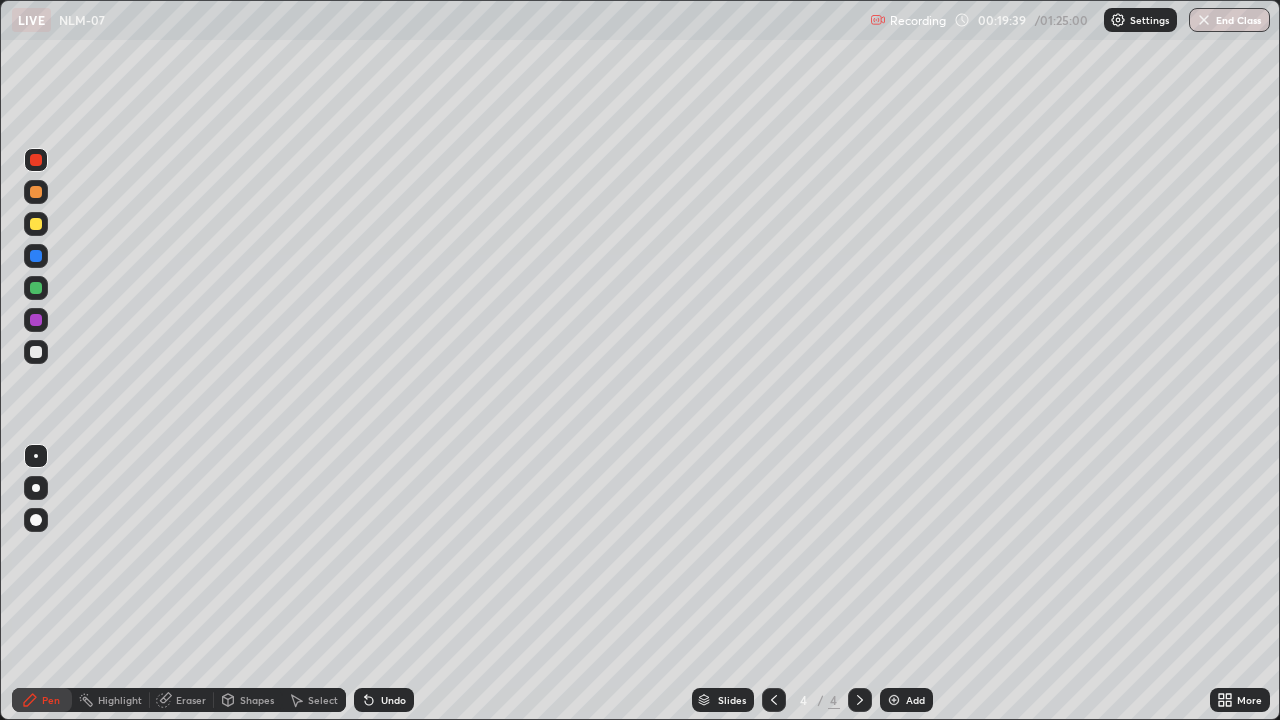 click on "Eraser" at bounding box center [191, 700] 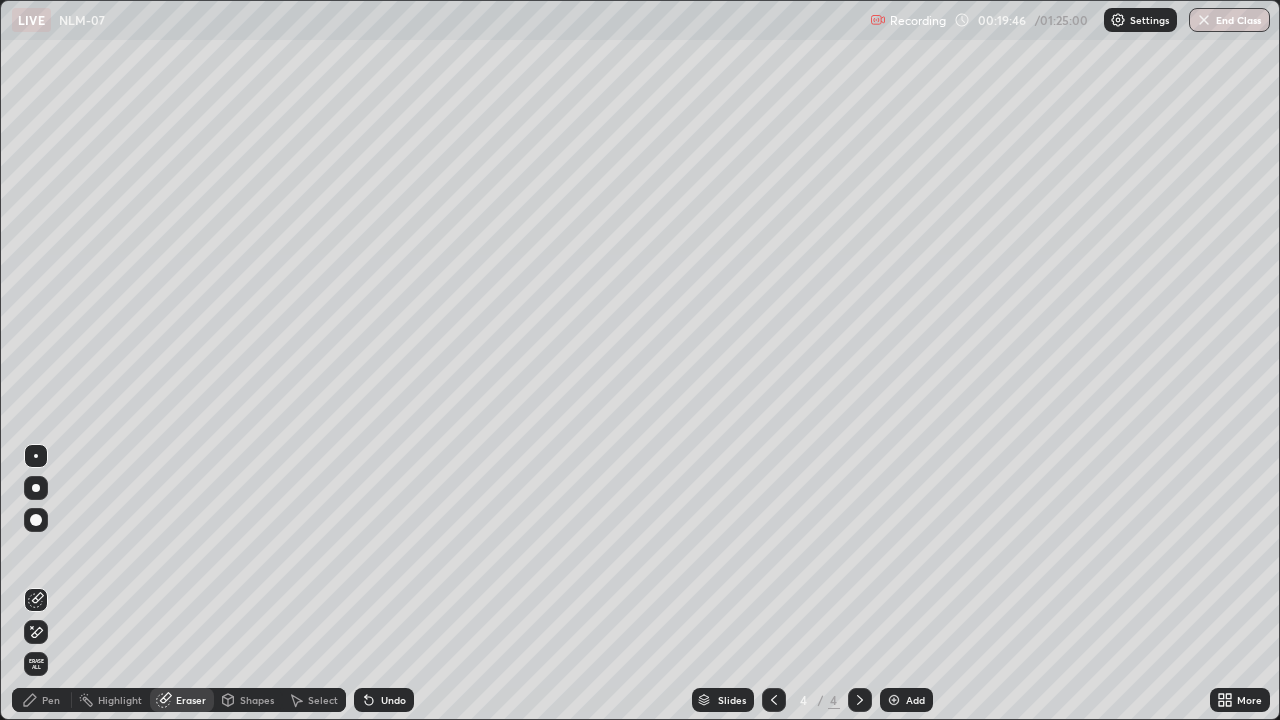 click on "Pen" at bounding box center (42, 700) 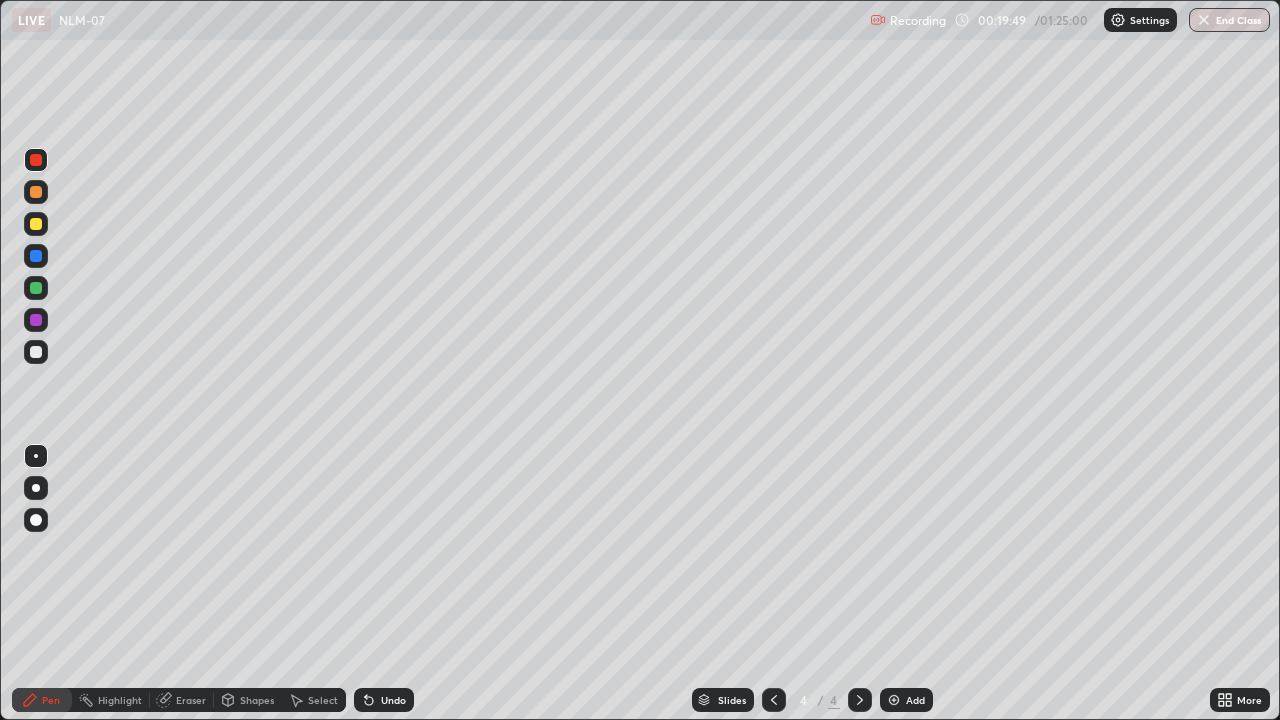 click on "Eraser" at bounding box center [182, 700] 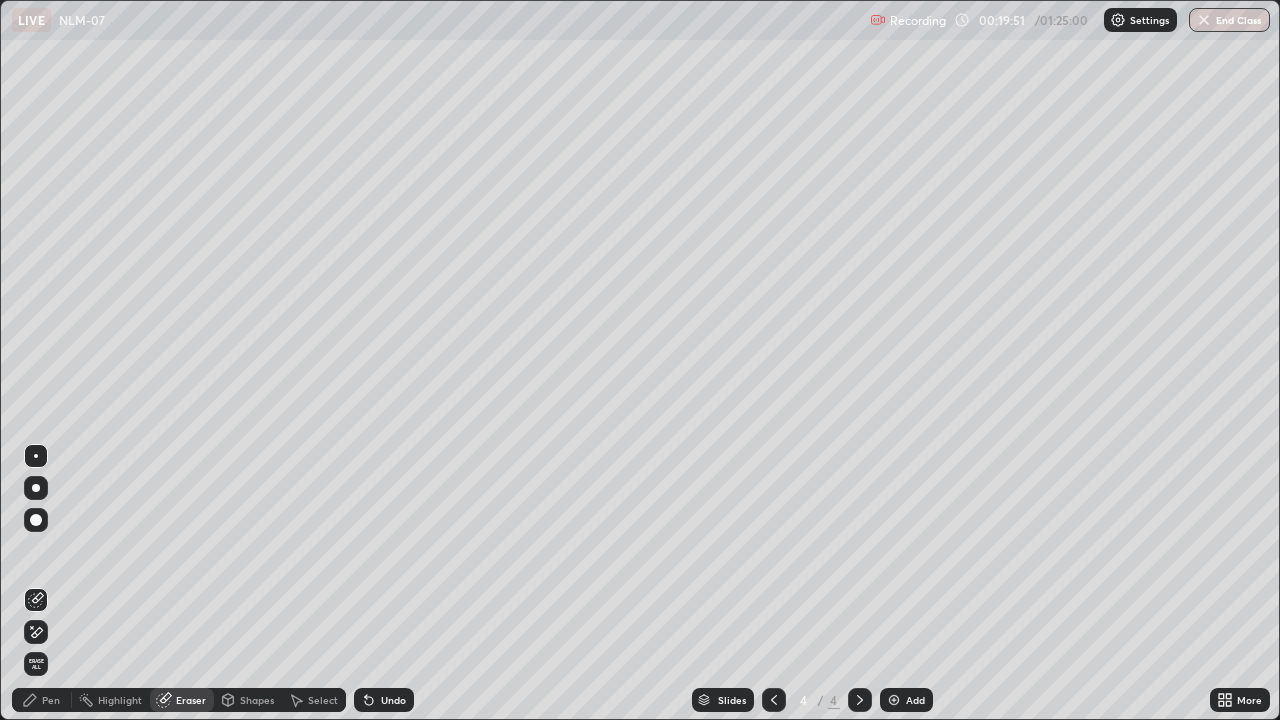 click on "Pen" at bounding box center [51, 700] 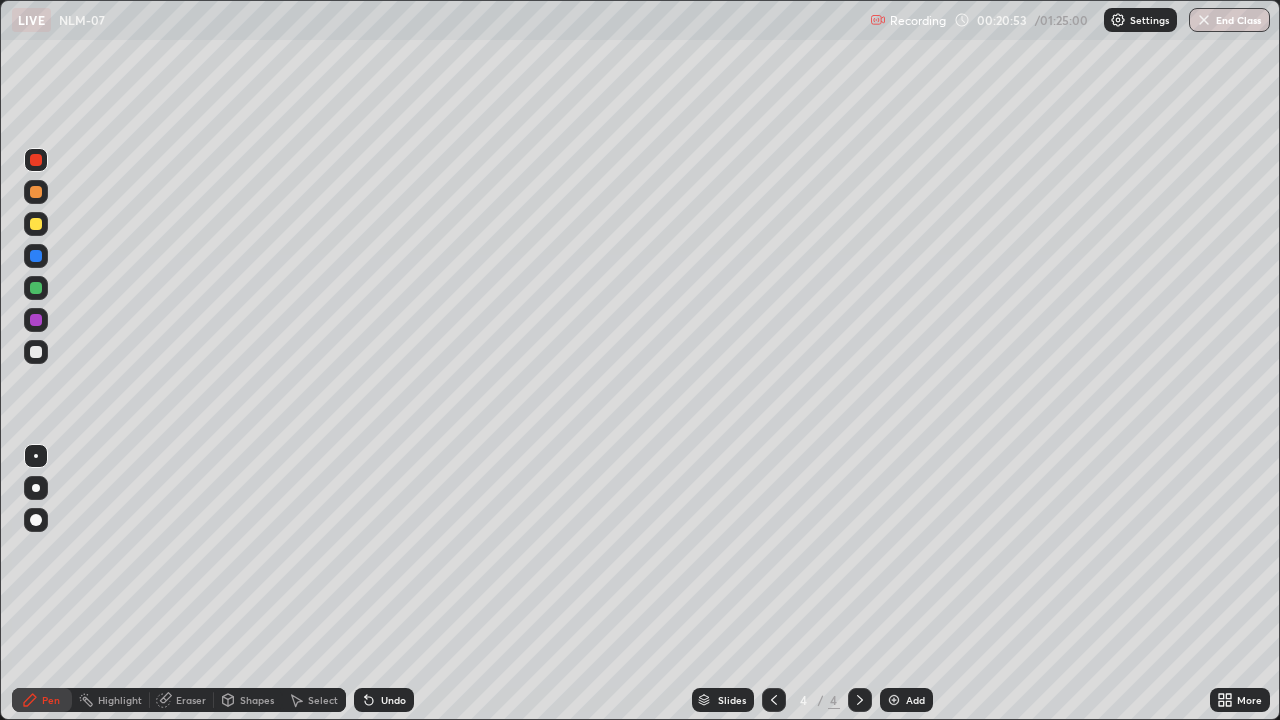 click at bounding box center (36, 288) 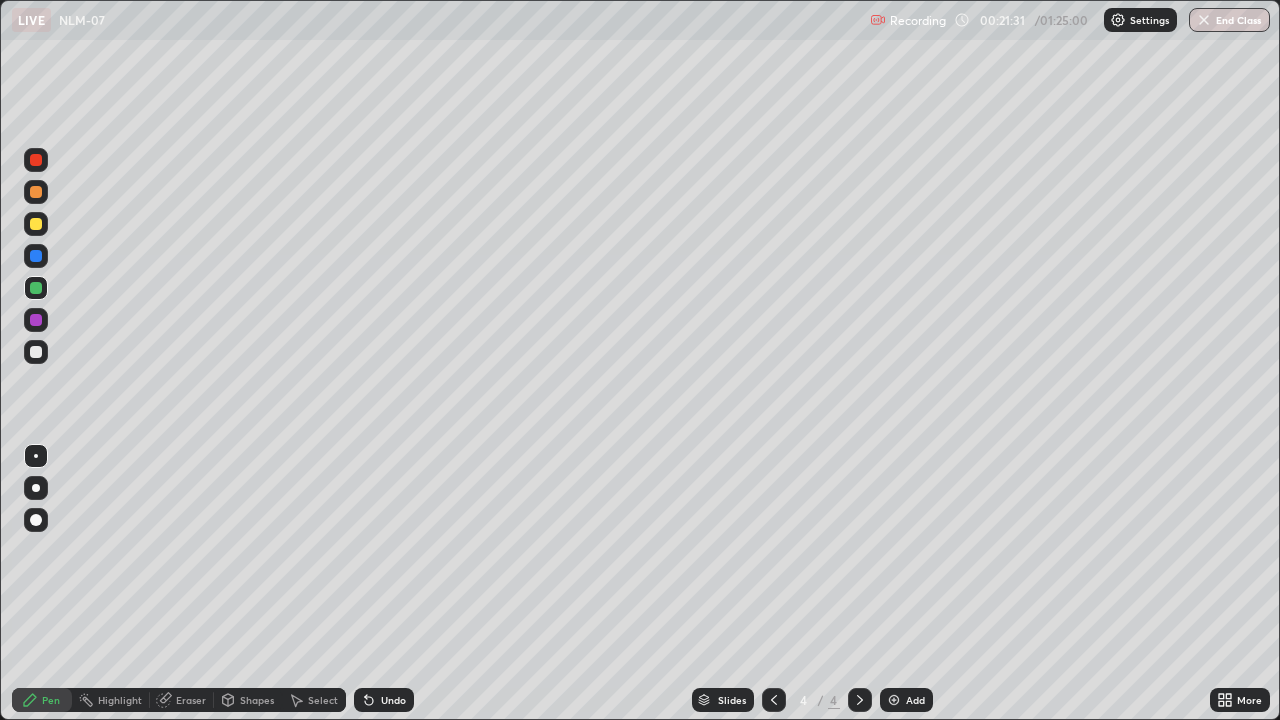 click on "Eraser" at bounding box center (191, 700) 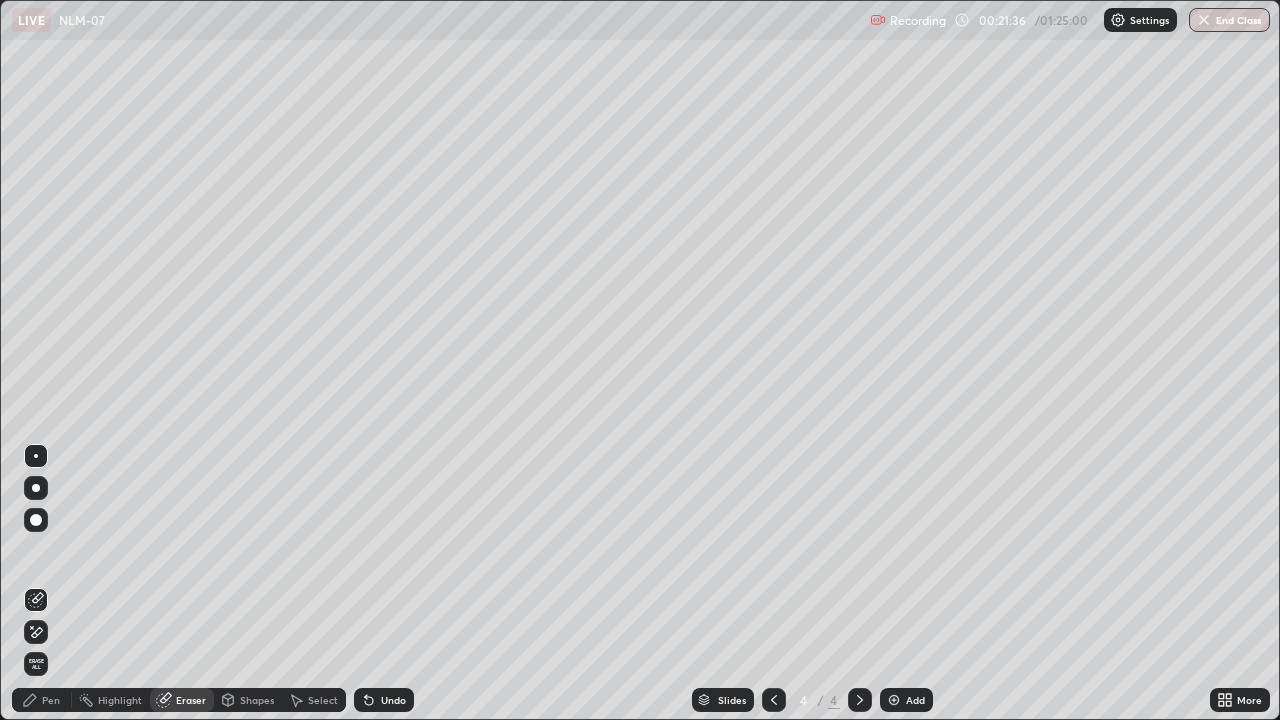 click on "Pen" at bounding box center (42, 700) 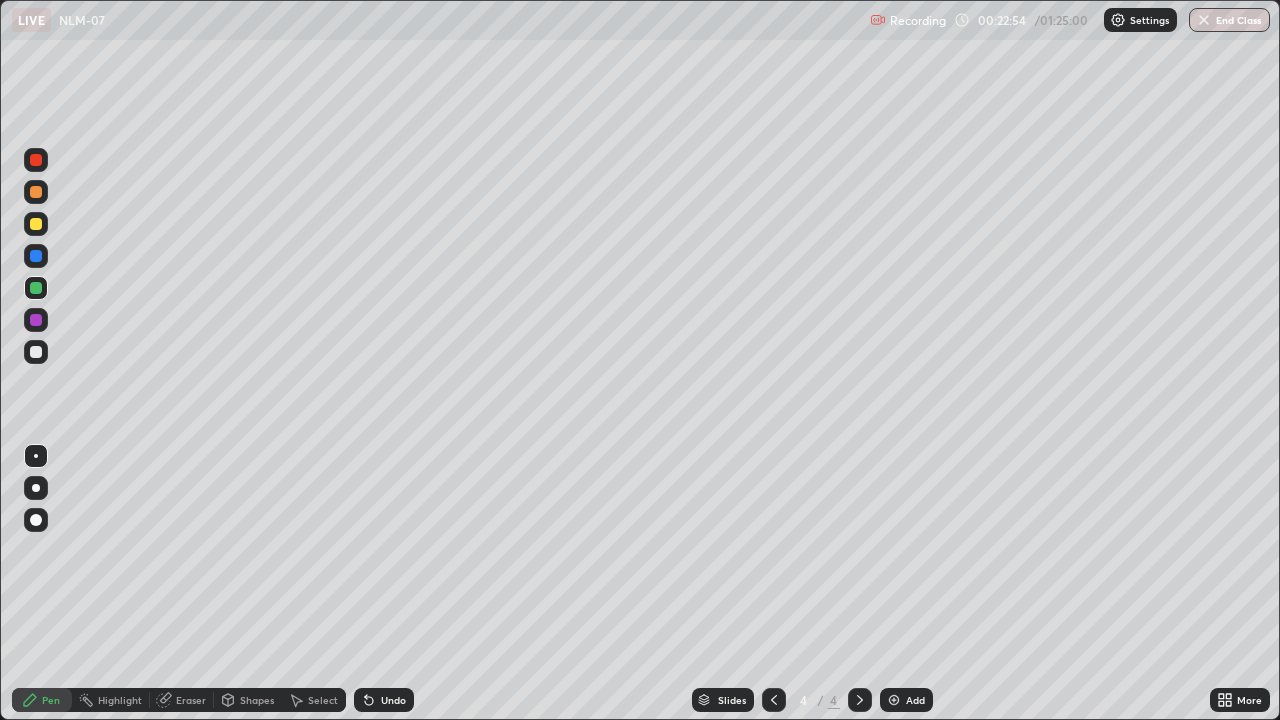click at bounding box center [894, 700] 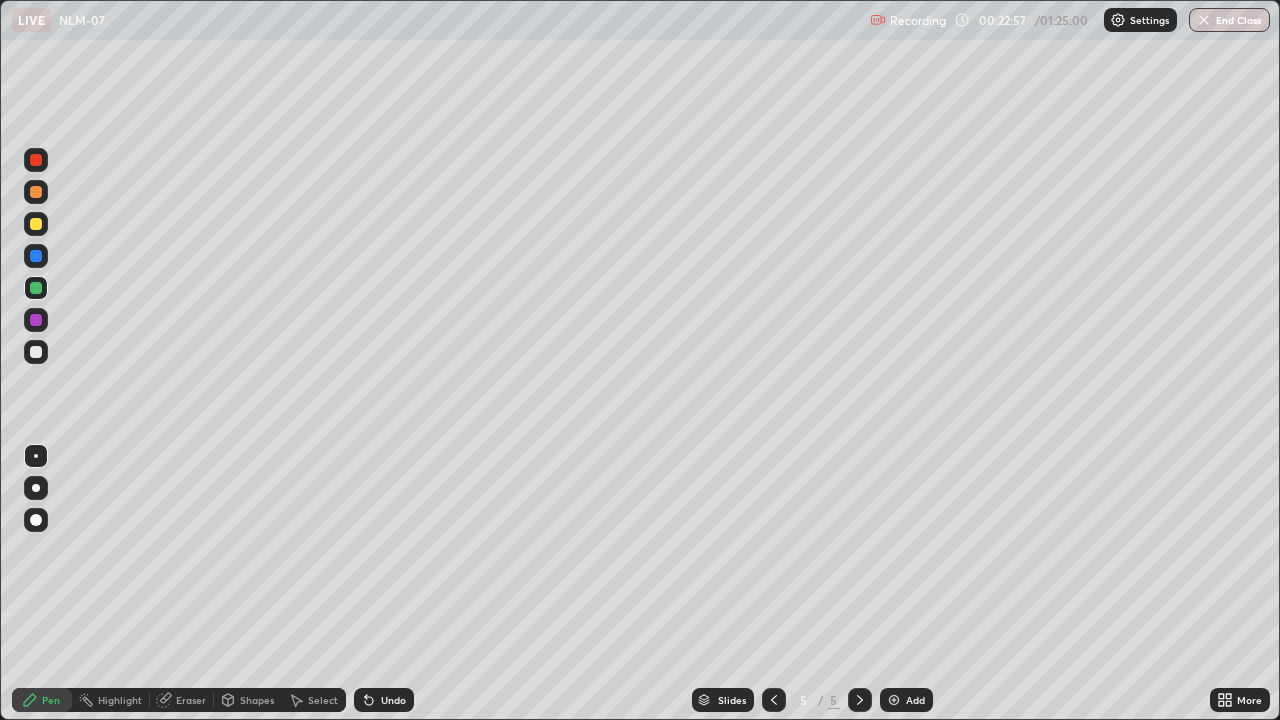 click at bounding box center [36, 160] 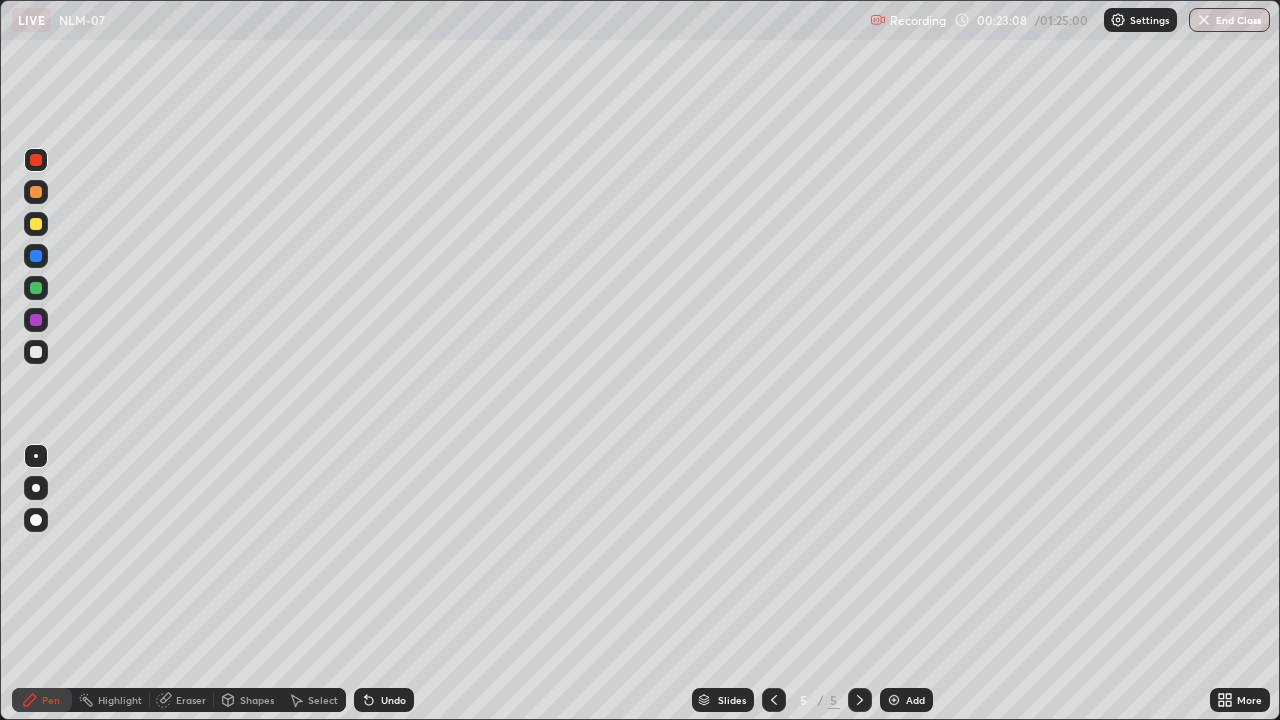 click at bounding box center (36, 256) 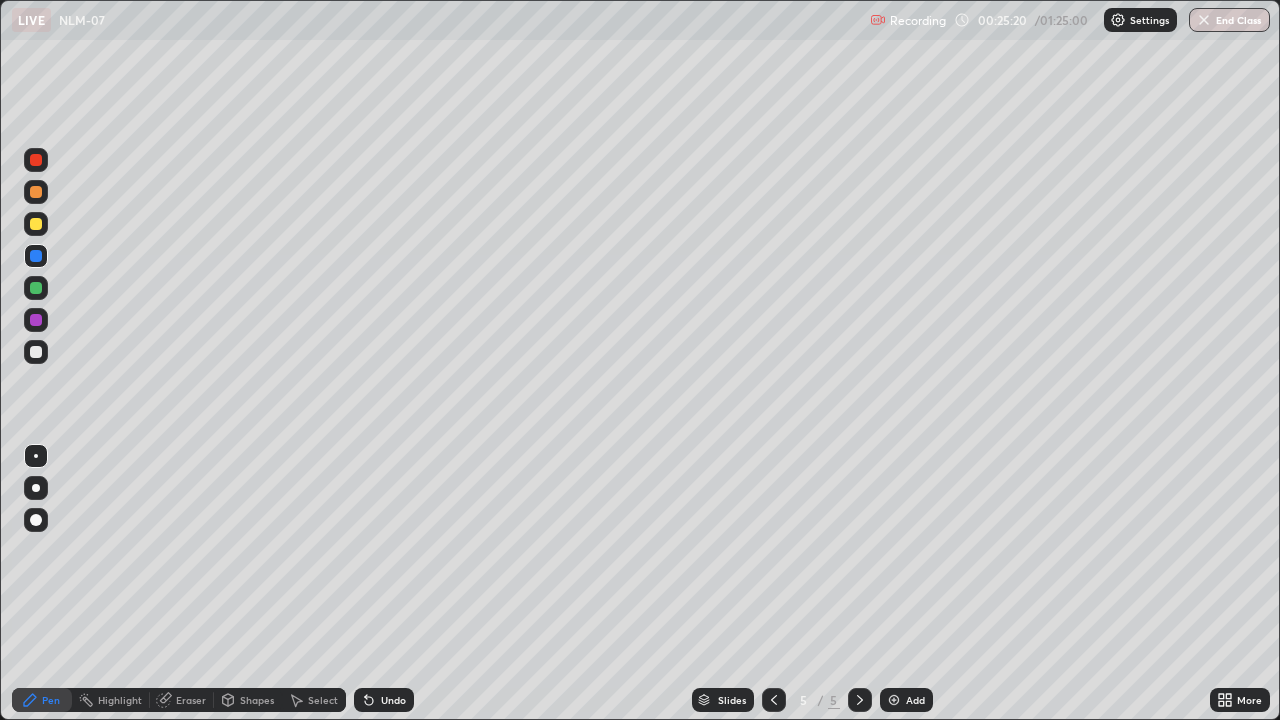 click on "Undo" at bounding box center (393, 700) 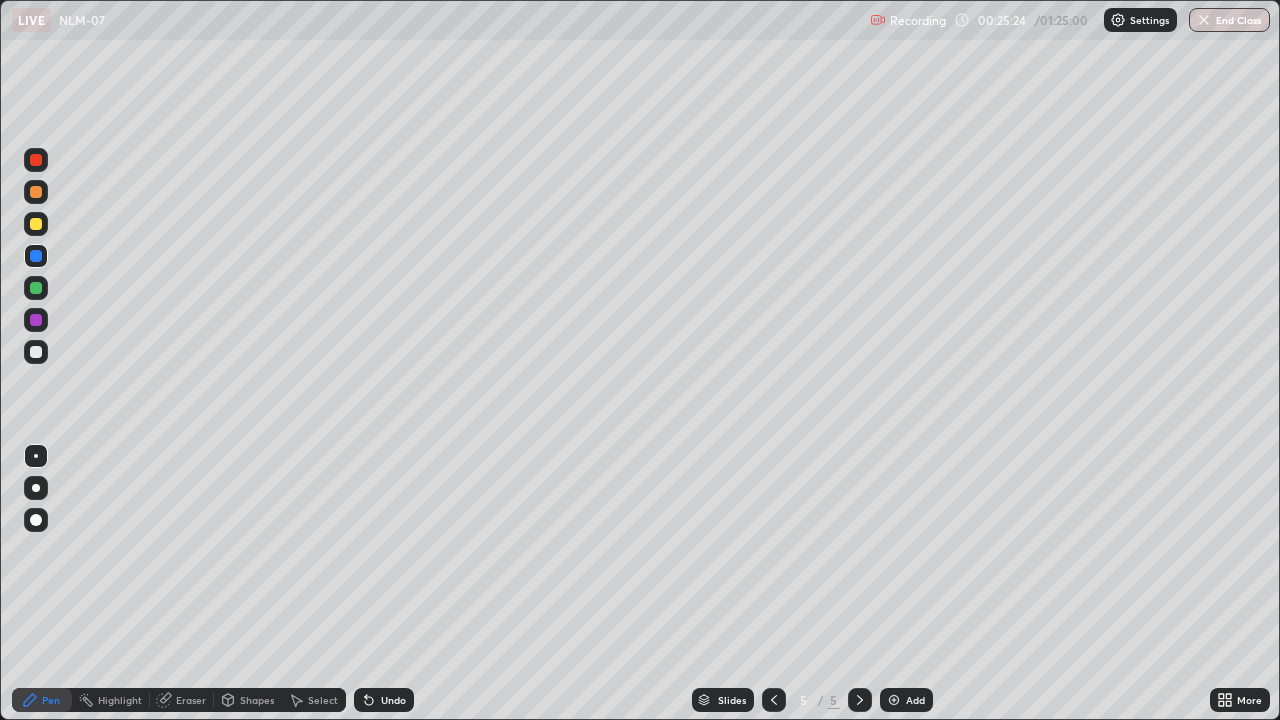 click on "Undo" at bounding box center (393, 700) 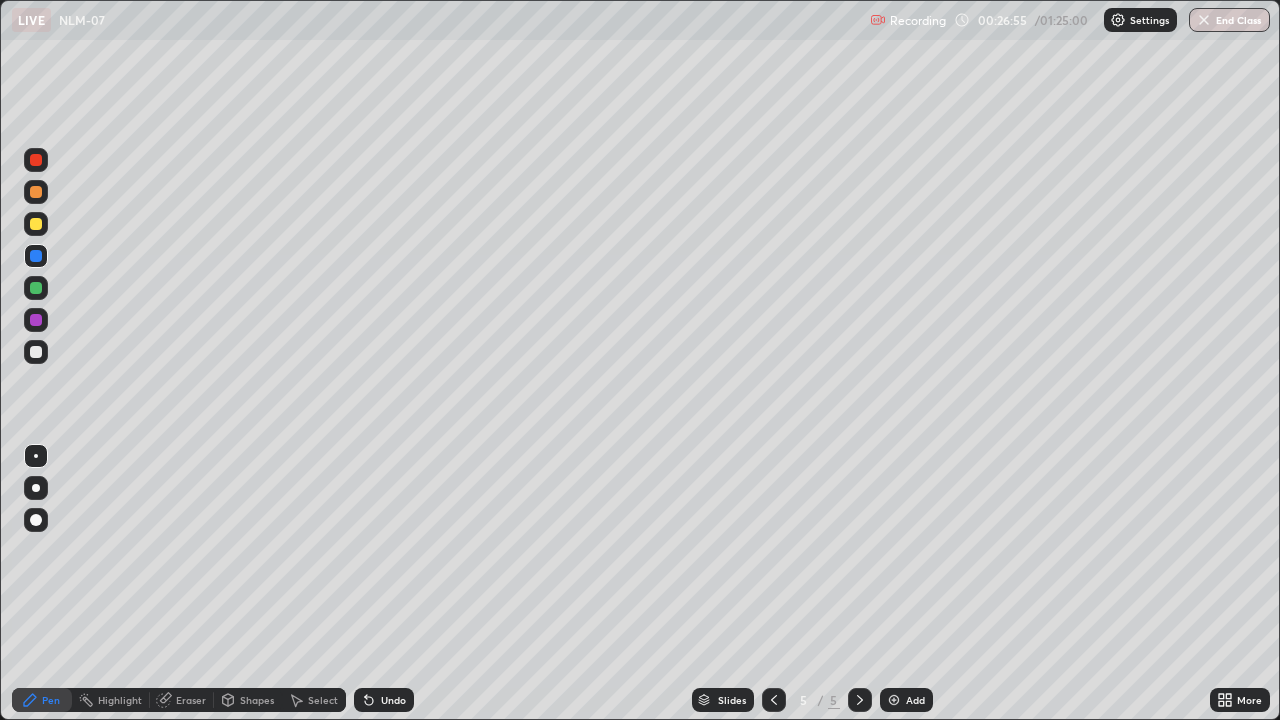click 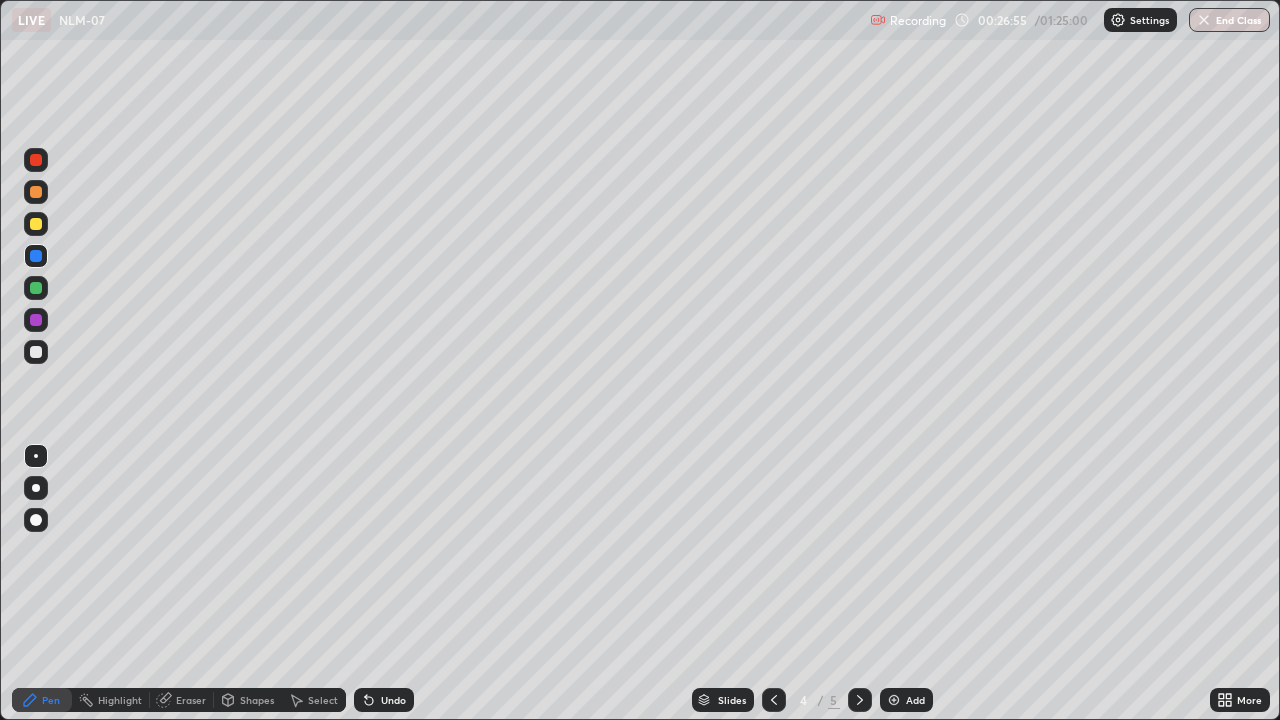 click 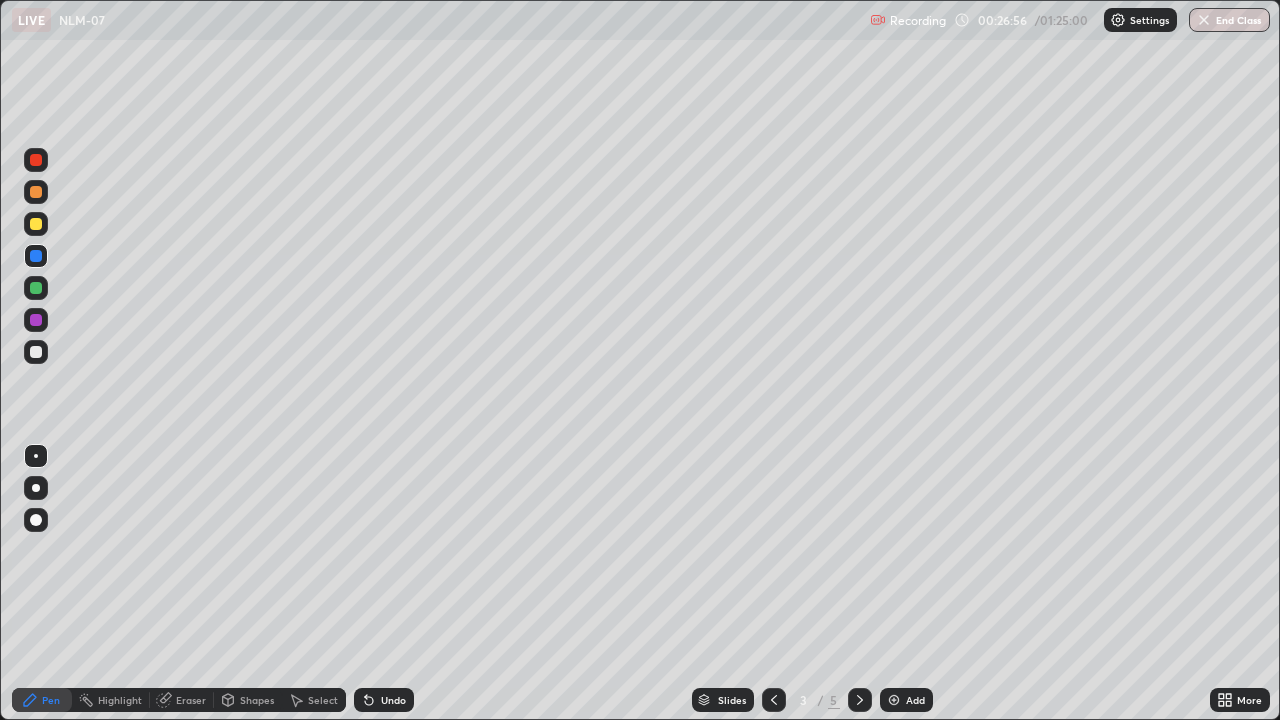 click 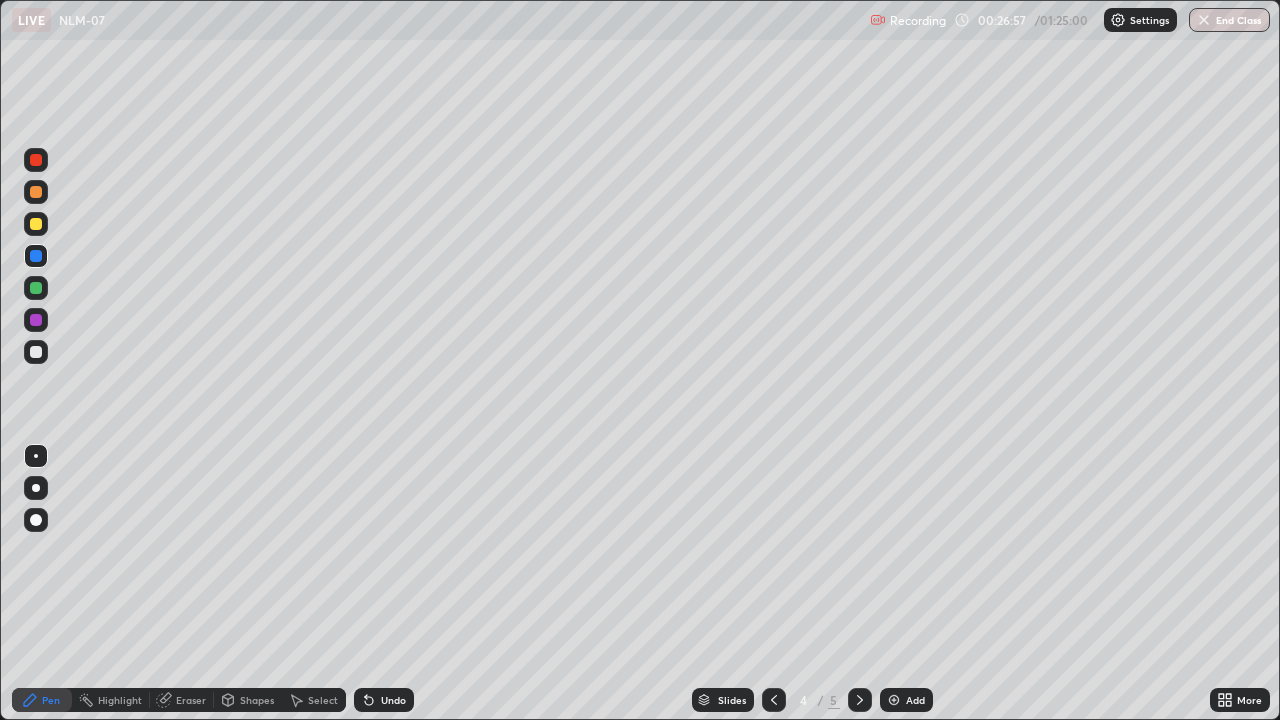 click 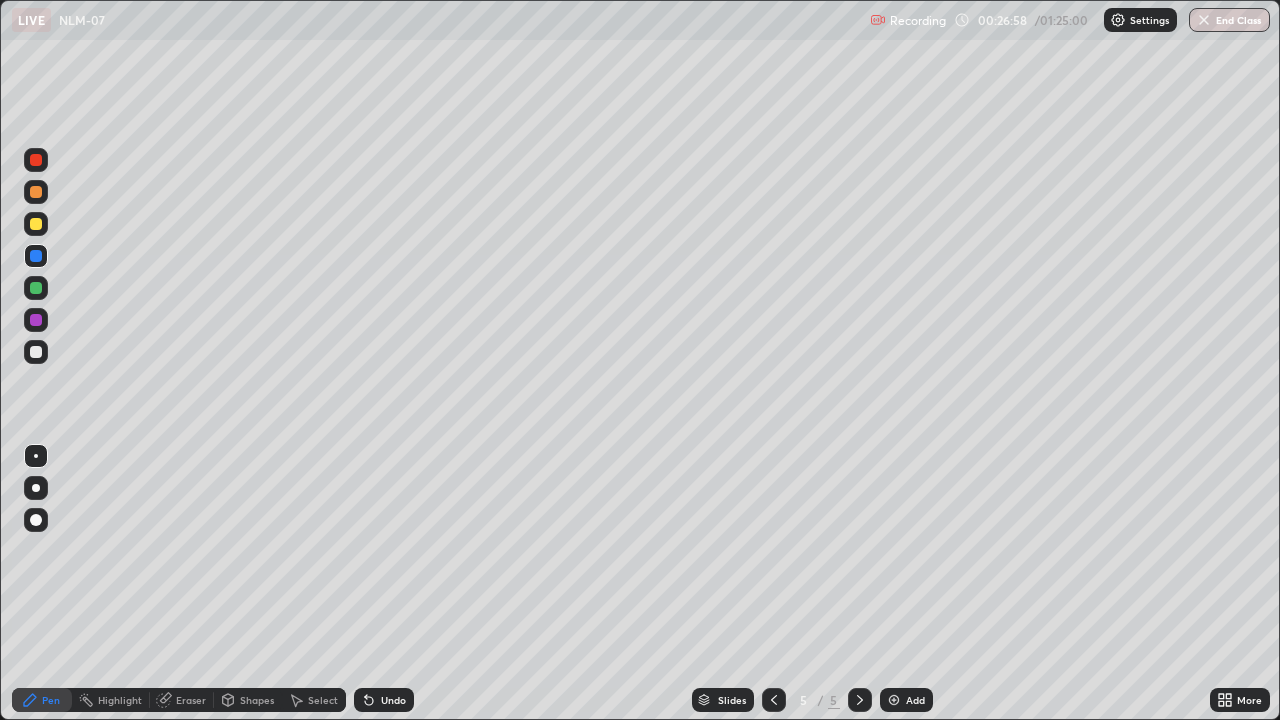 click on "Undo" at bounding box center [384, 700] 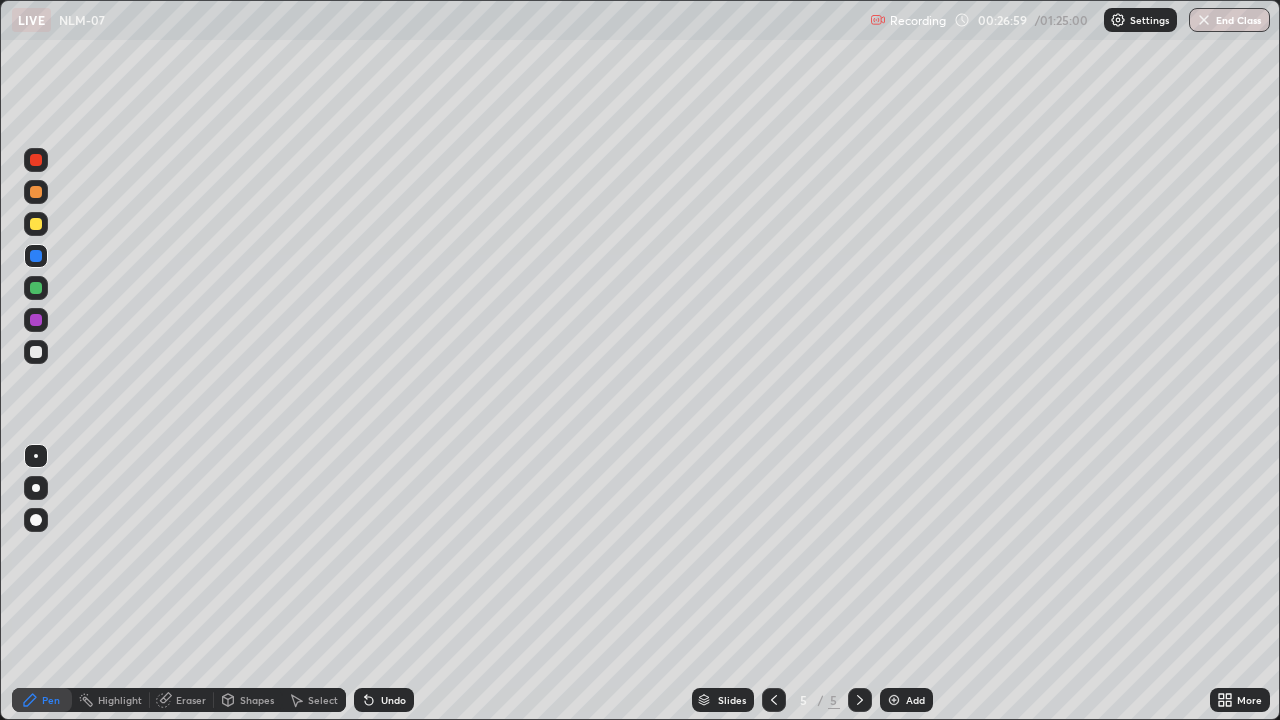 click on "Undo" at bounding box center [384, 700] 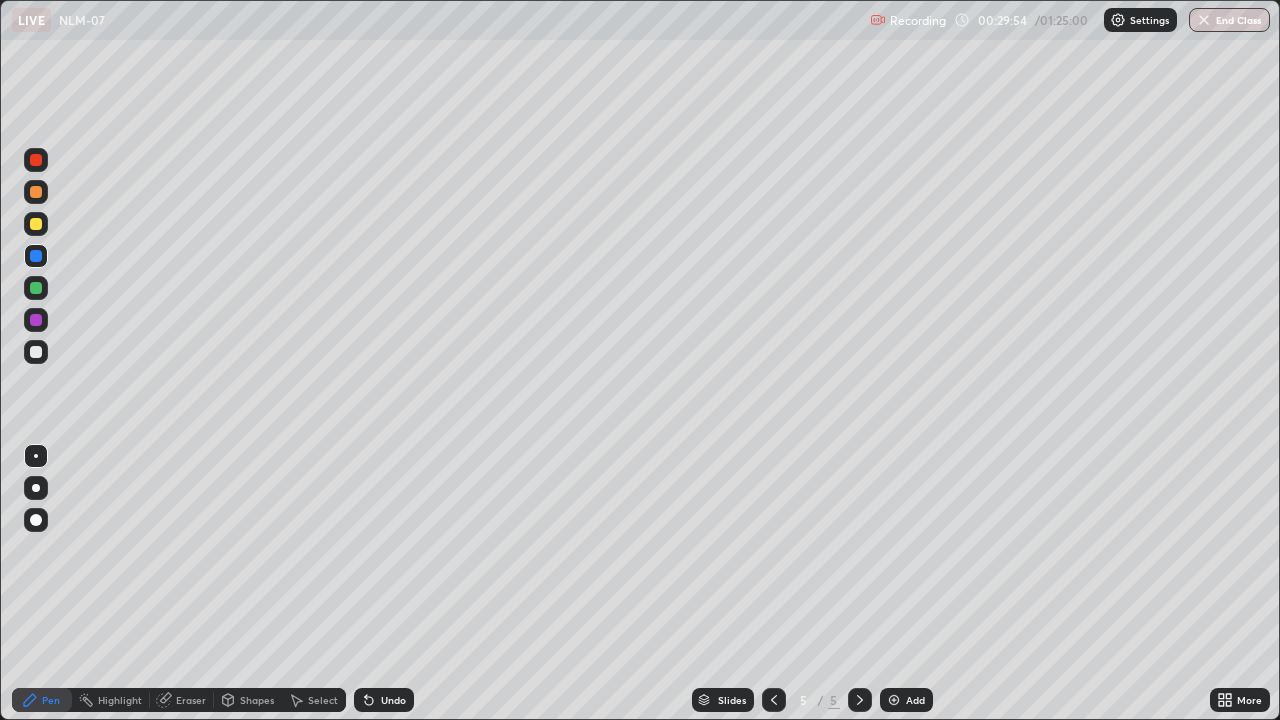 click on "Eraser" at bounding box center [182, 700] 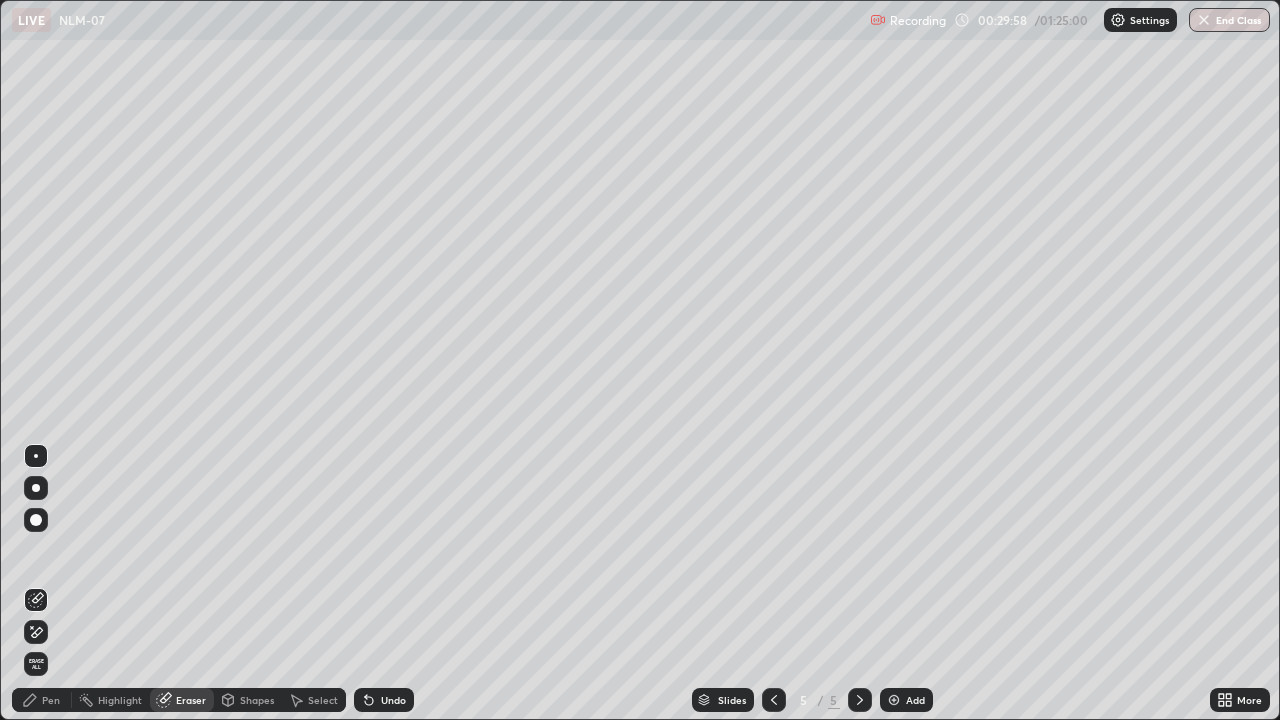 click on "Pen" at bounding box center (51, 700) 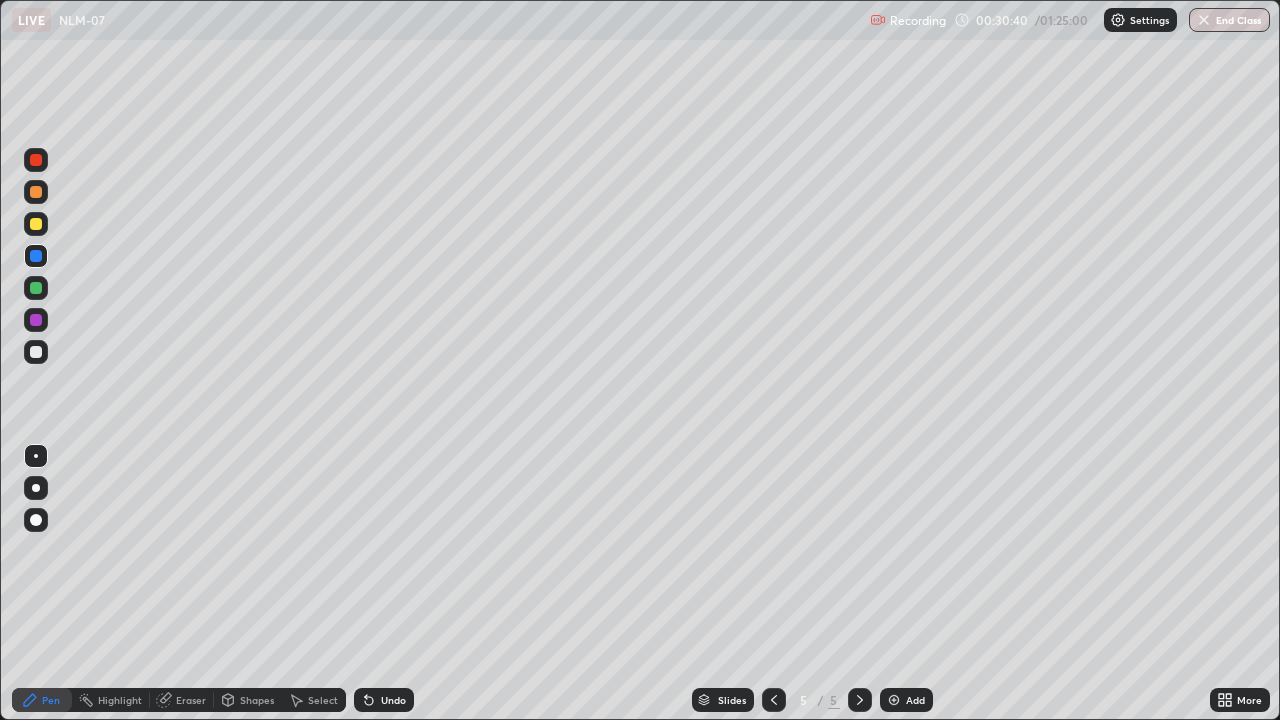 click on "Eraser" at bounding box center (182, 700) 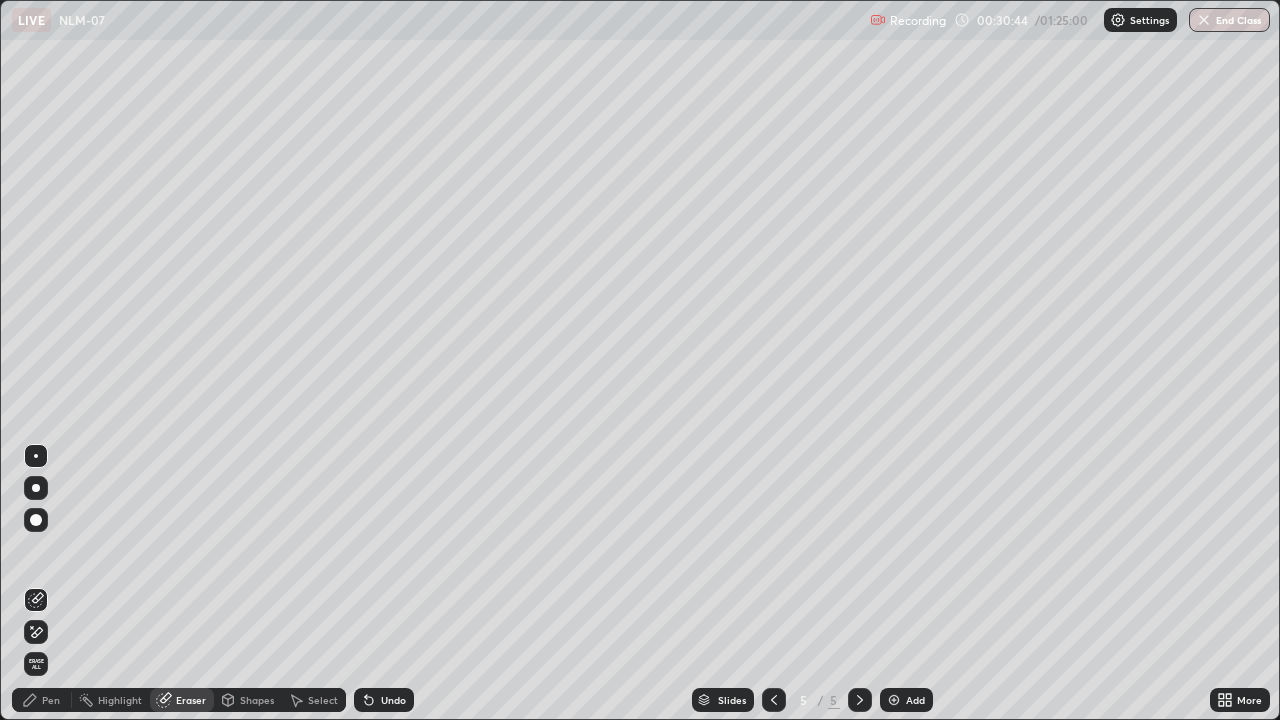 click on "Pen" at bounding box center [51, 700] 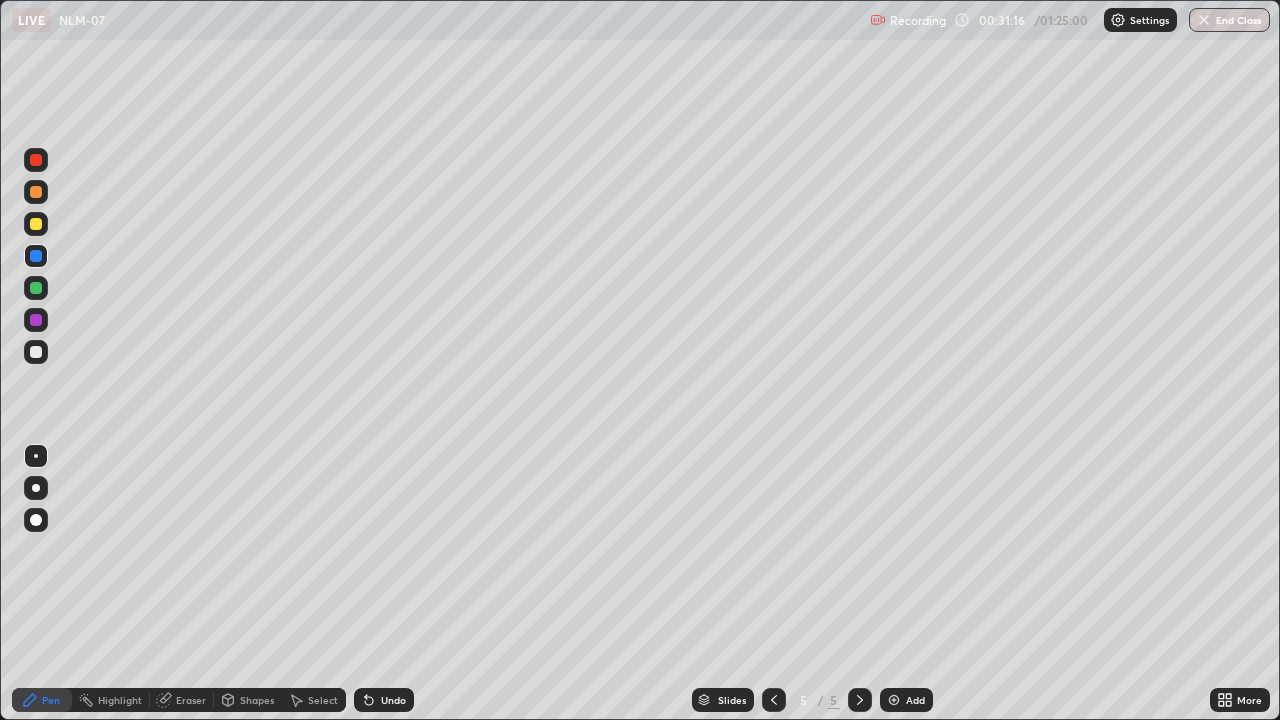 click on "Eraser" at bounding box center [182, 700] 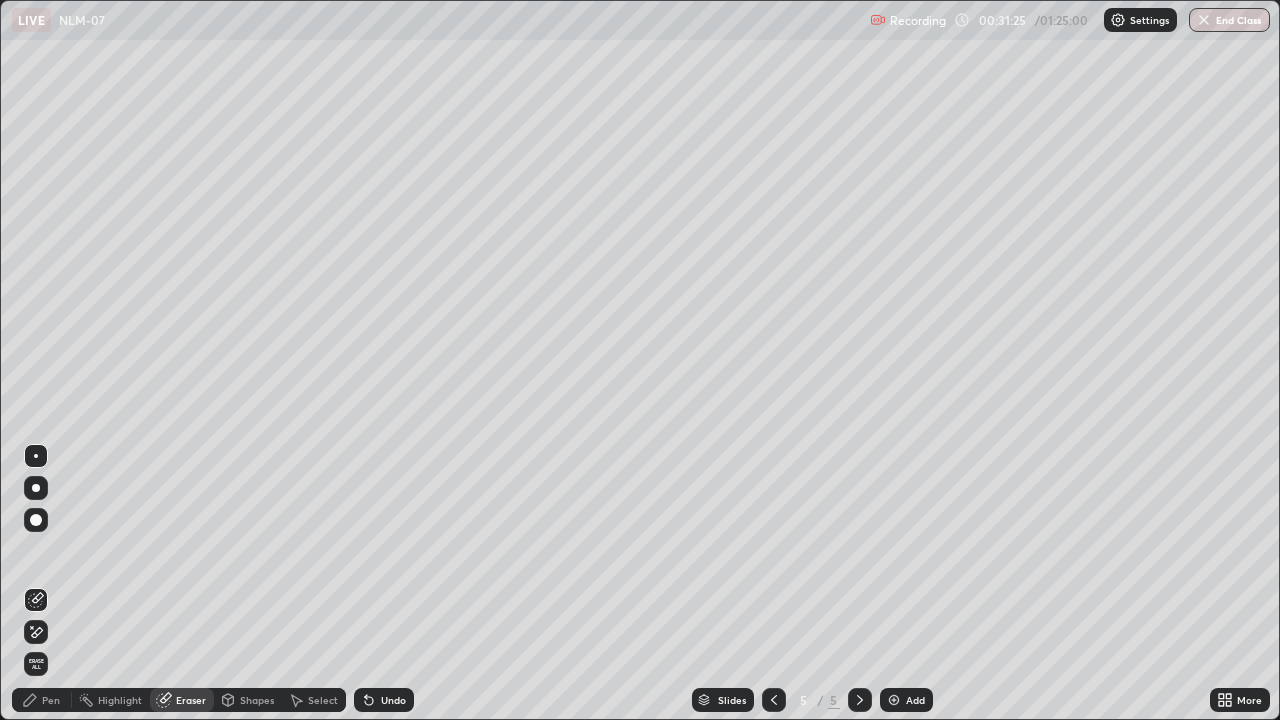 click on "Pen" at bounding box center (42, 700) 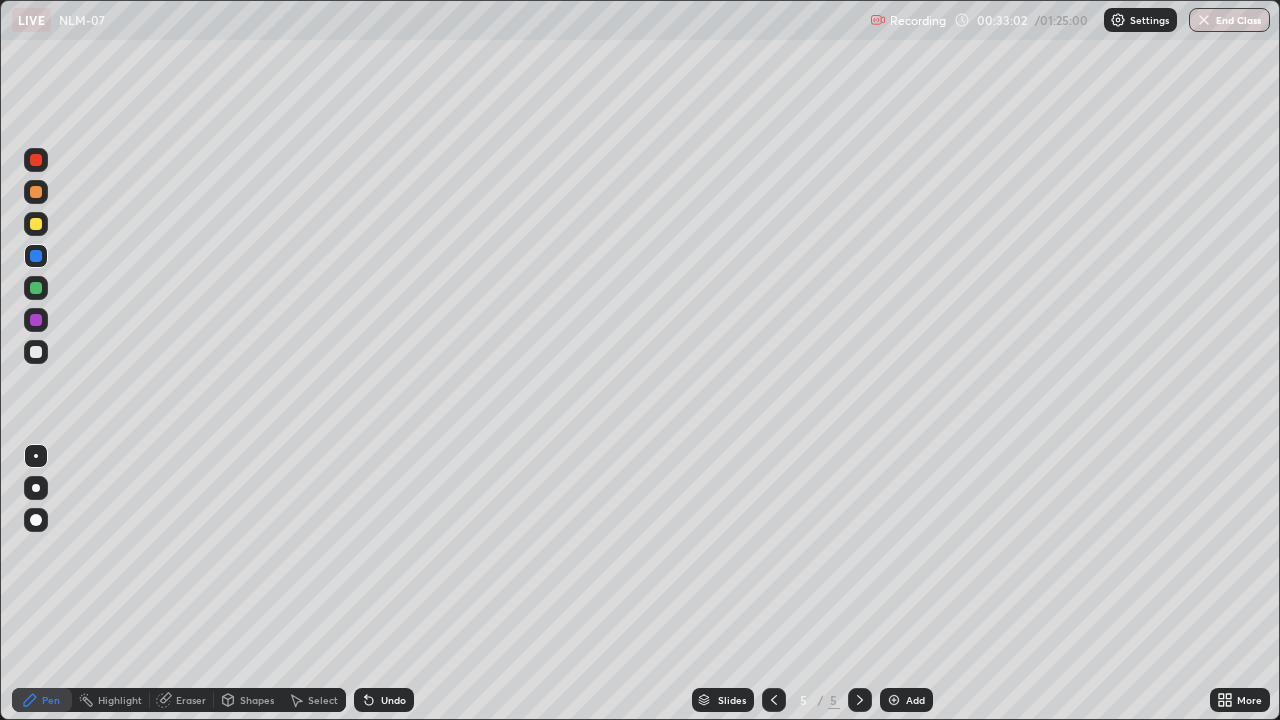 click on "Add" at bounding box center [906, 700] 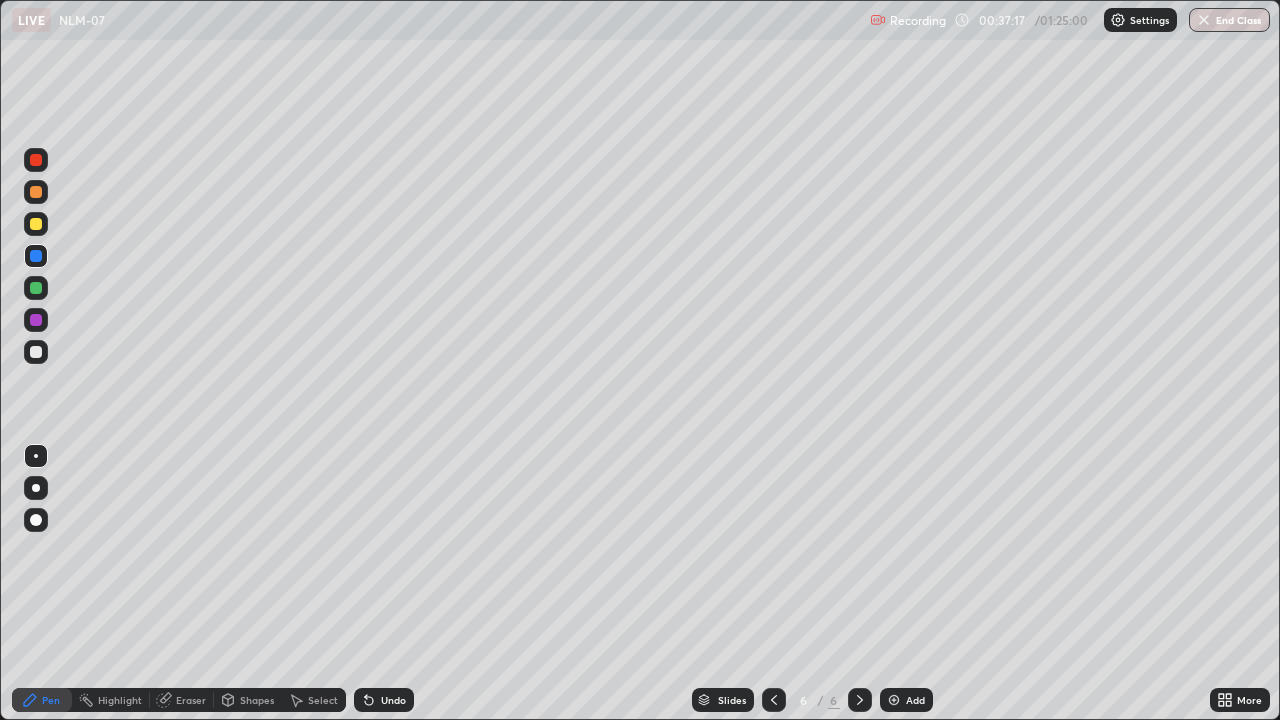click on "Eraser" at bounding box center [182, 700] 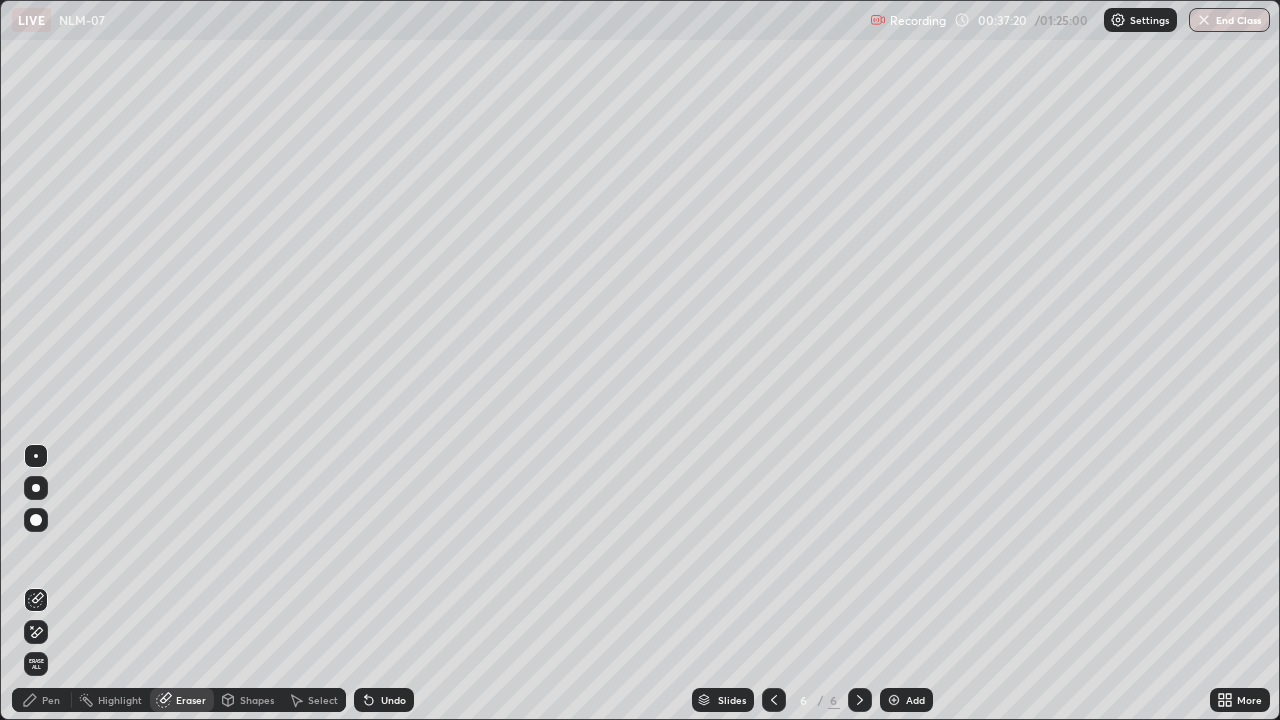 click on "Pen" at bounding box center [42, 700] 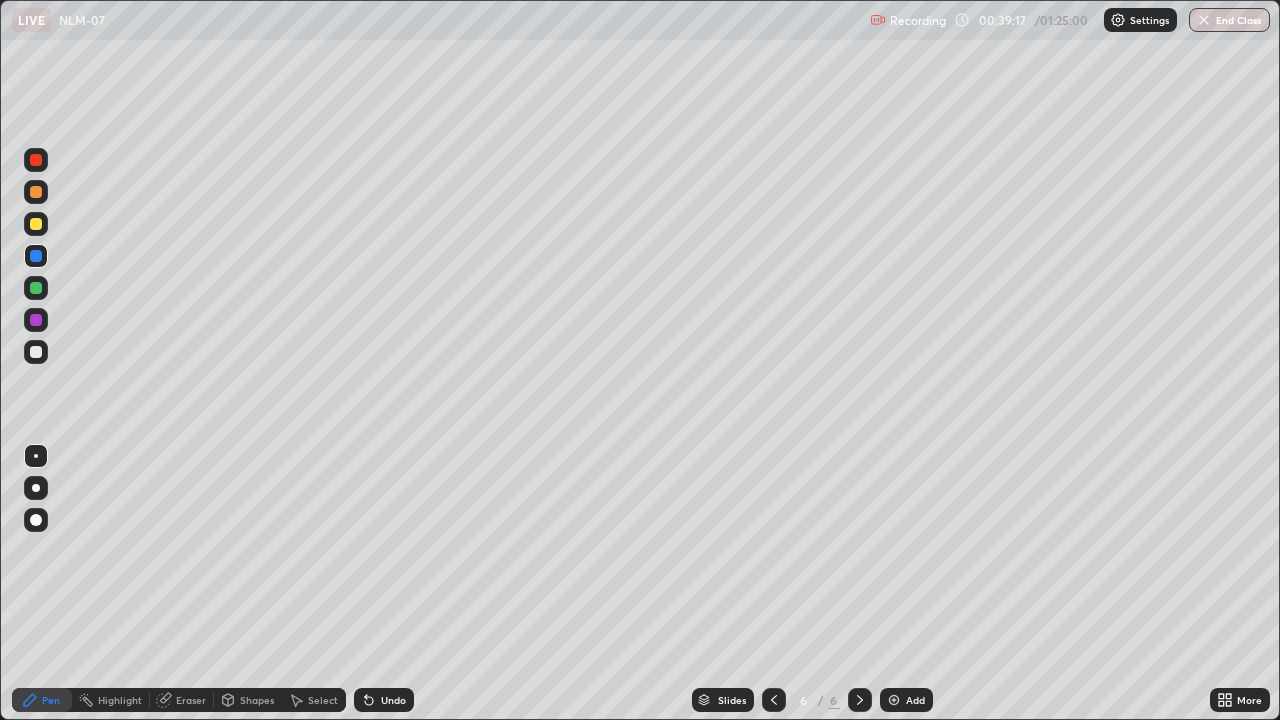 click on "Eraser" at bounding box center [182, 700] 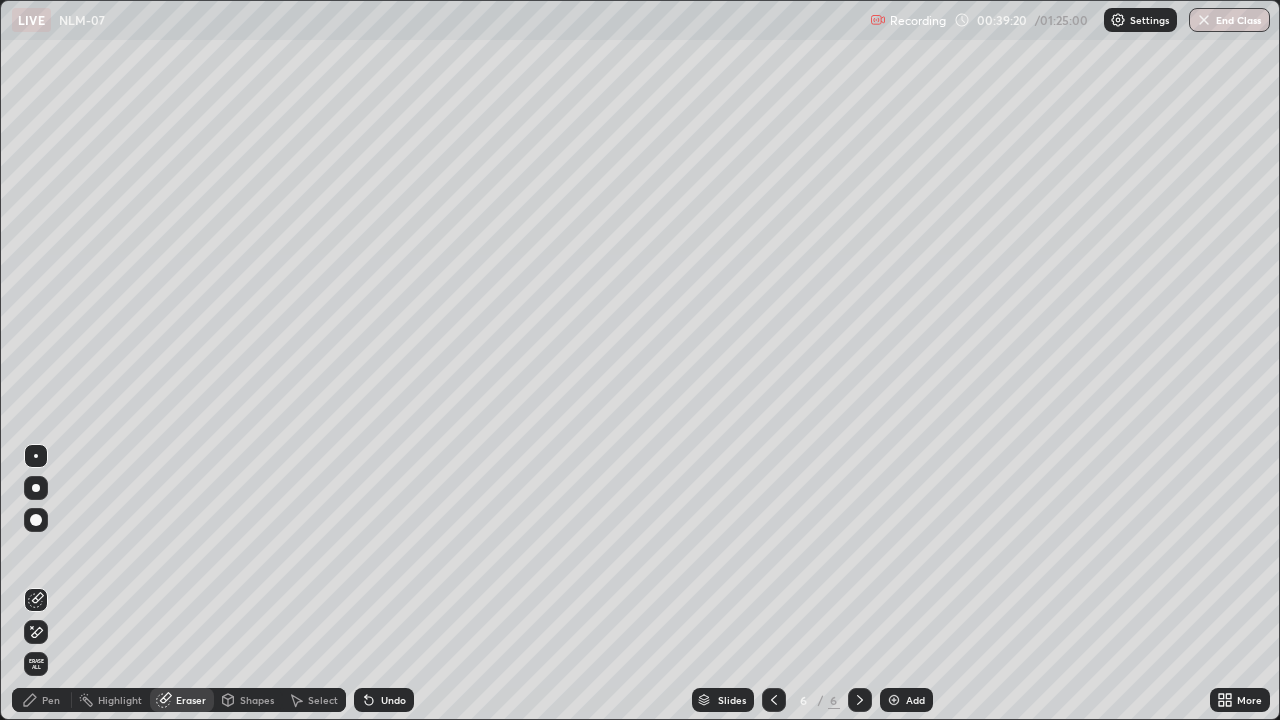 click on "Pen" at bounding box center (42, 700) 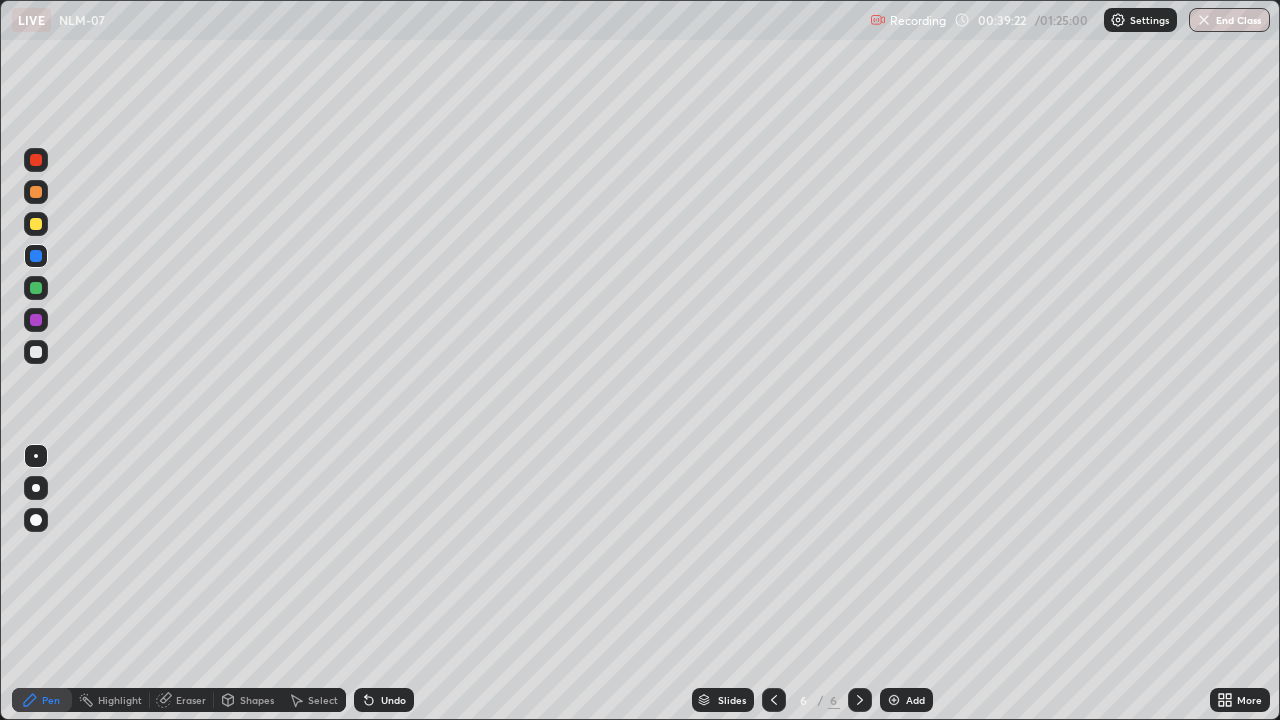 click on "Eraser" at bounding box center (182, 700) 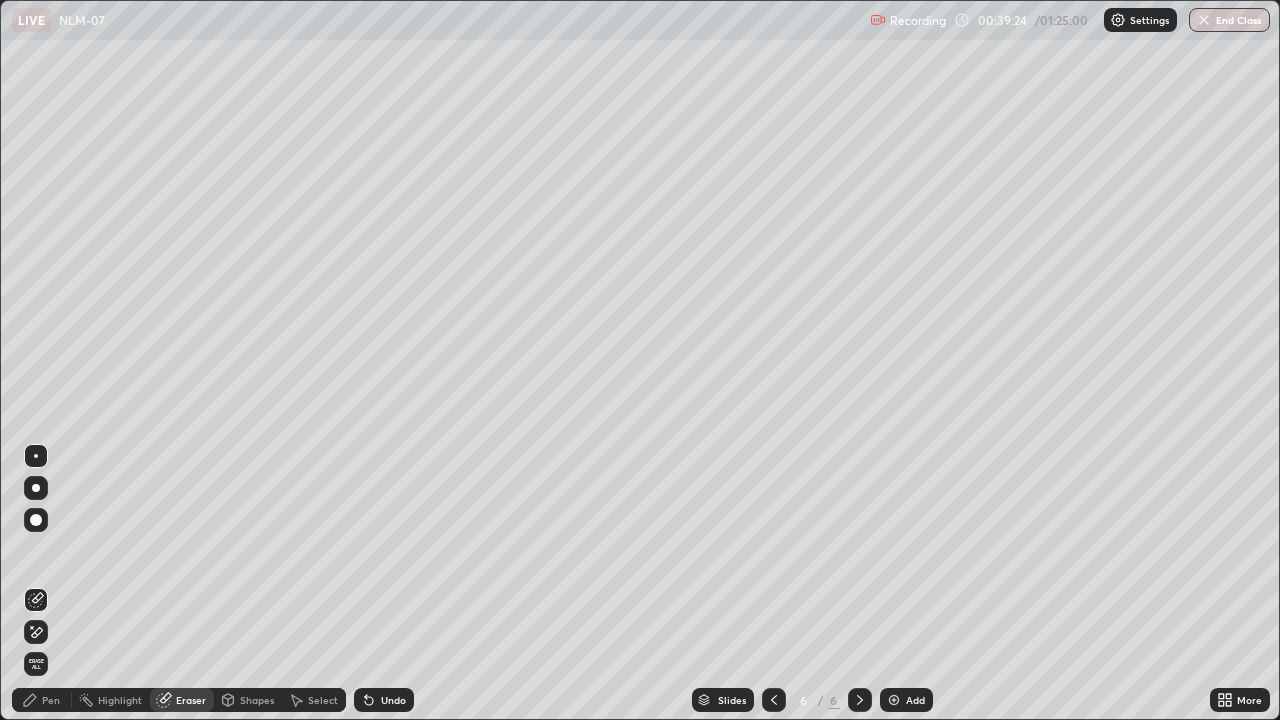 click on "Pen" at bounding box center (51, 700) 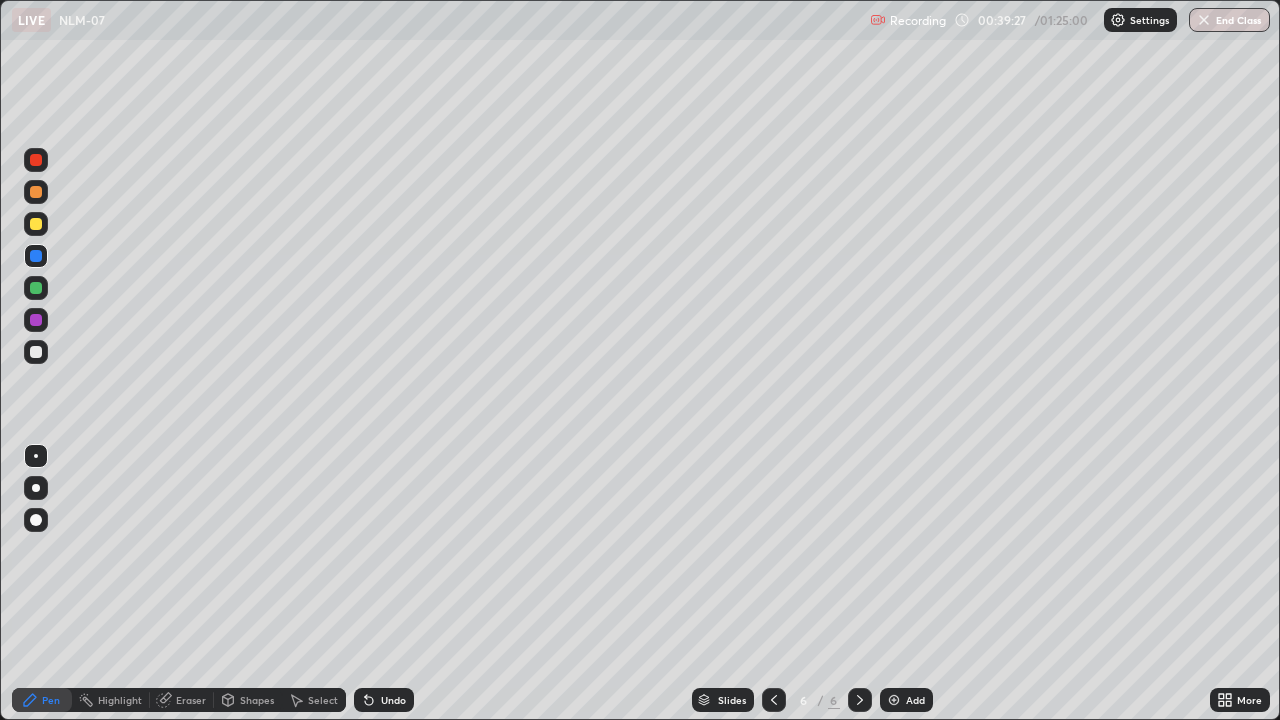 click on "Eraser" at bounding box center (182, 700) 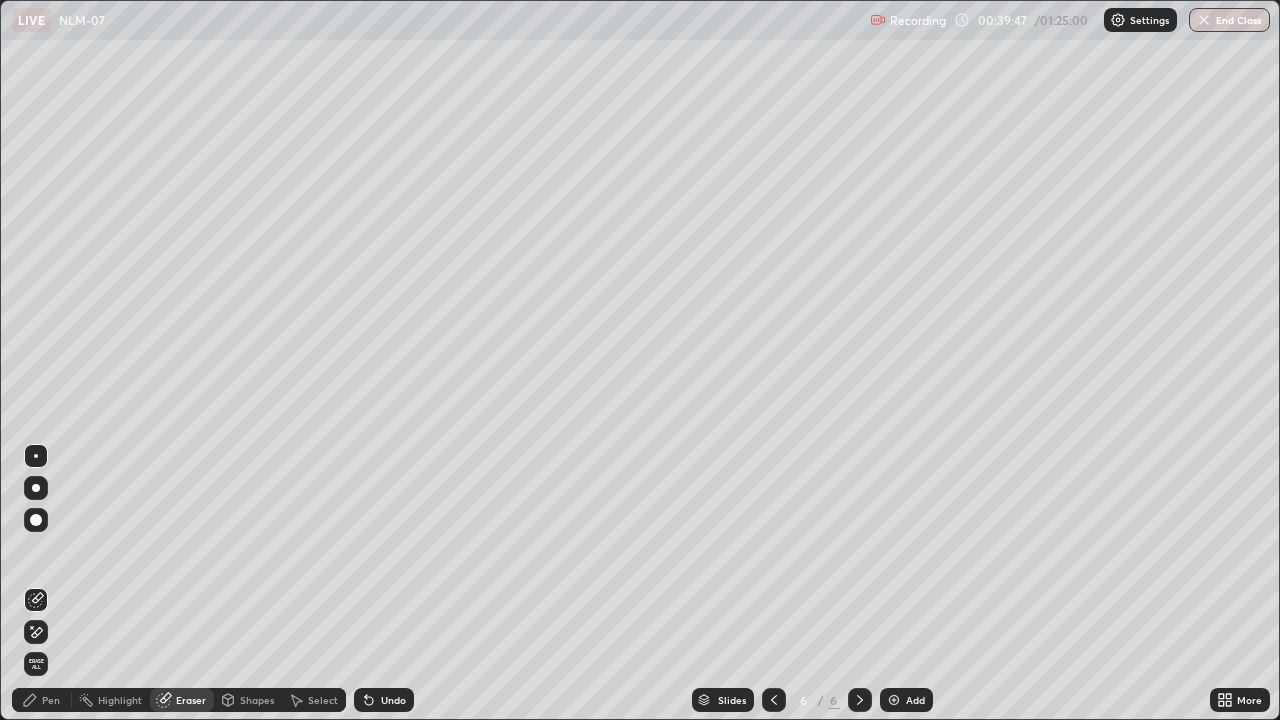 click on "Pen" at bounding box center [42, 700] 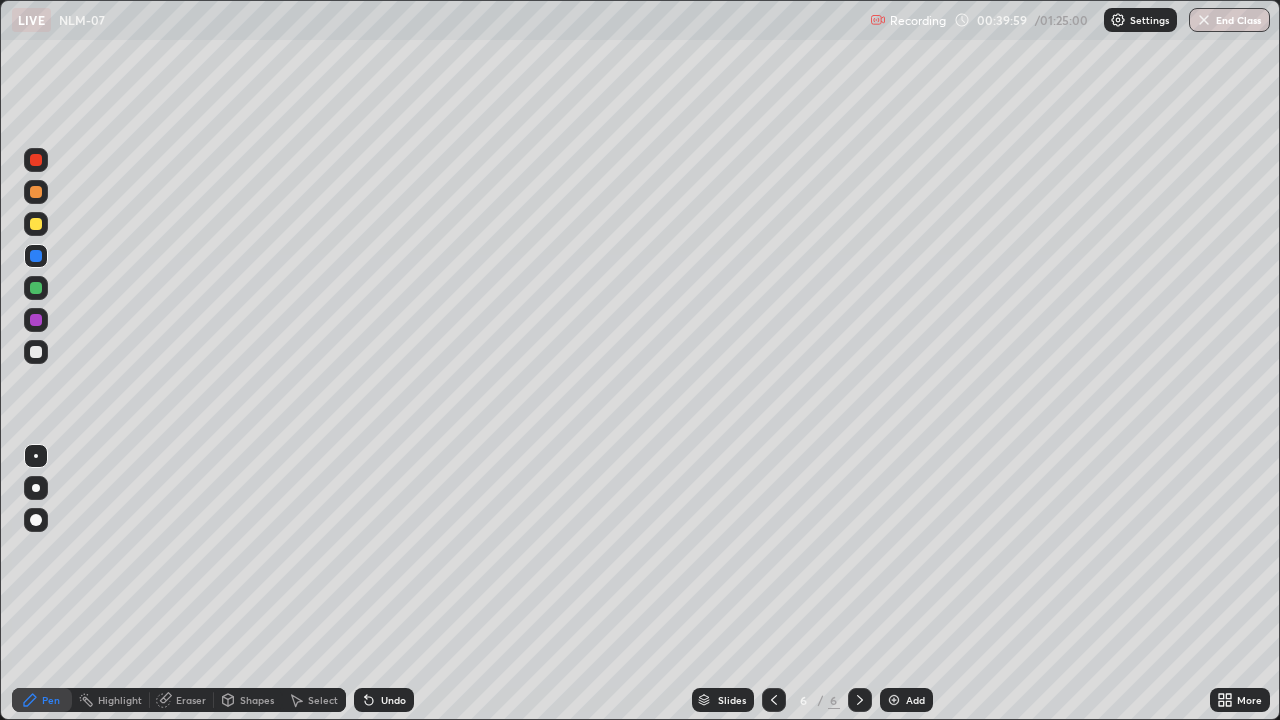 click on "Eraser" at bounding box center (191, 700) 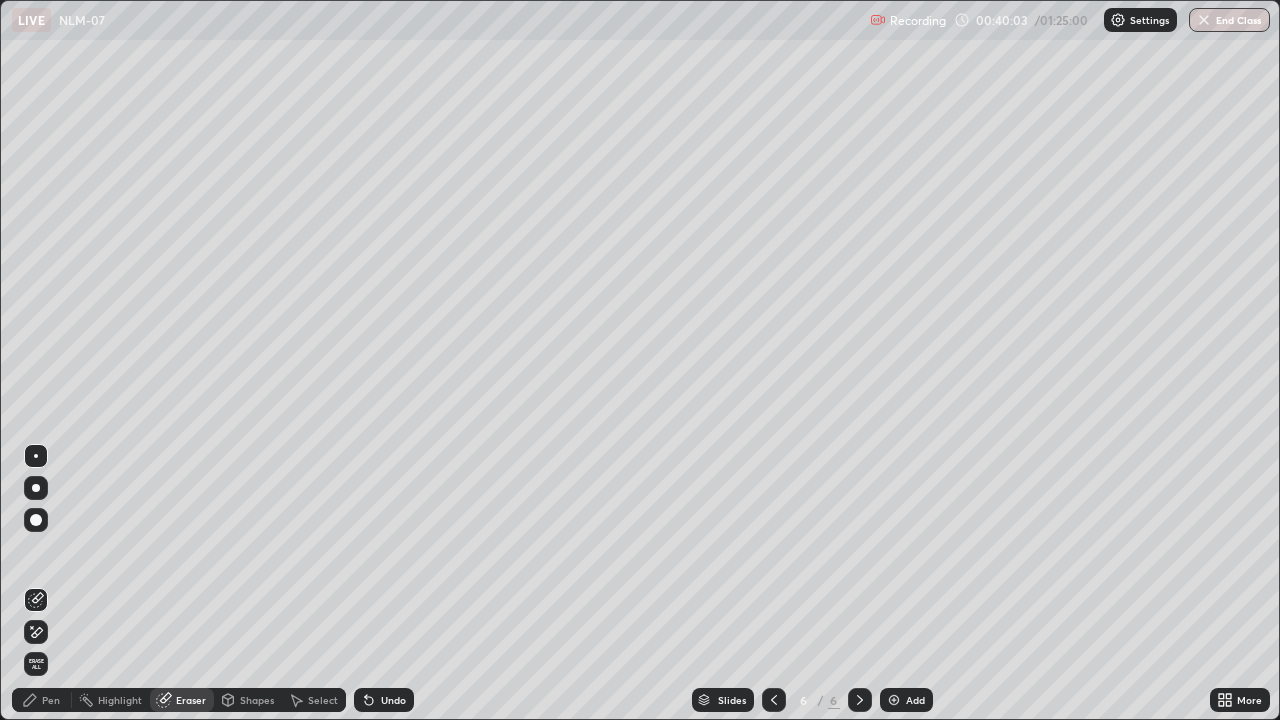 click on "Pen" at bounding box center (51, 700) 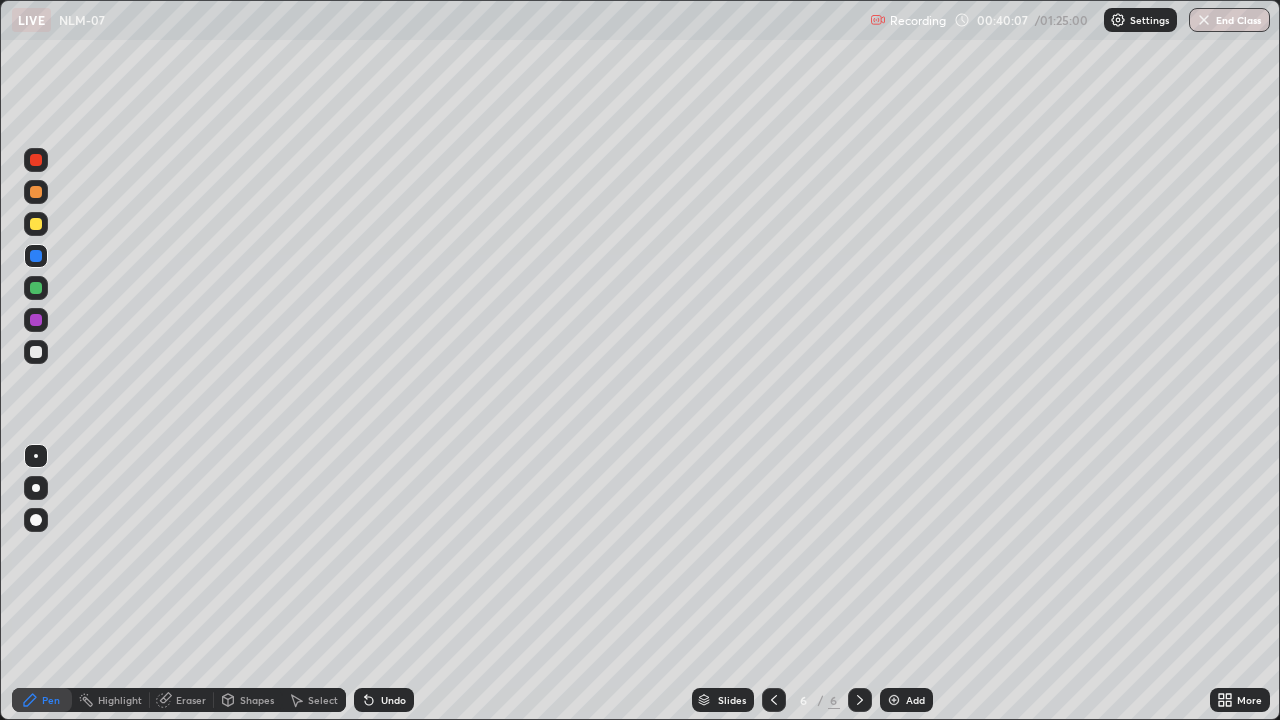 click on "Eraser" at bounding box center [191, 700] 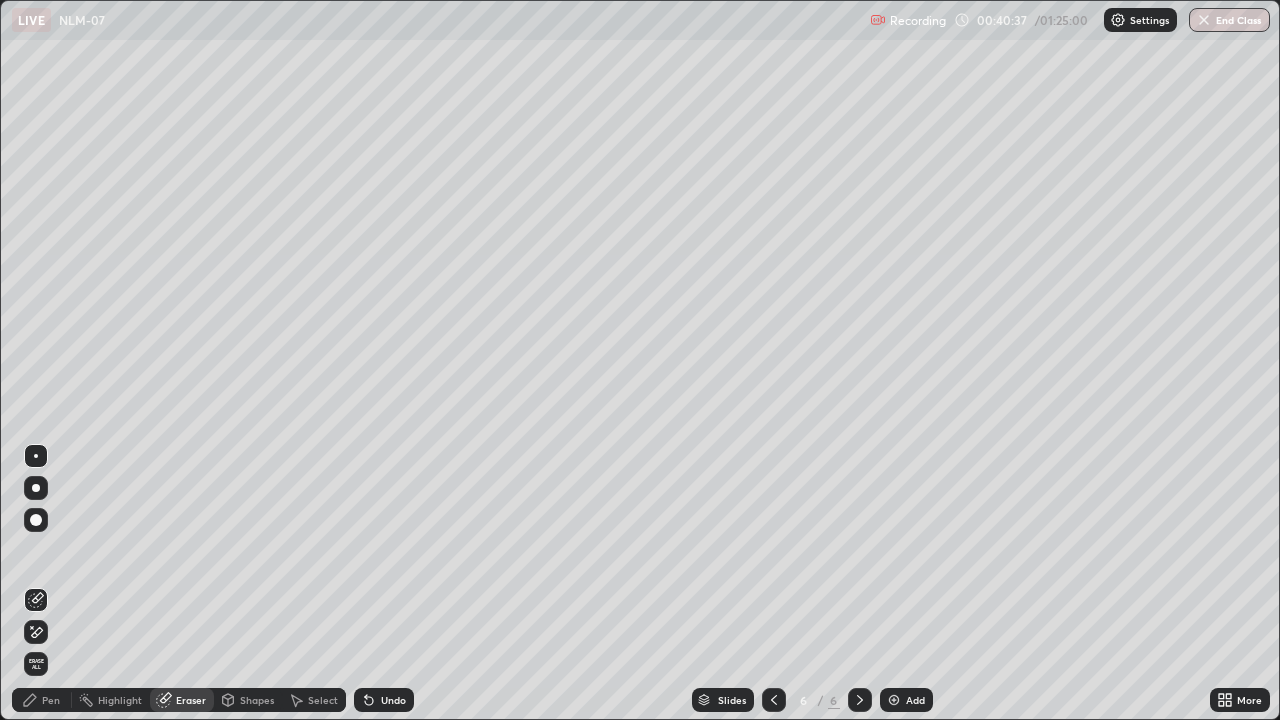click on "Erase all" at bounding box center (36, 664) 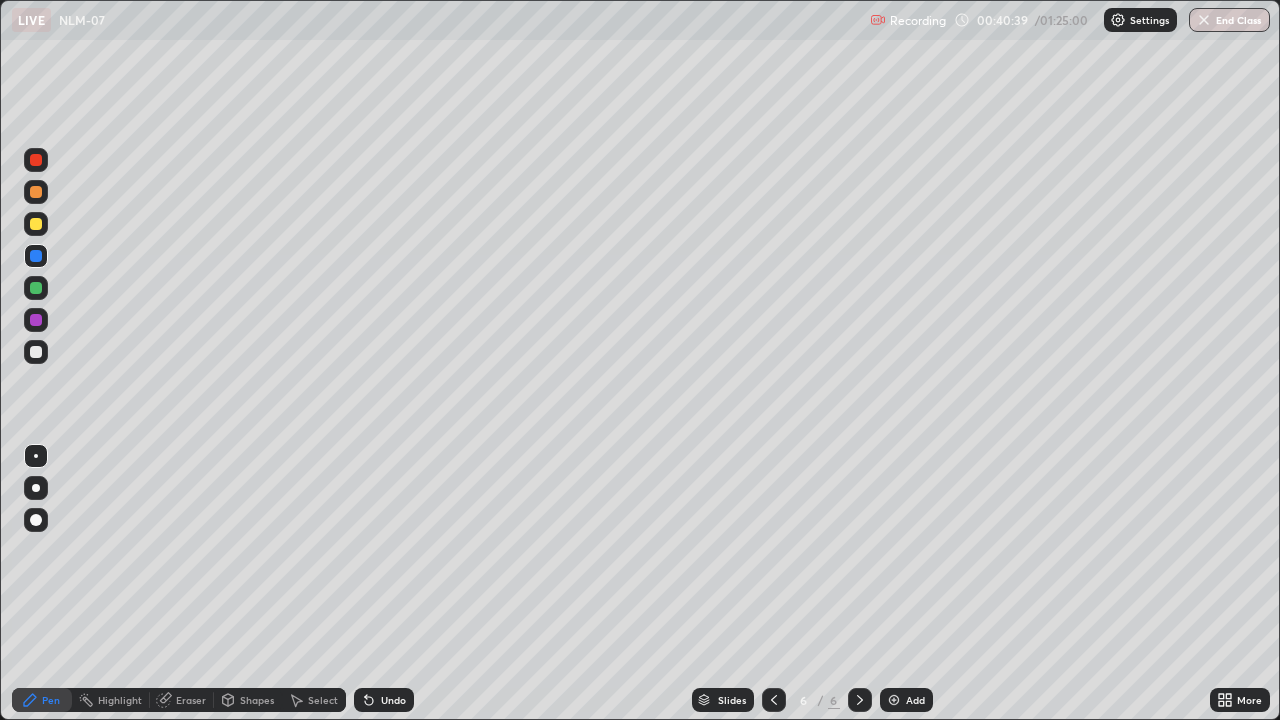 click 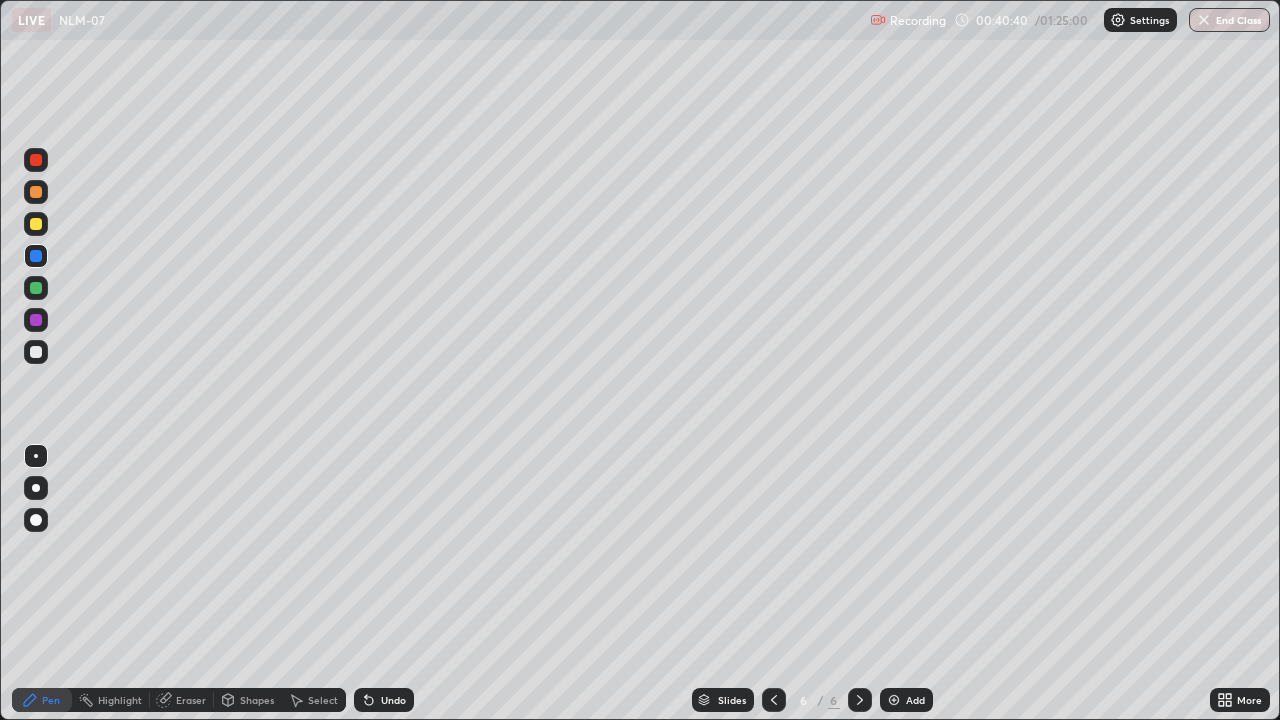 click 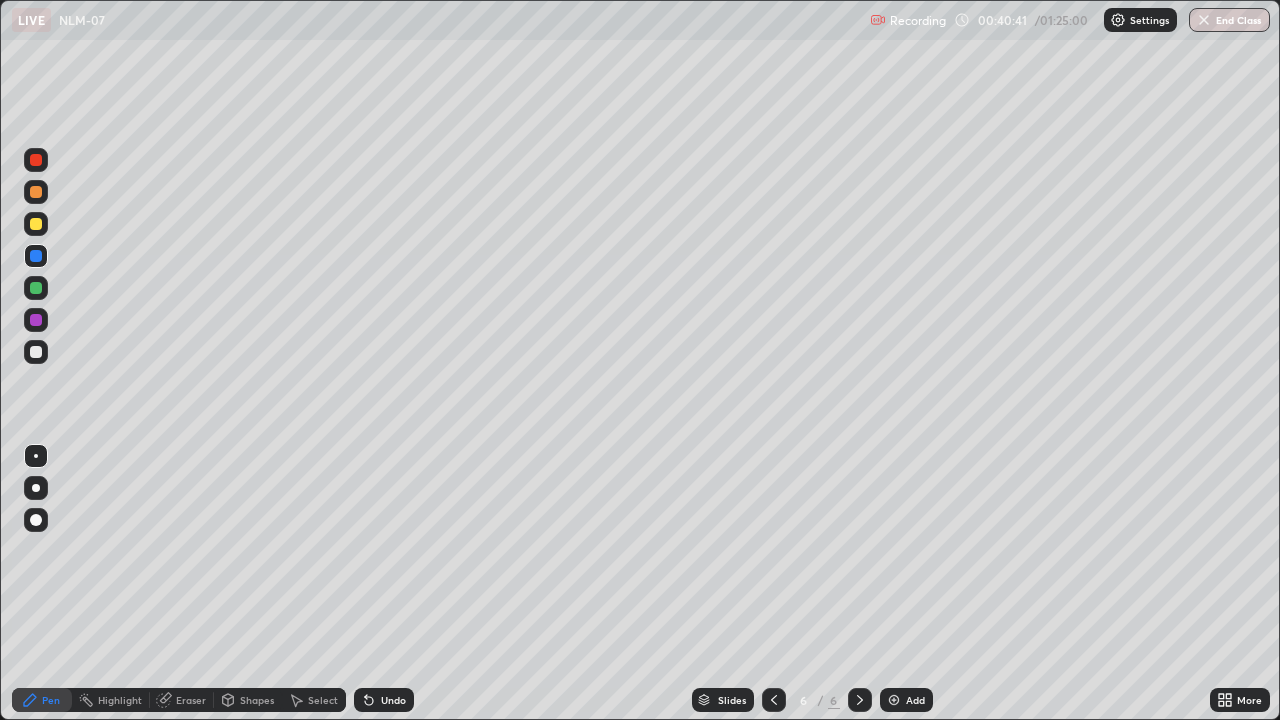 click on "Undo" at bounding box center (384, 700) 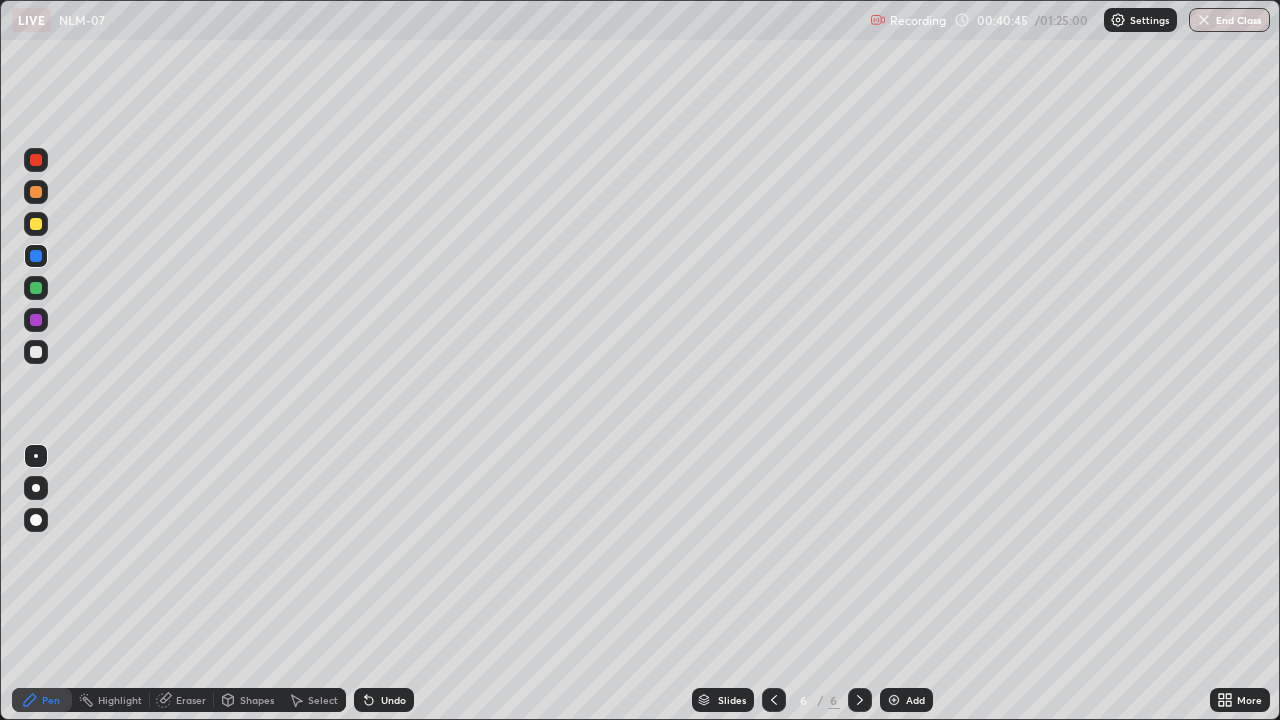 click 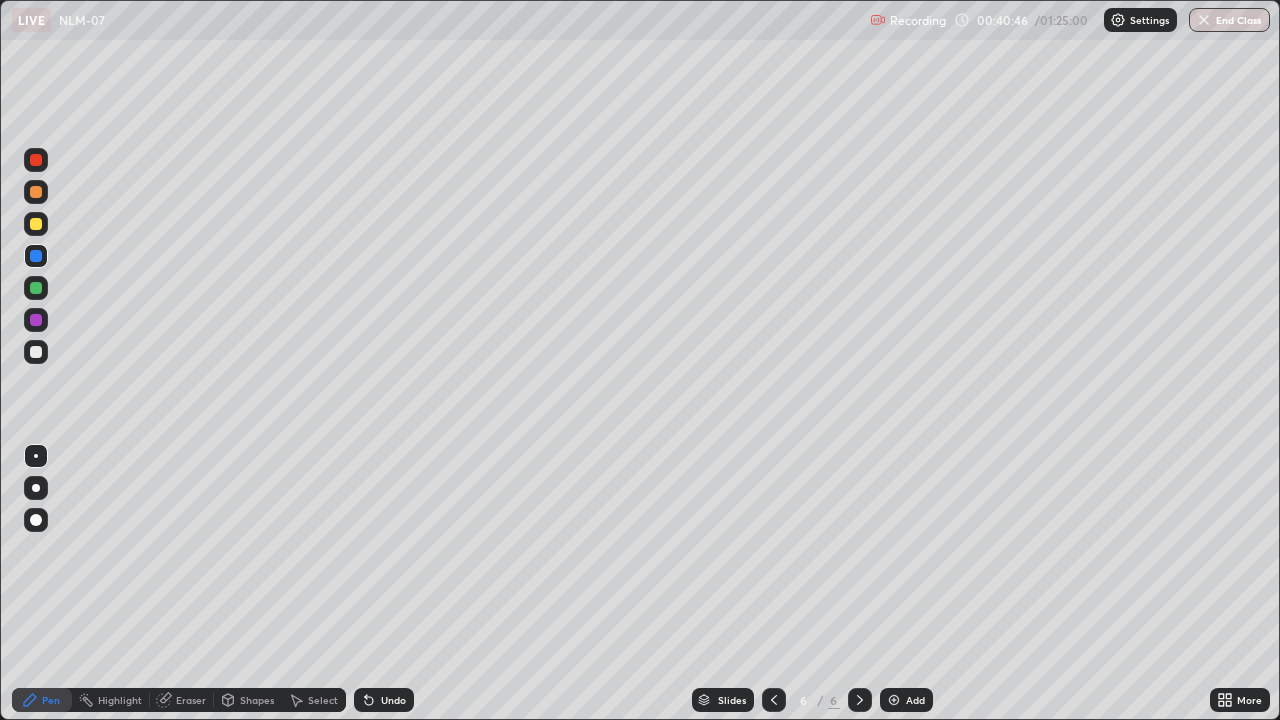 click on "Undo" at bounding box center [384, 700] 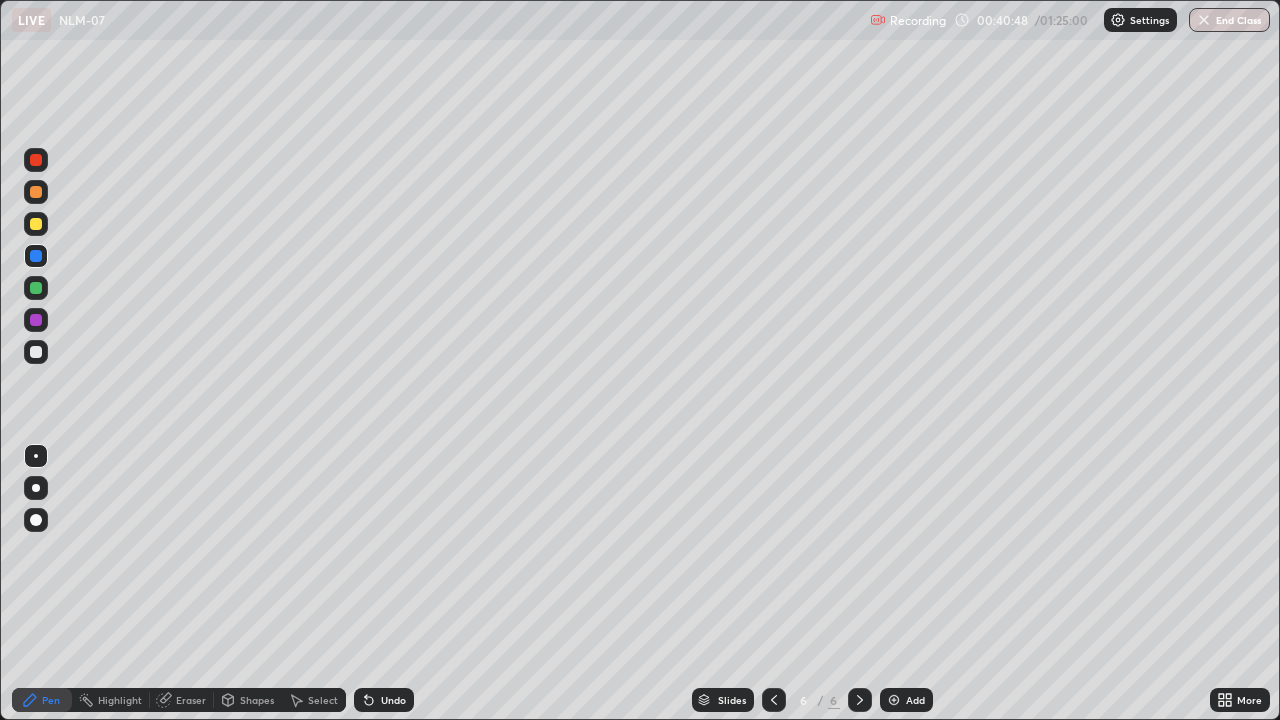 click 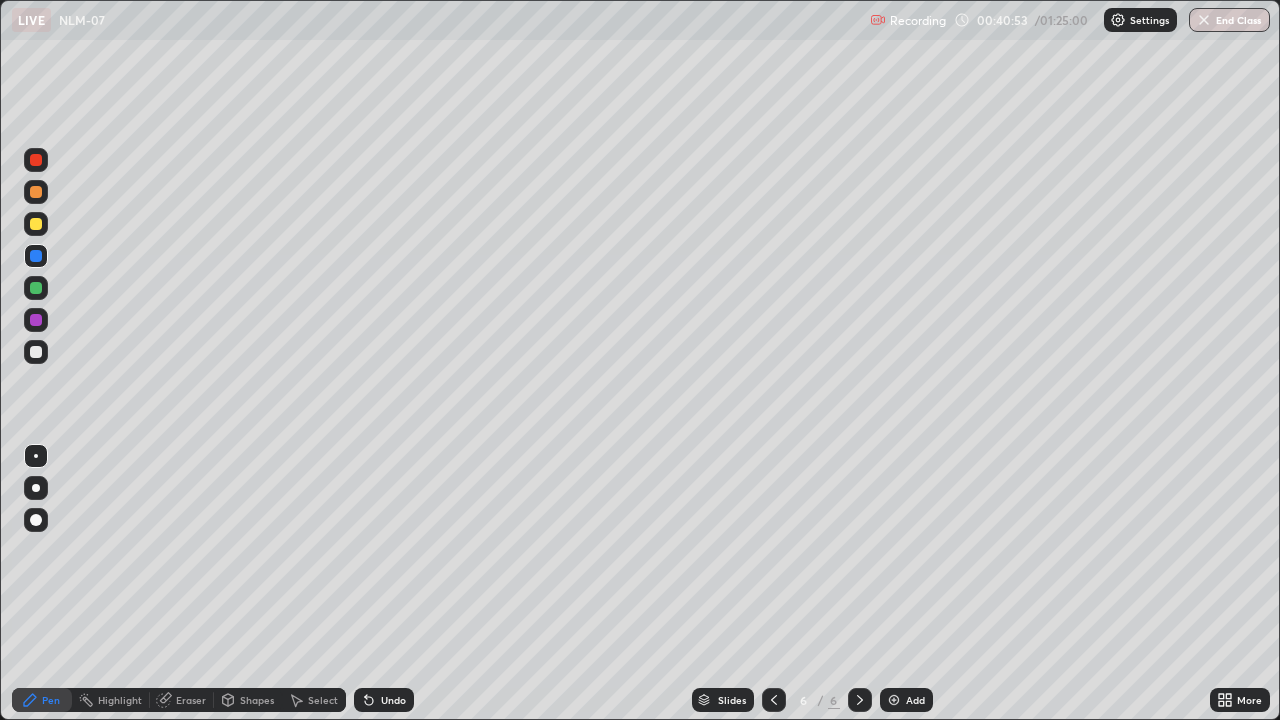 click 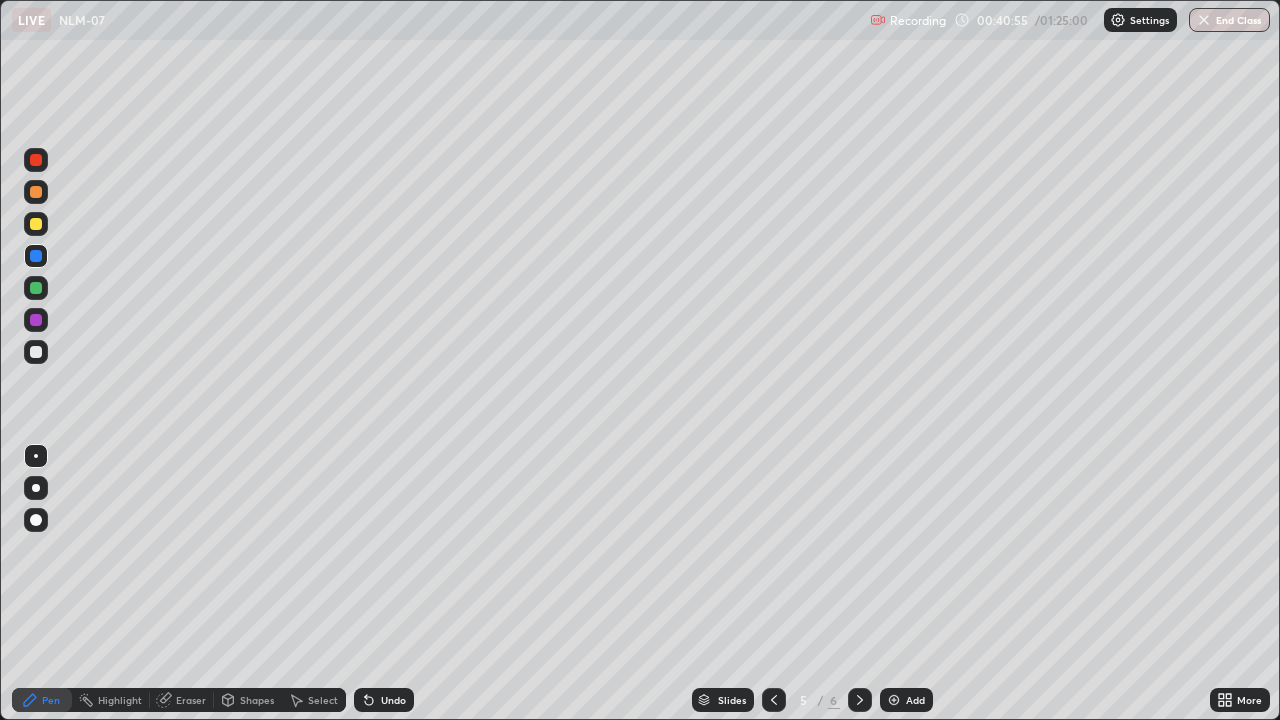 click 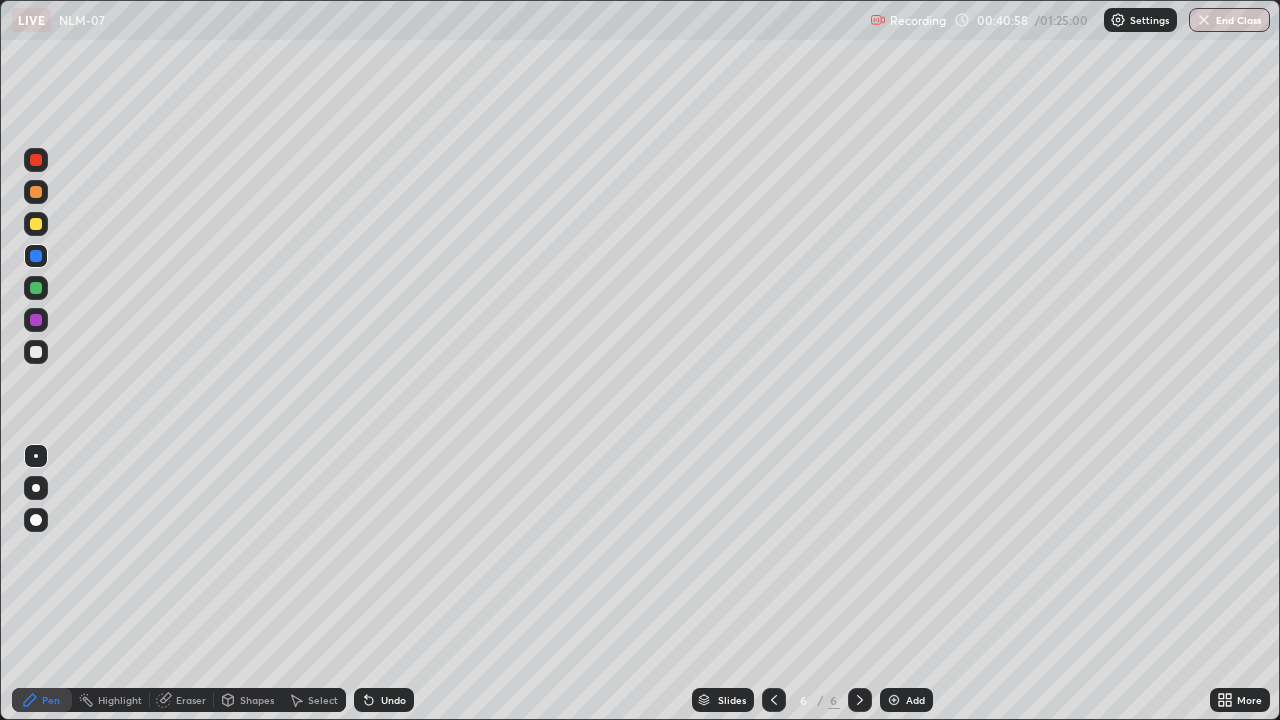 click at bounding box center (36, 160) 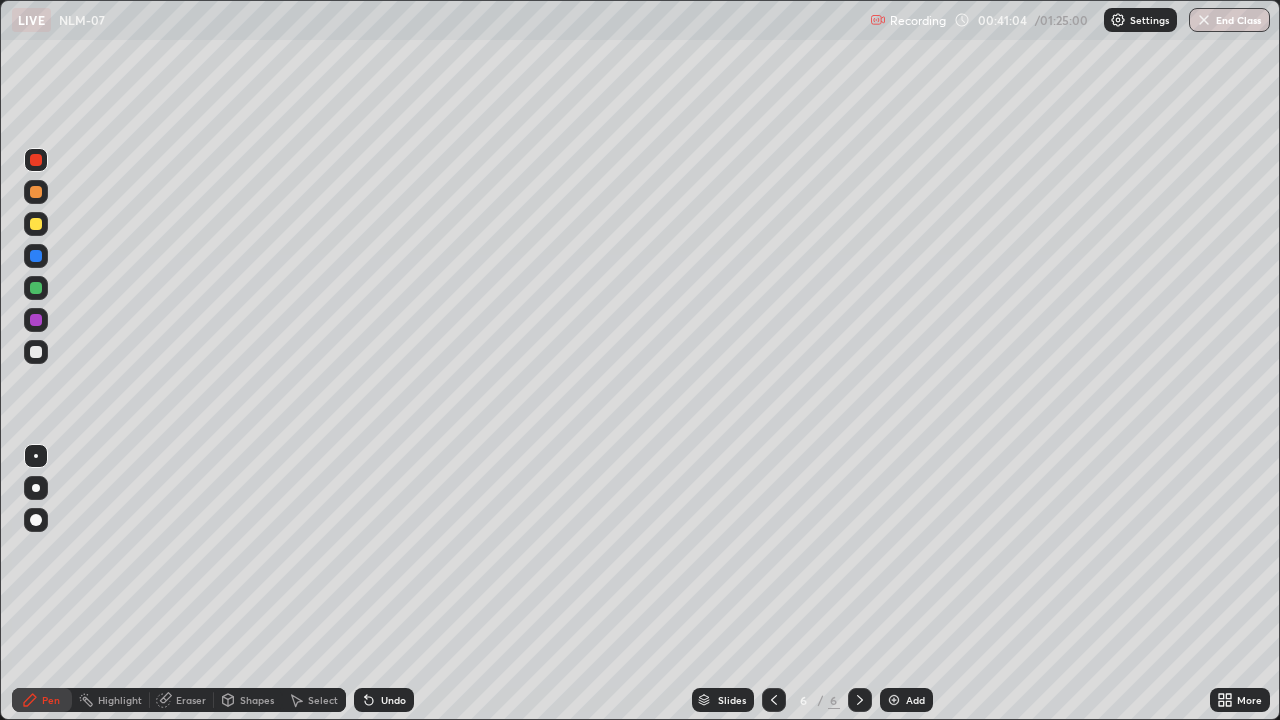 click on "Eraser" at bounding box center [191, 700] 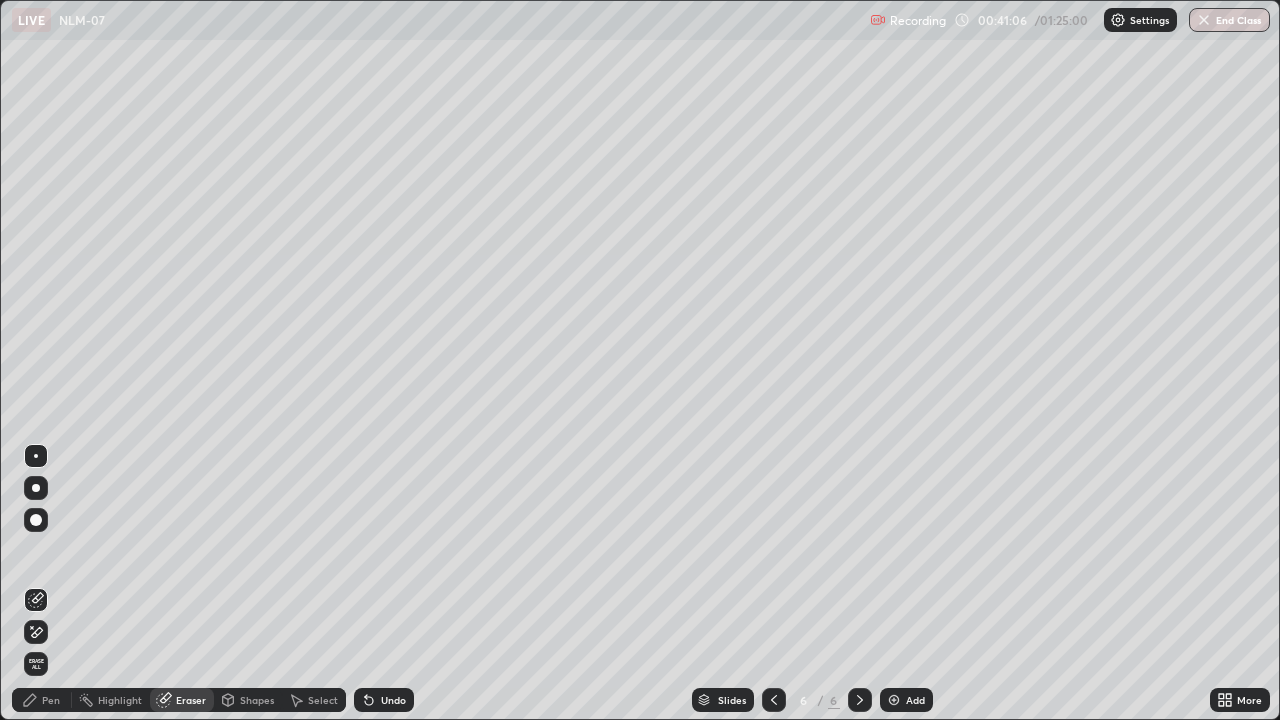 click on "Pen" at bounding box center (42, 700) 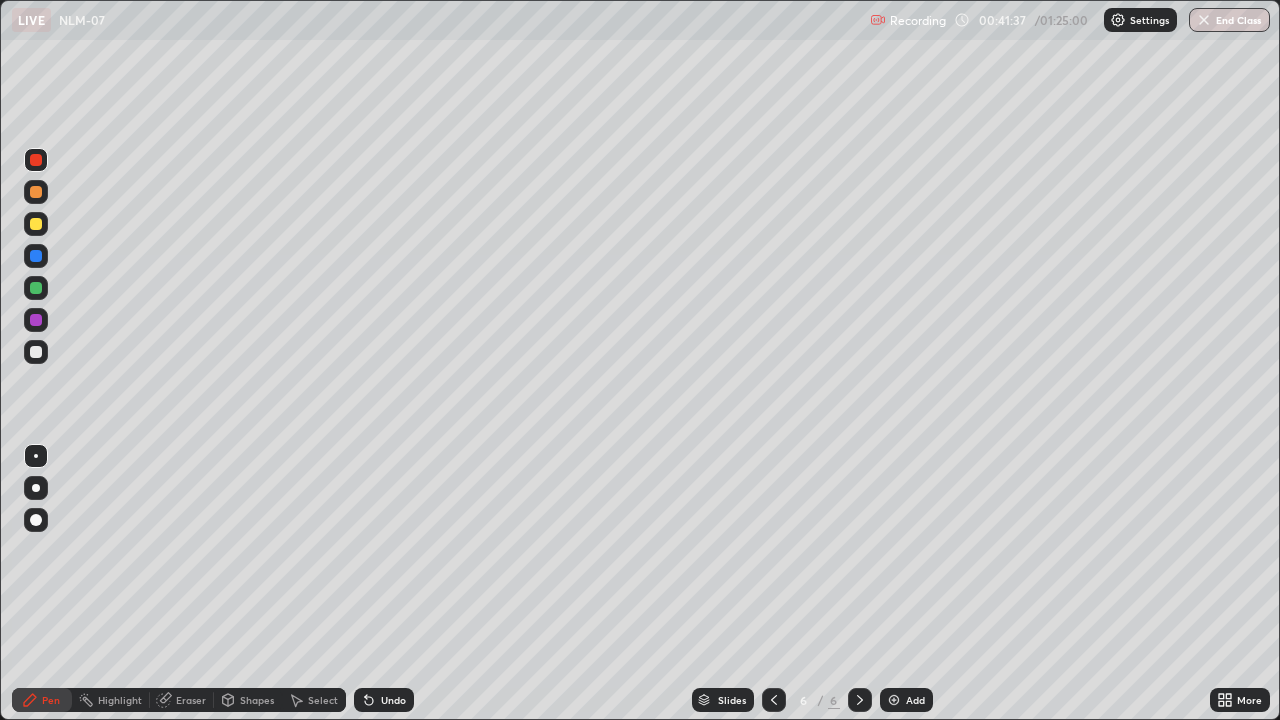 click at bounding box center (36, 352) 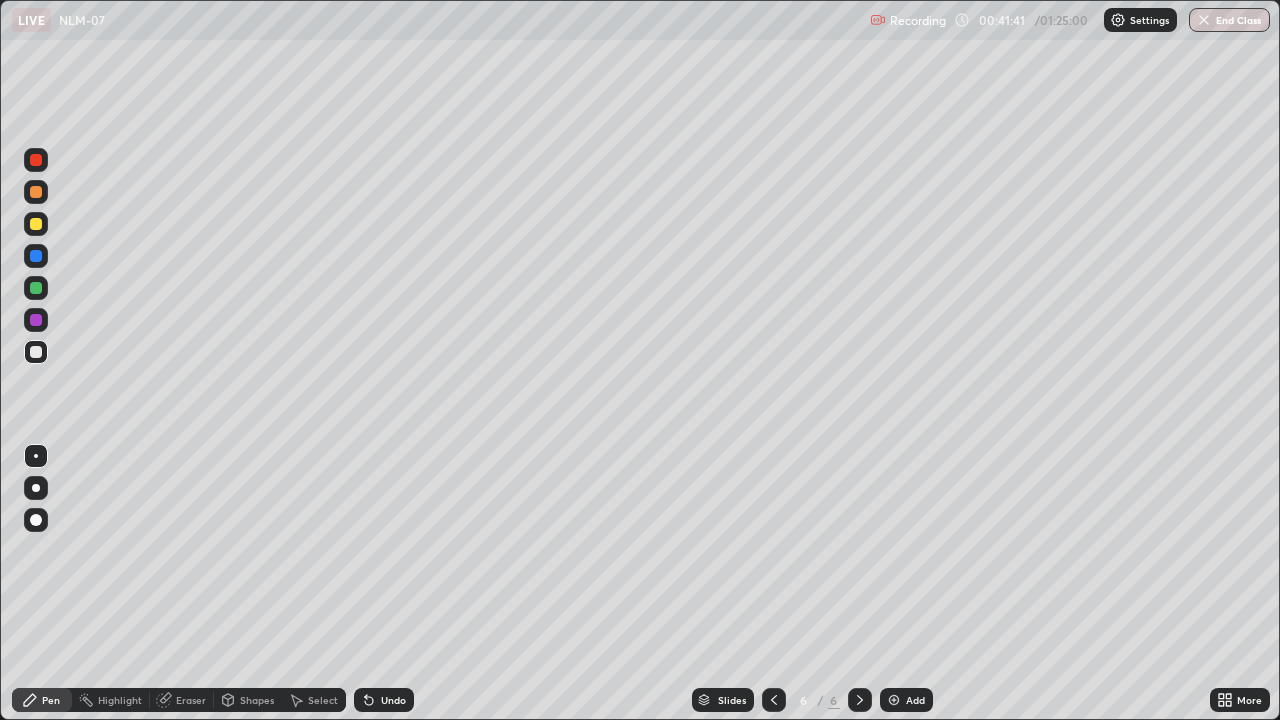 click at bounding box center (36, 352) 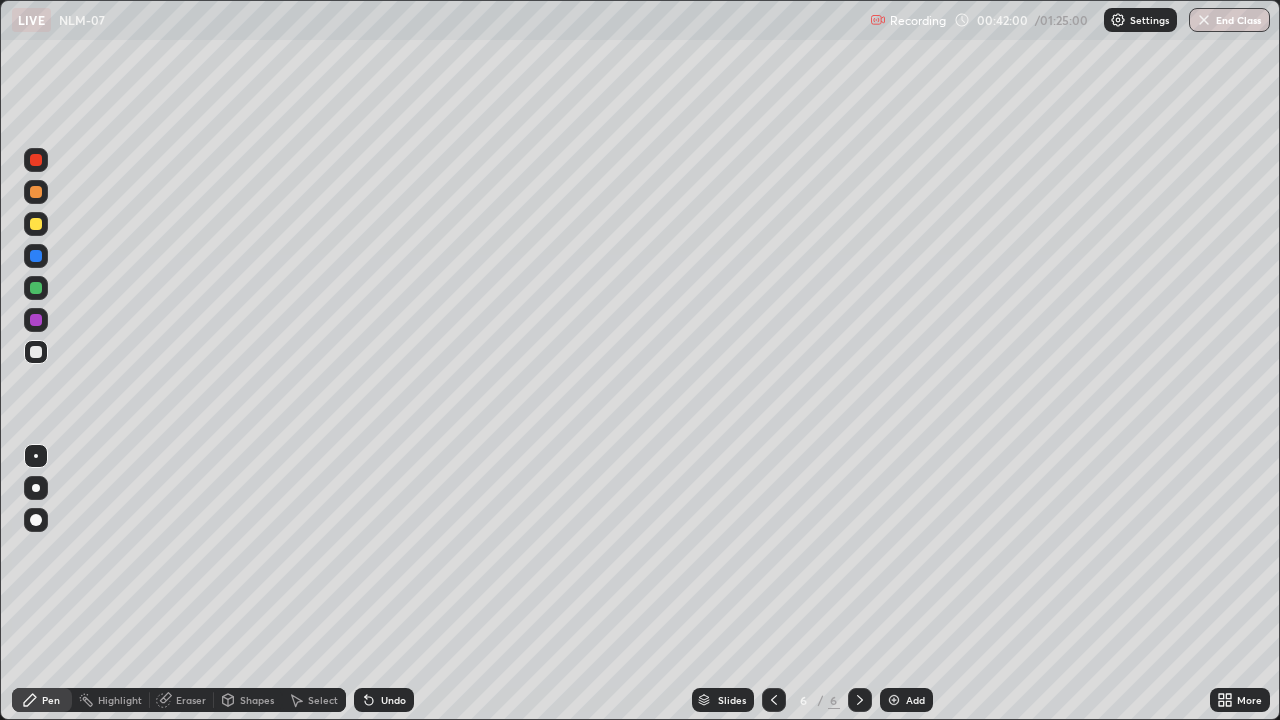 click at bounding box center [36, 160] 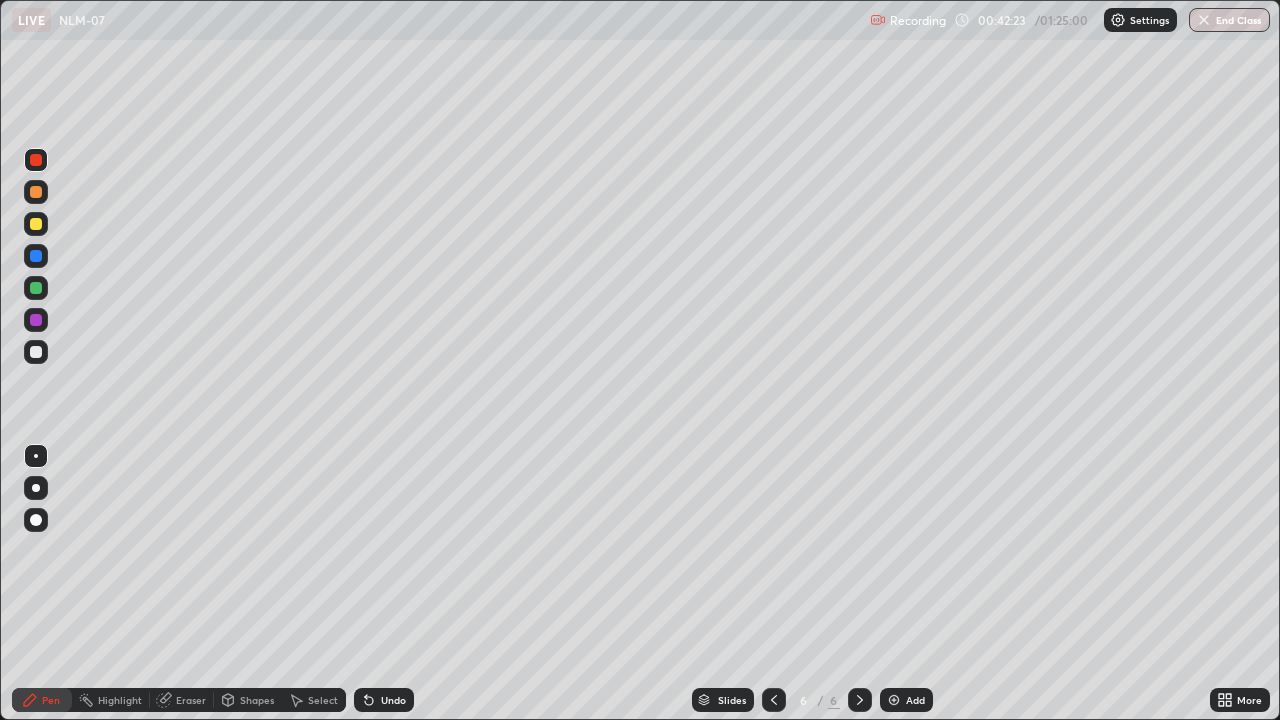 click on "Eraser" at bounding box center [191, 700] 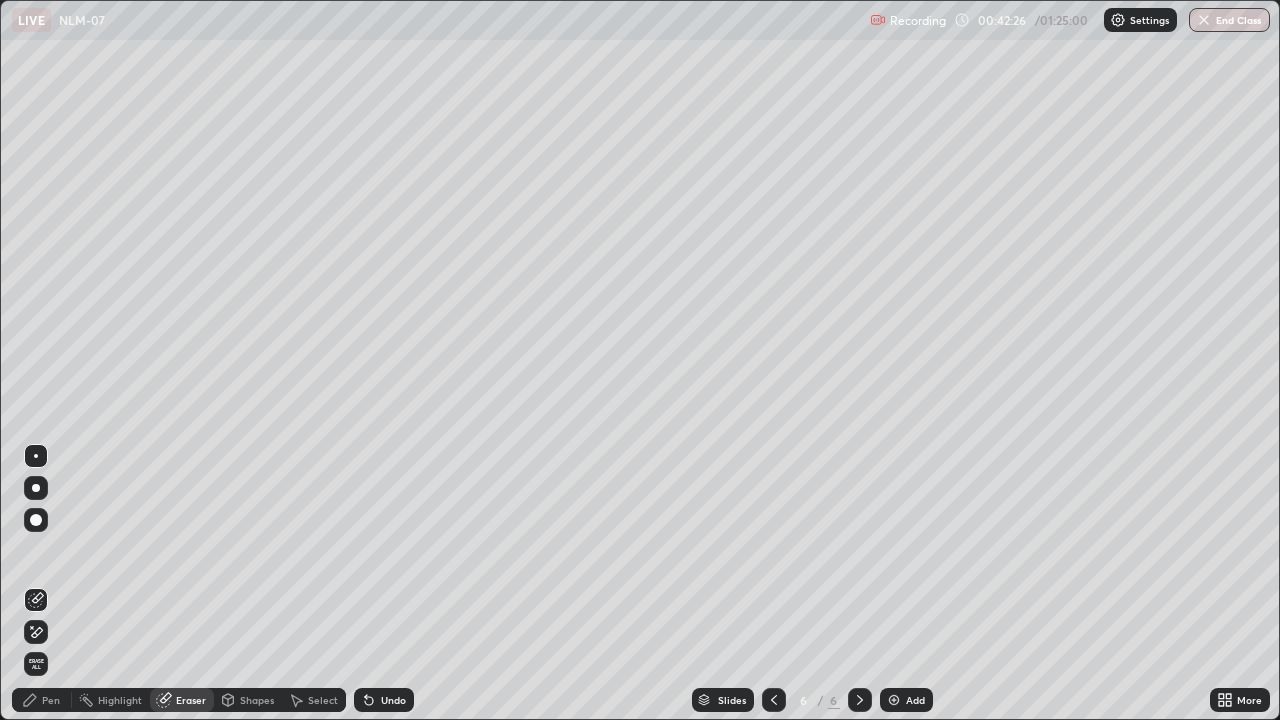click on "Pen" at bounding box center [42, 700] 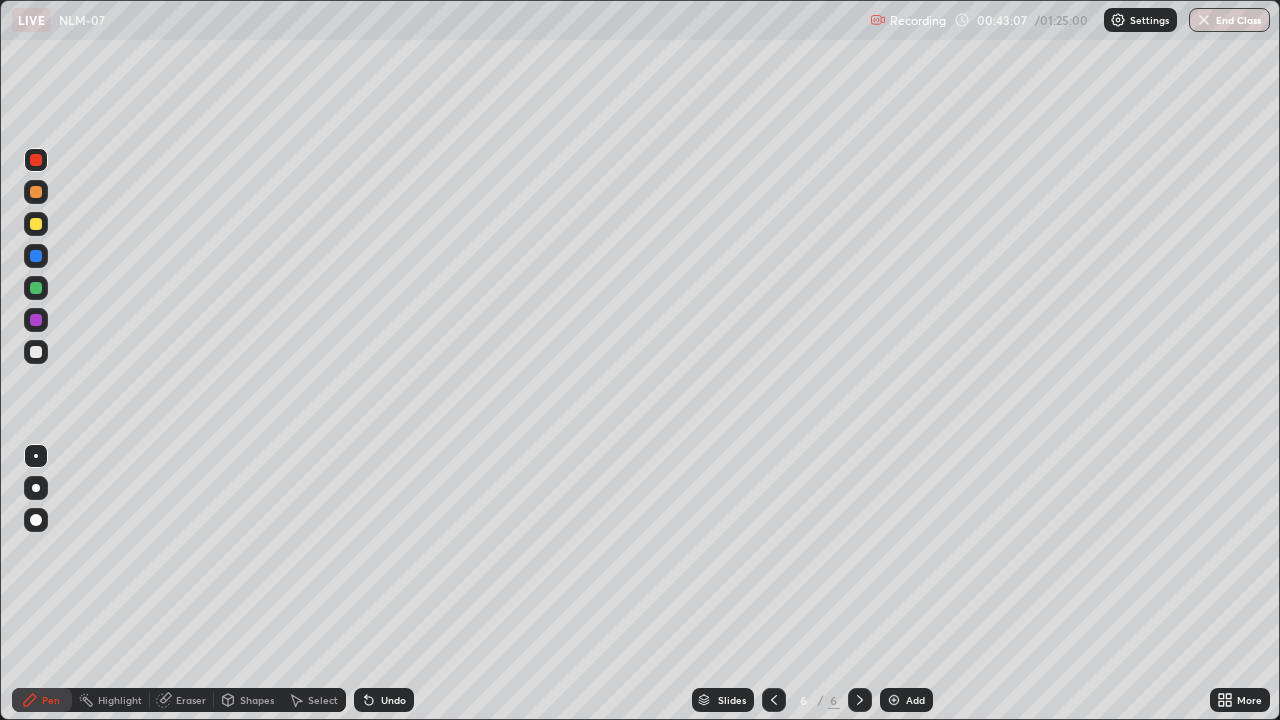 click on "Eraser" at bounding box center [182, 700] 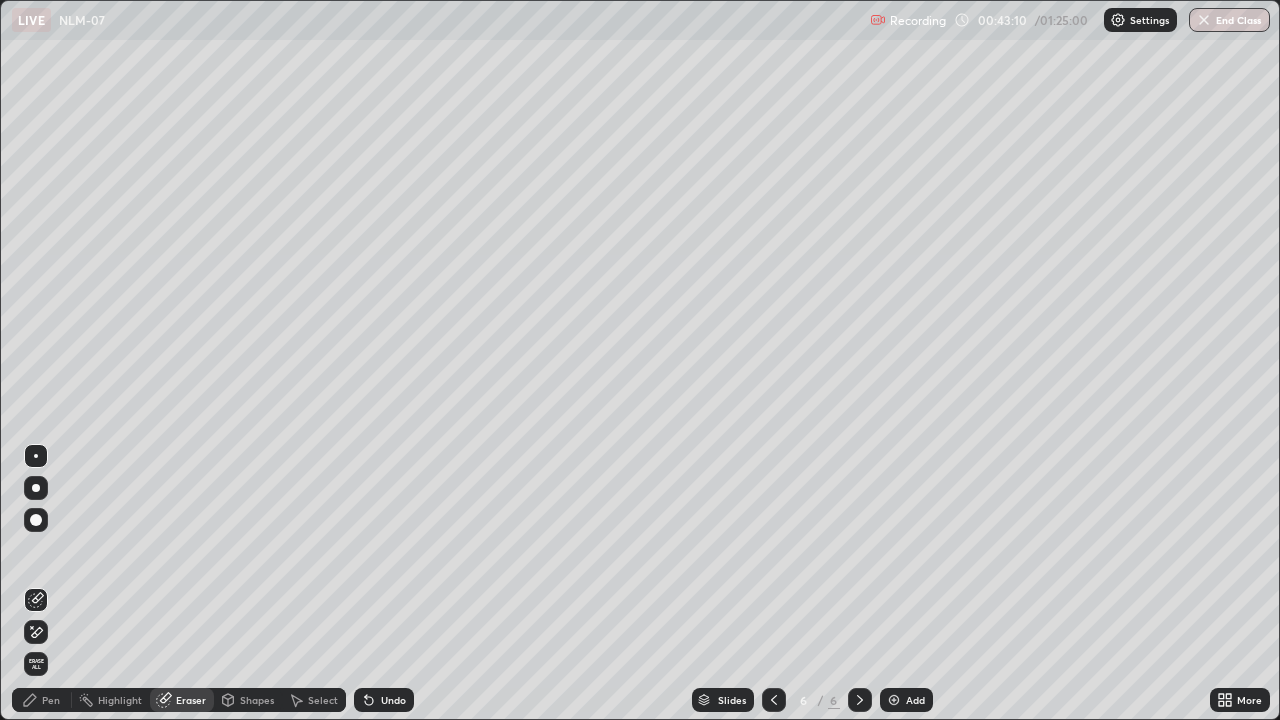 click on "Pen" at bounding box center [51, 700] 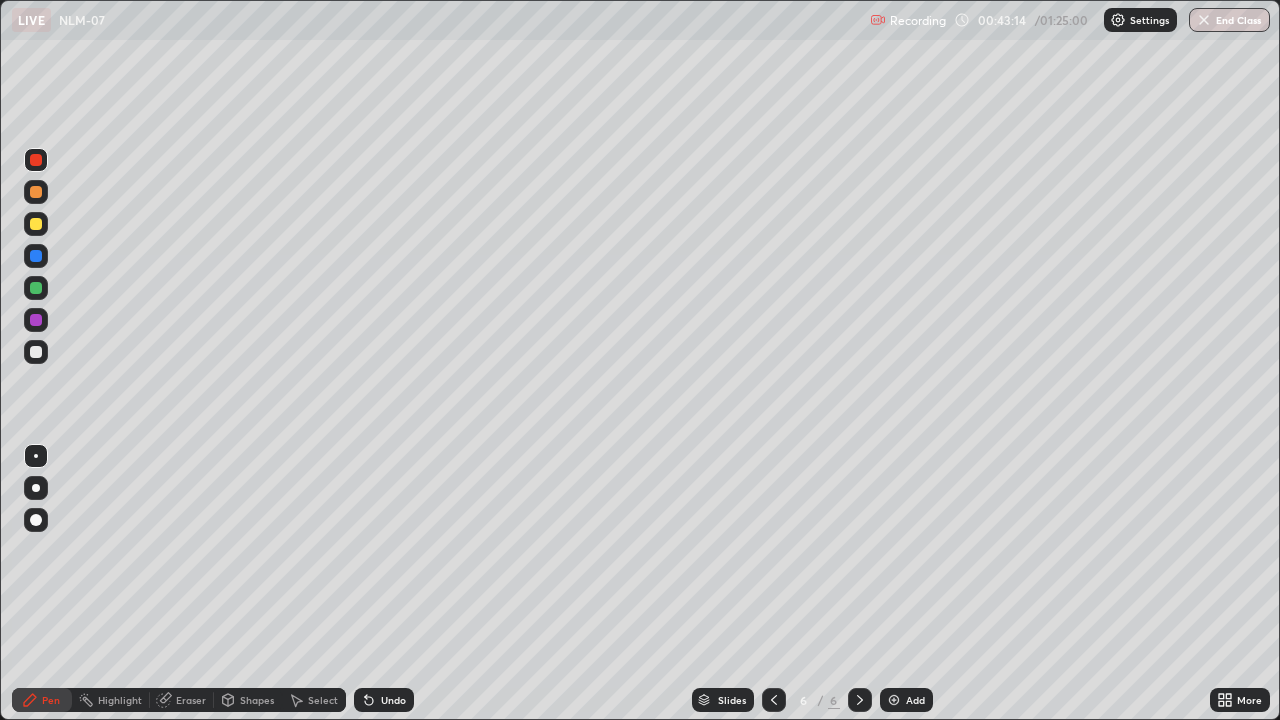 click on "Eraser" at bounding box center (191, 700) 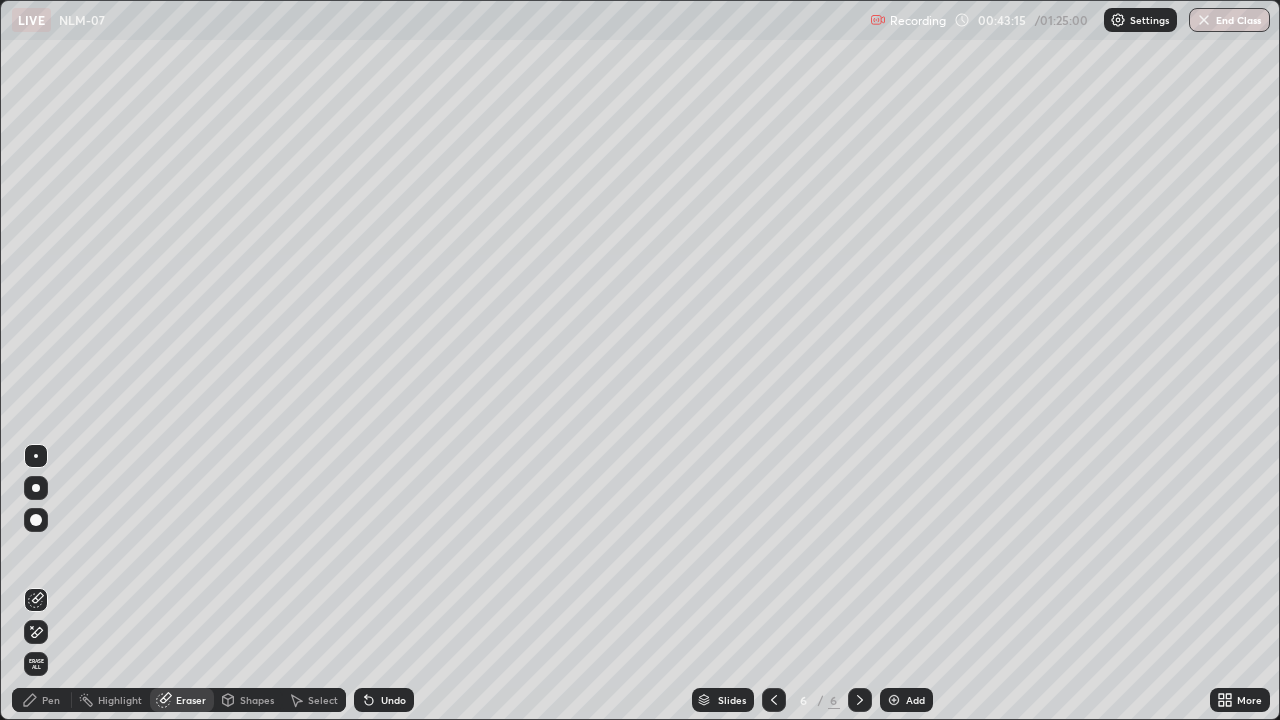 click on "Pen" at bounding box center [42, 700] 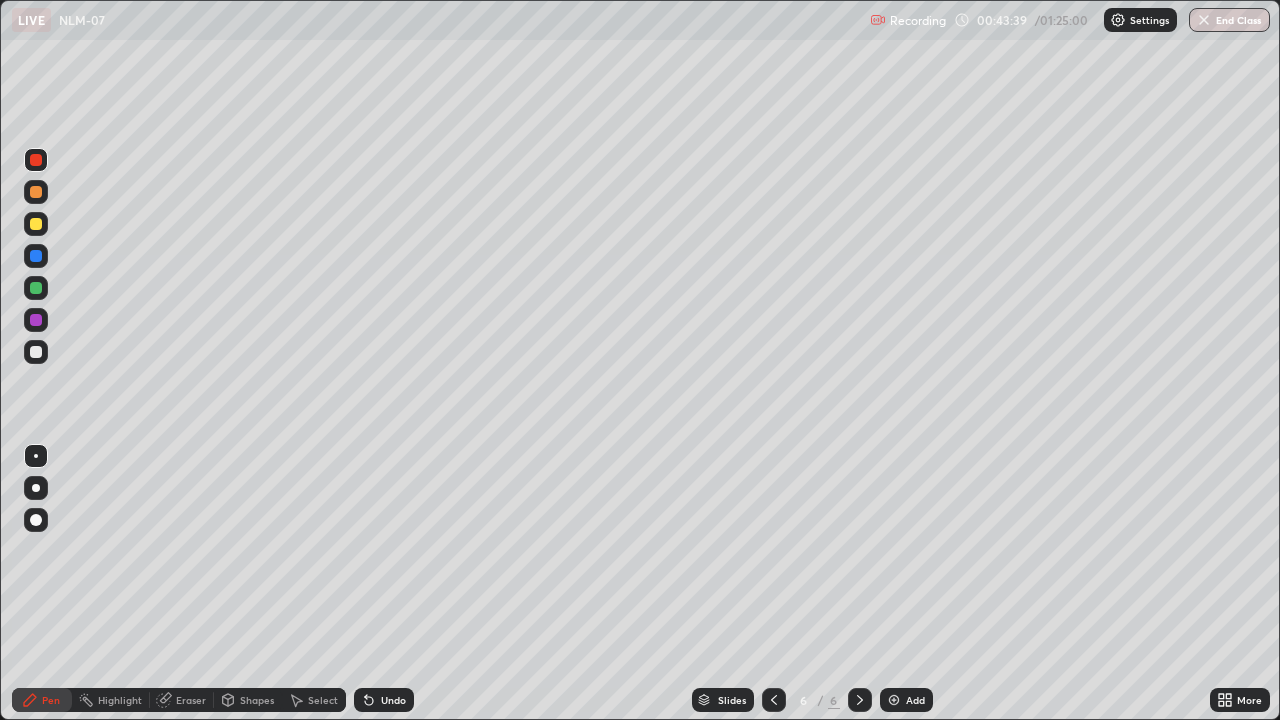 click at bounding box center [36, 160] 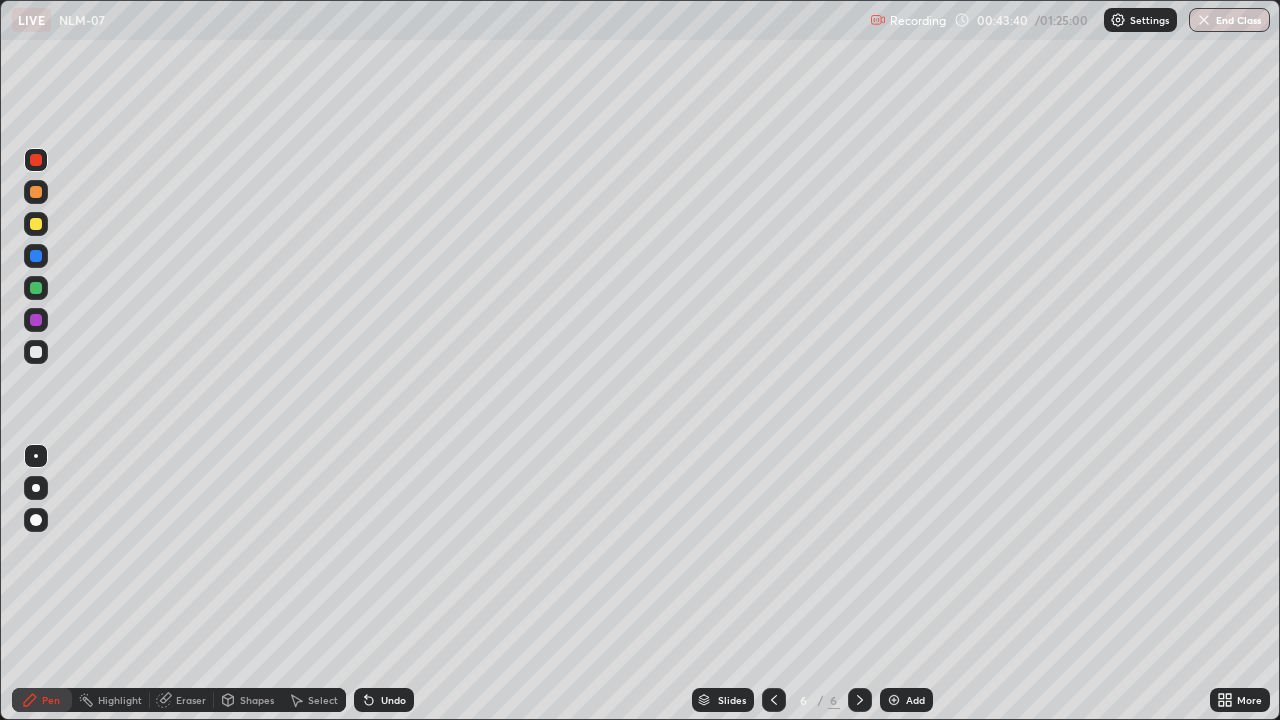 click at bounding box center [36, 352] 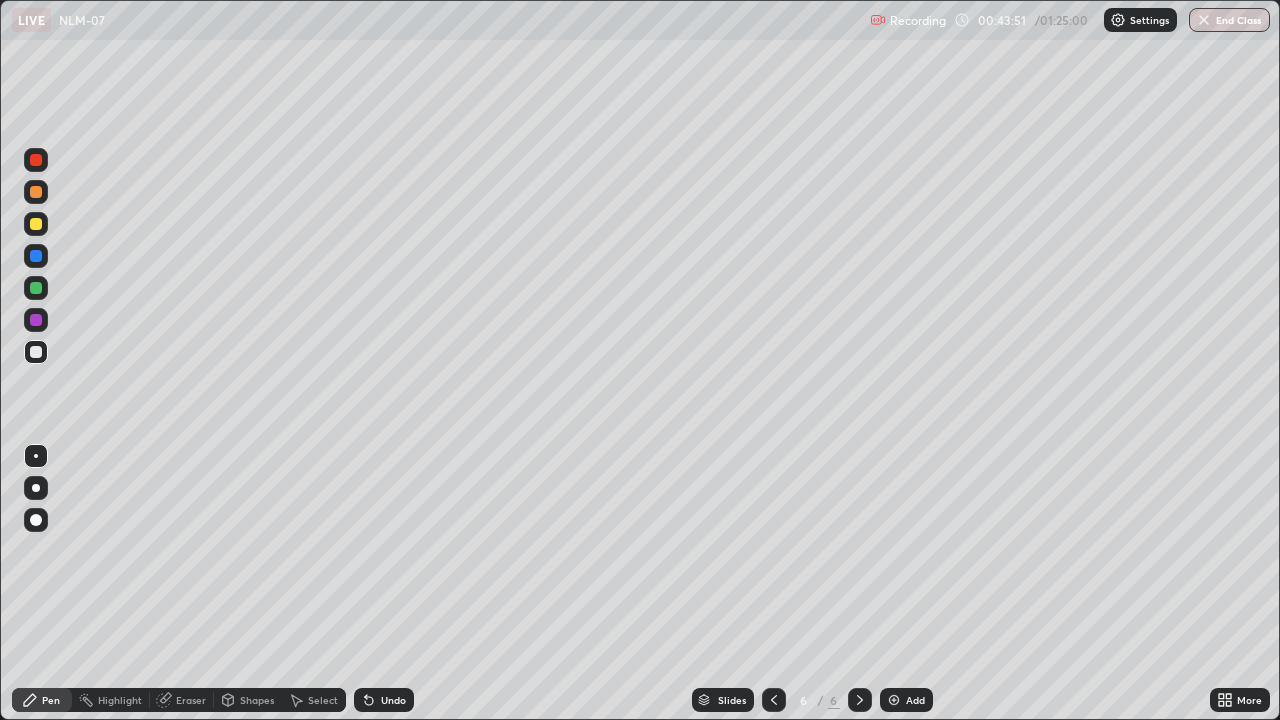 click at bounding box center (36, 288) 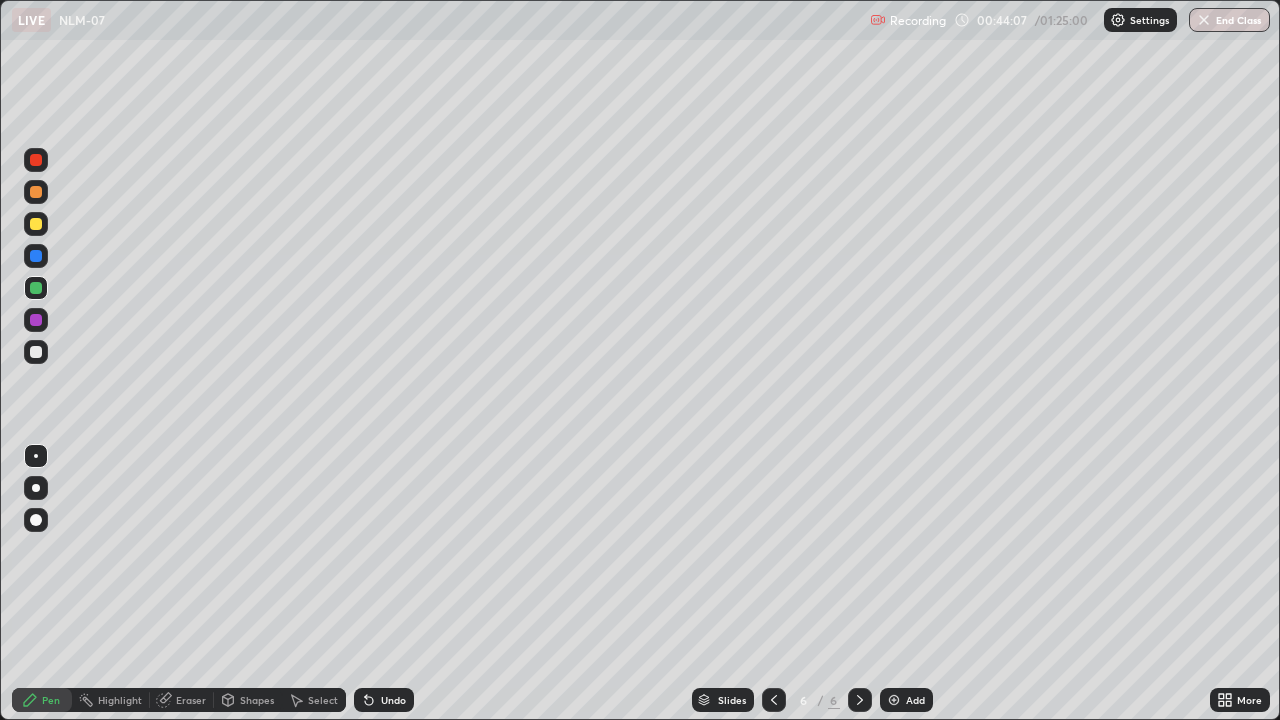 click on "Eraser" at bounding box center (191, 700) 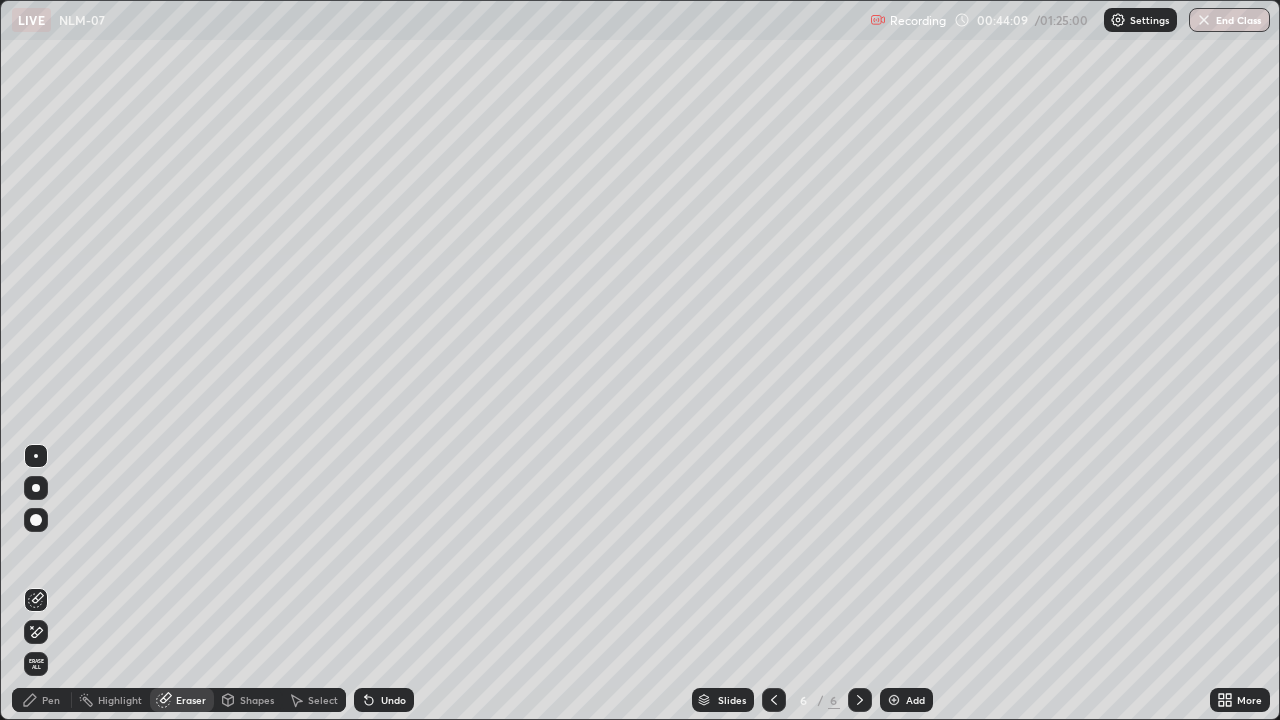 click on "Pen" at bounding box center [42, 700] 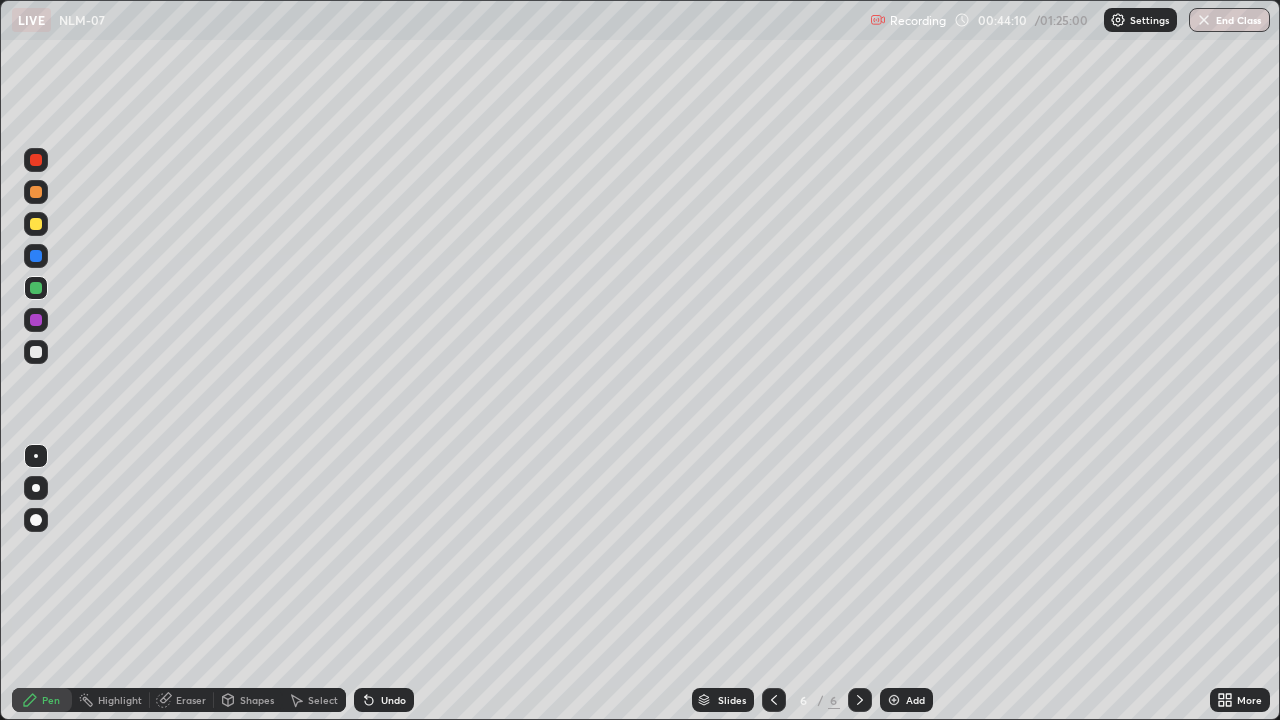click at bounding box center (36, 320) 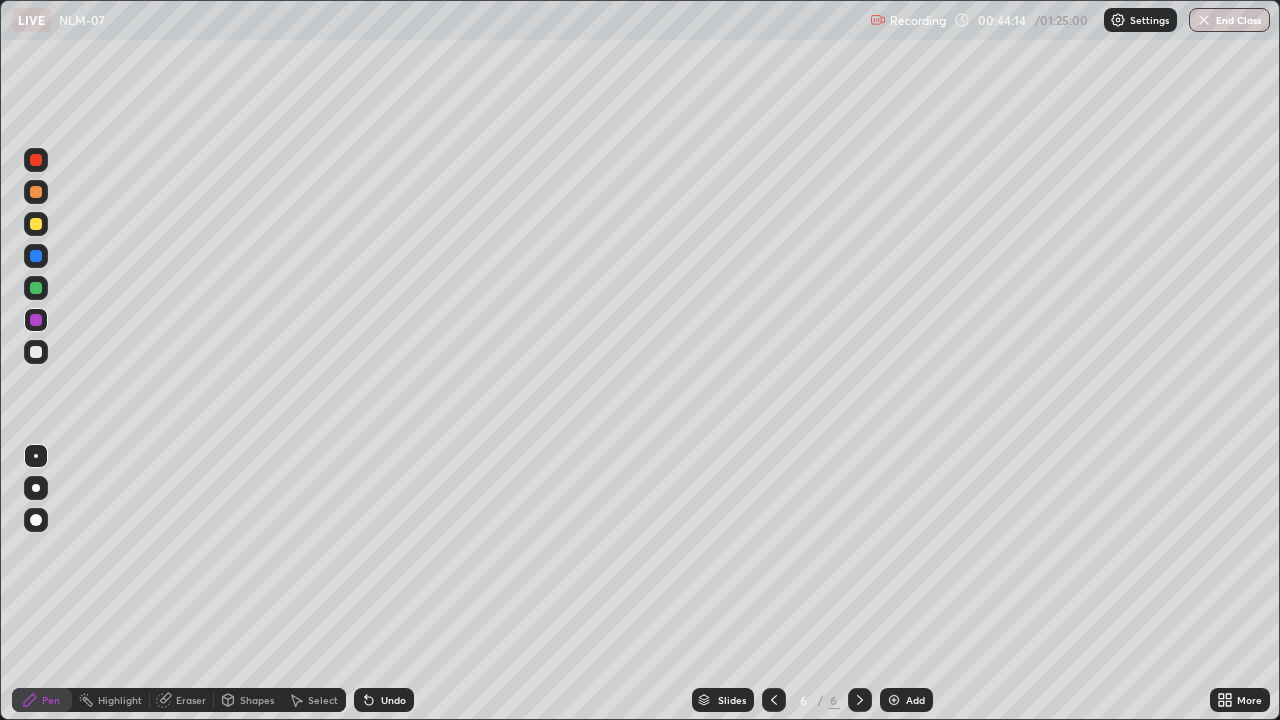 click at bounding box center (36, 288) 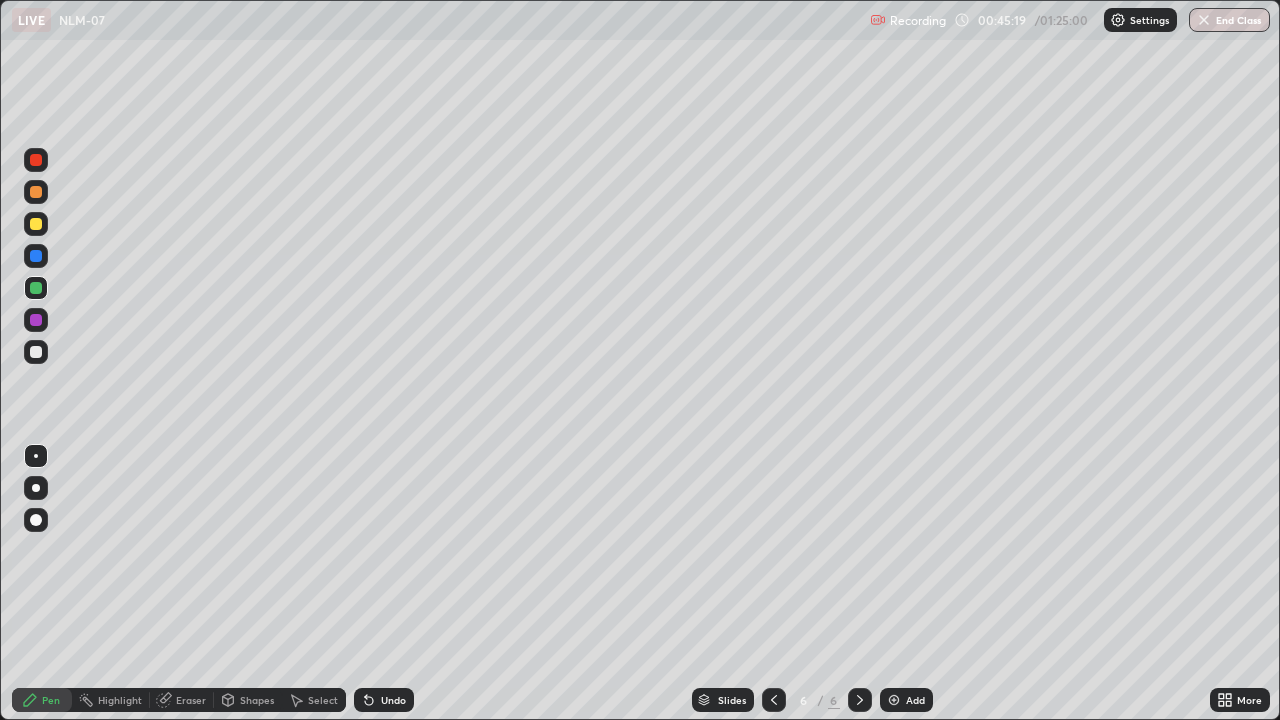 click at bounding box center [36, 352] 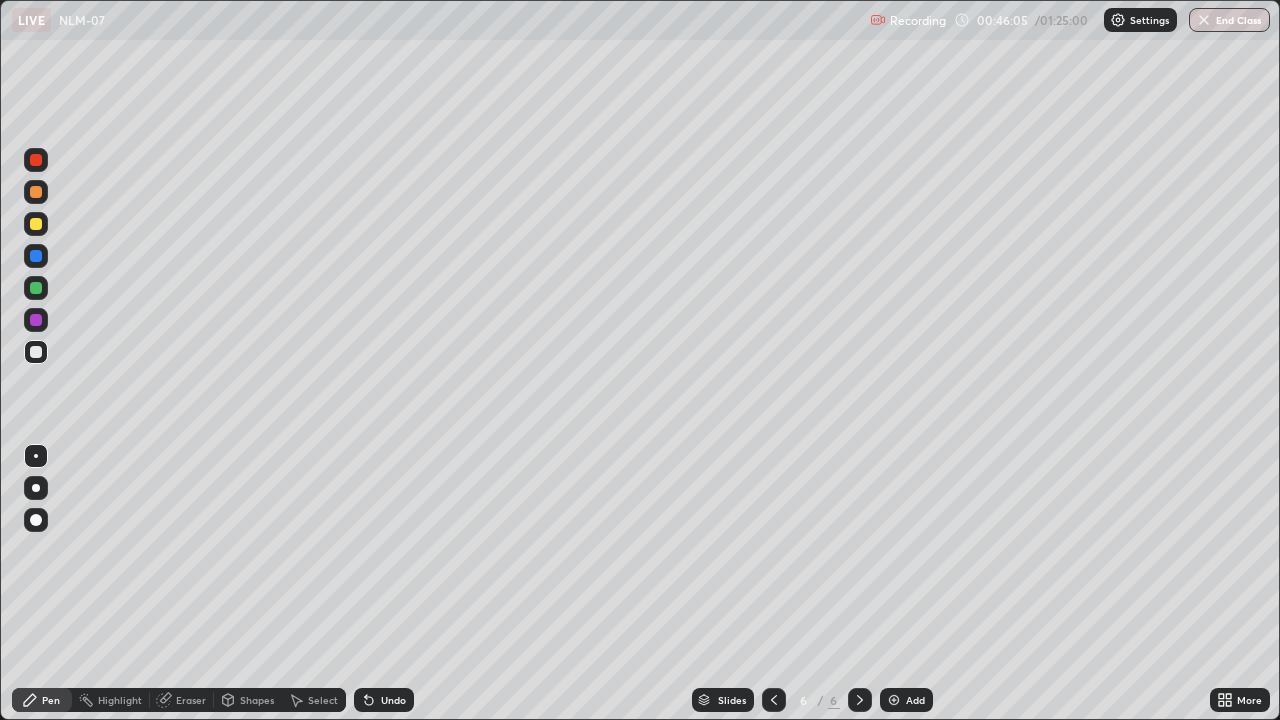 click at bounding box center (36, 352) 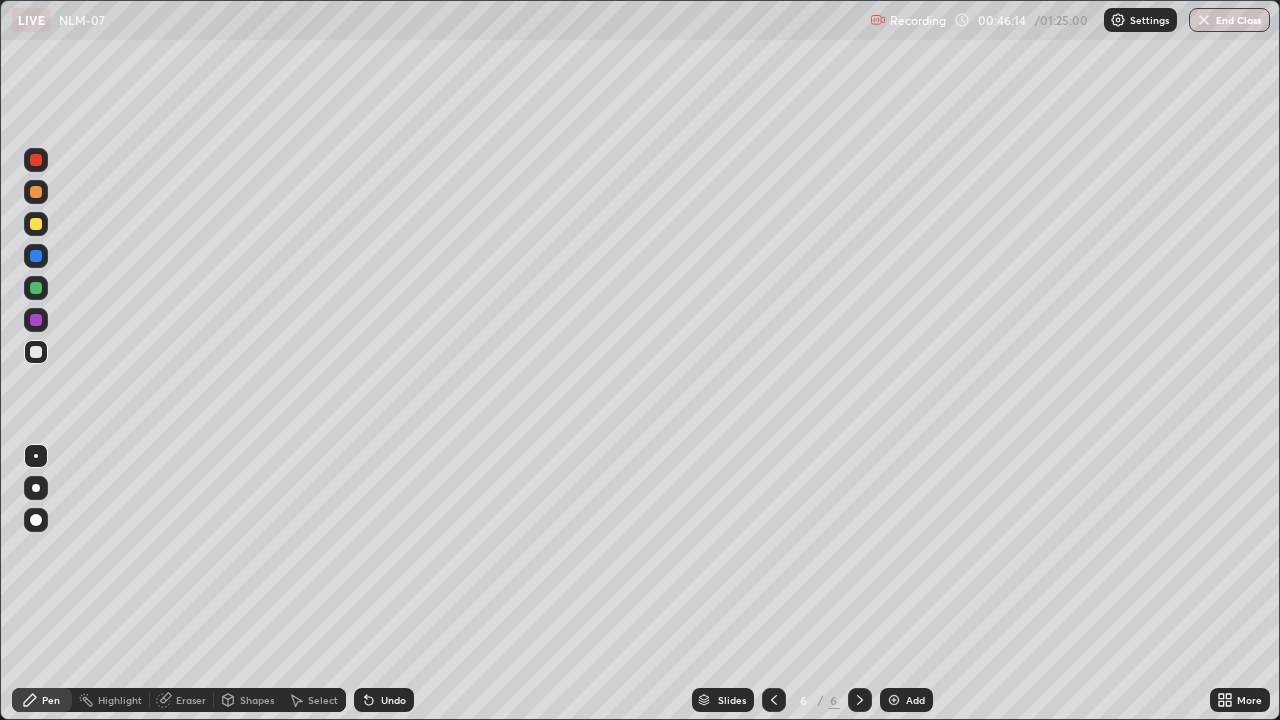 click on "Eraser" at bounding box center (191, 700) 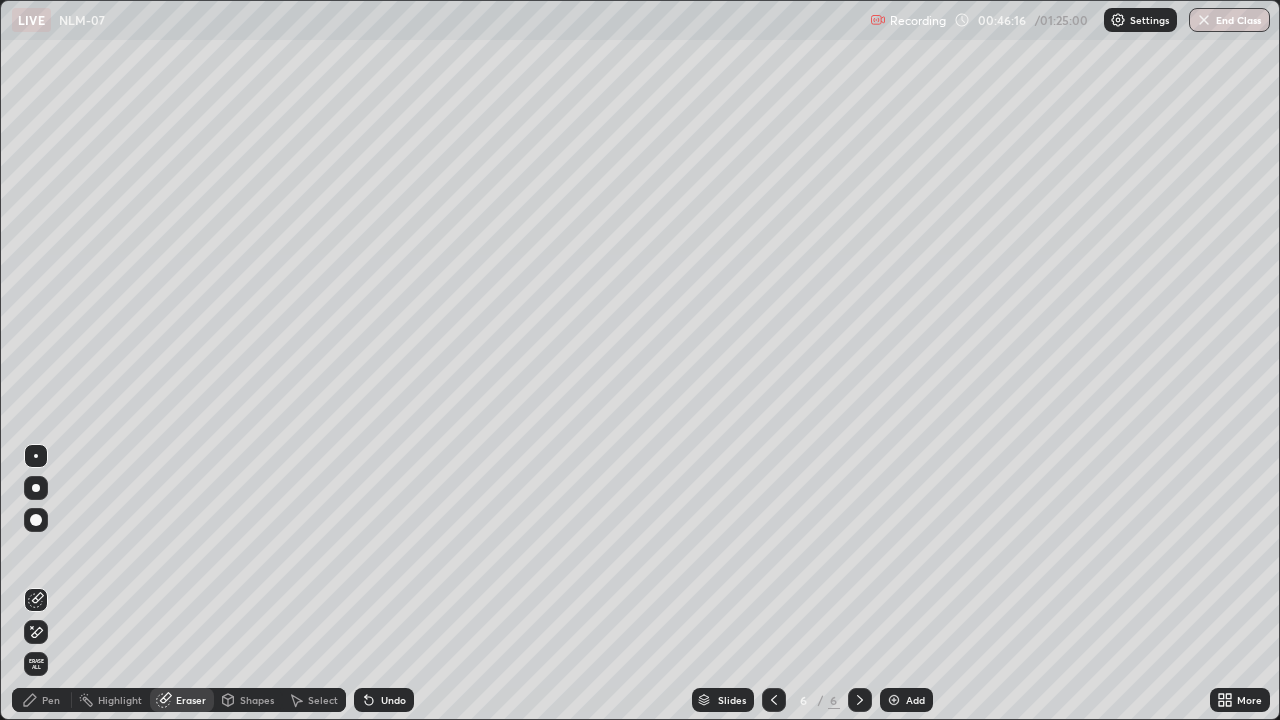 click on "Pen" at bounding box center [42, 700] 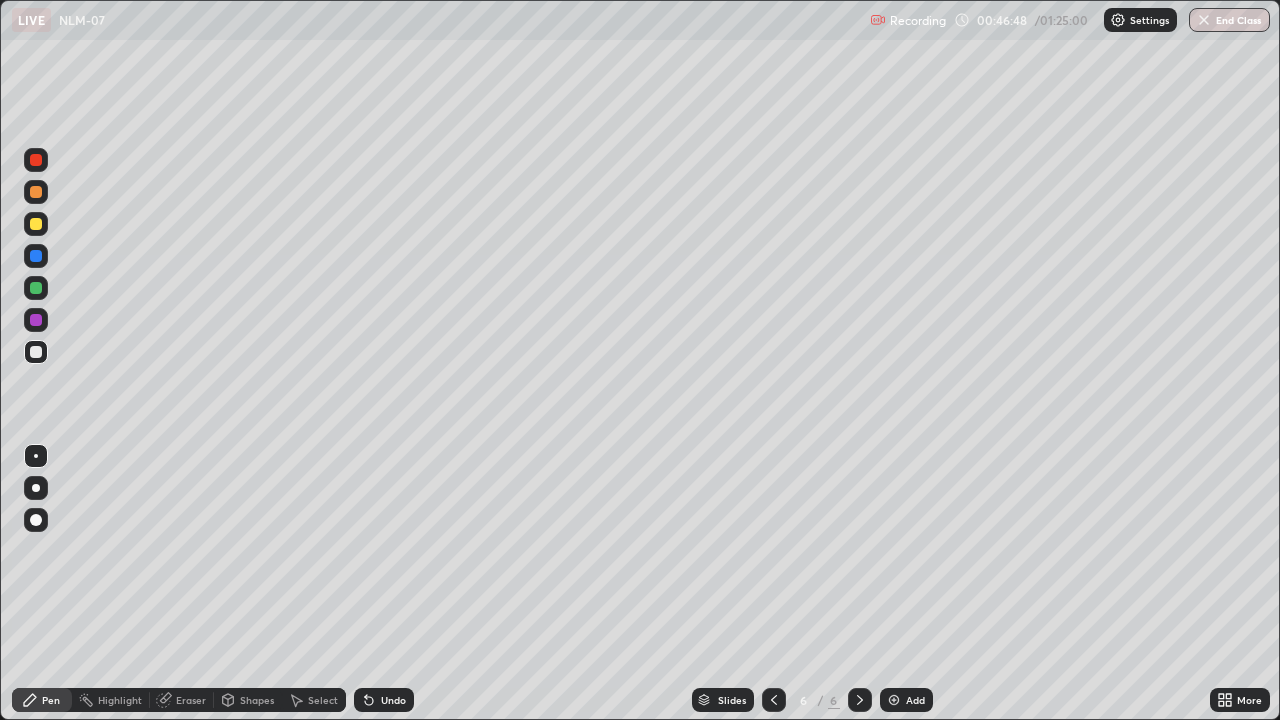 click on "Eraser" at bounding box center (191, 700) 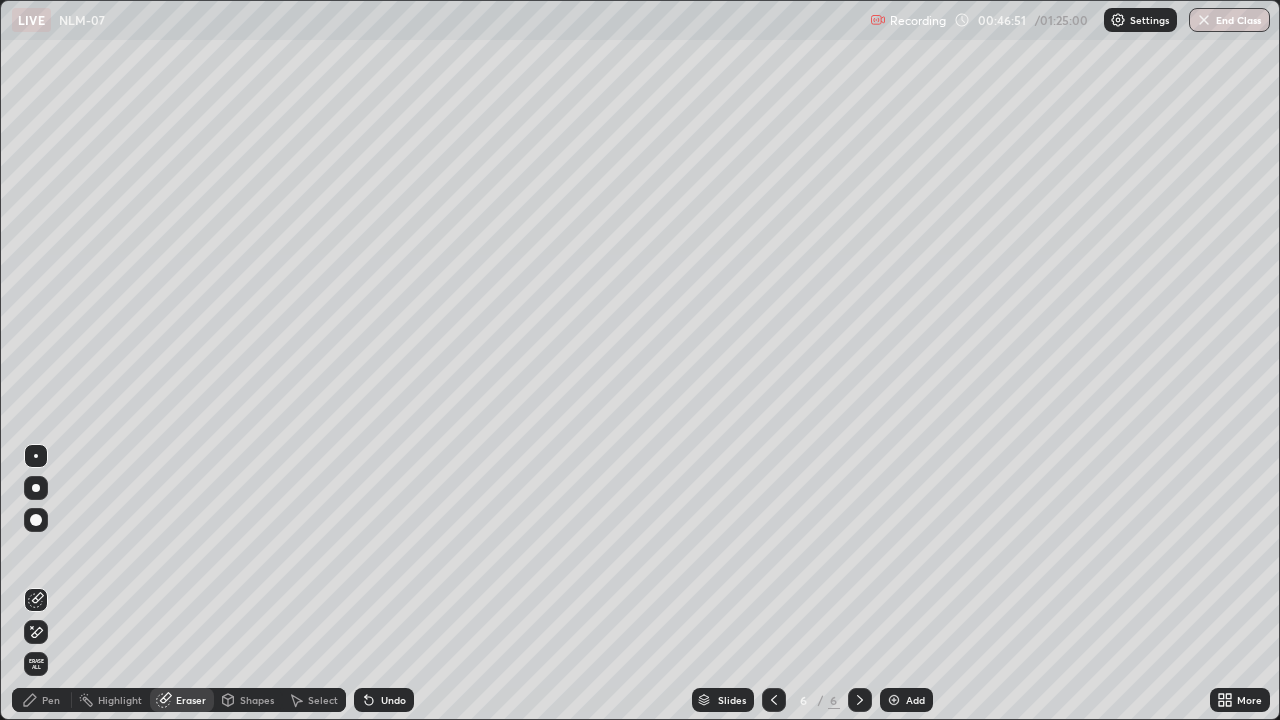 click on "Pen" at bounding box center [51, 700] 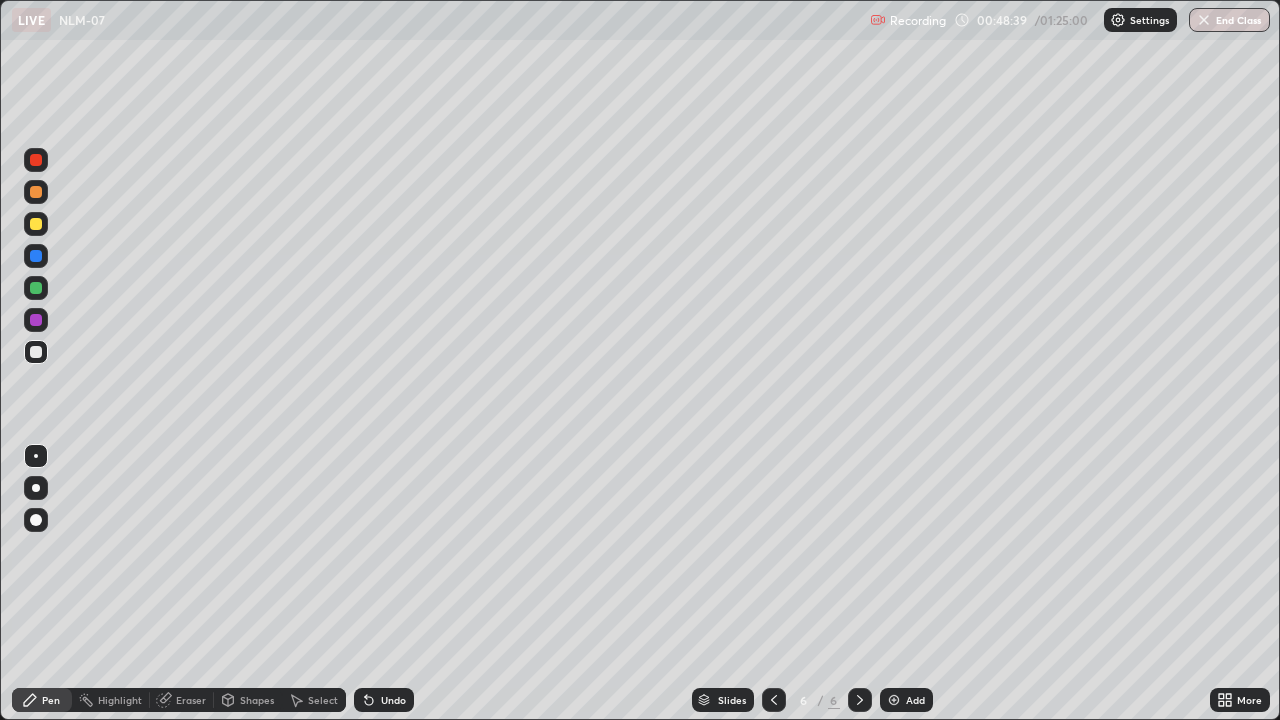 click at bounding box center (860, 700) 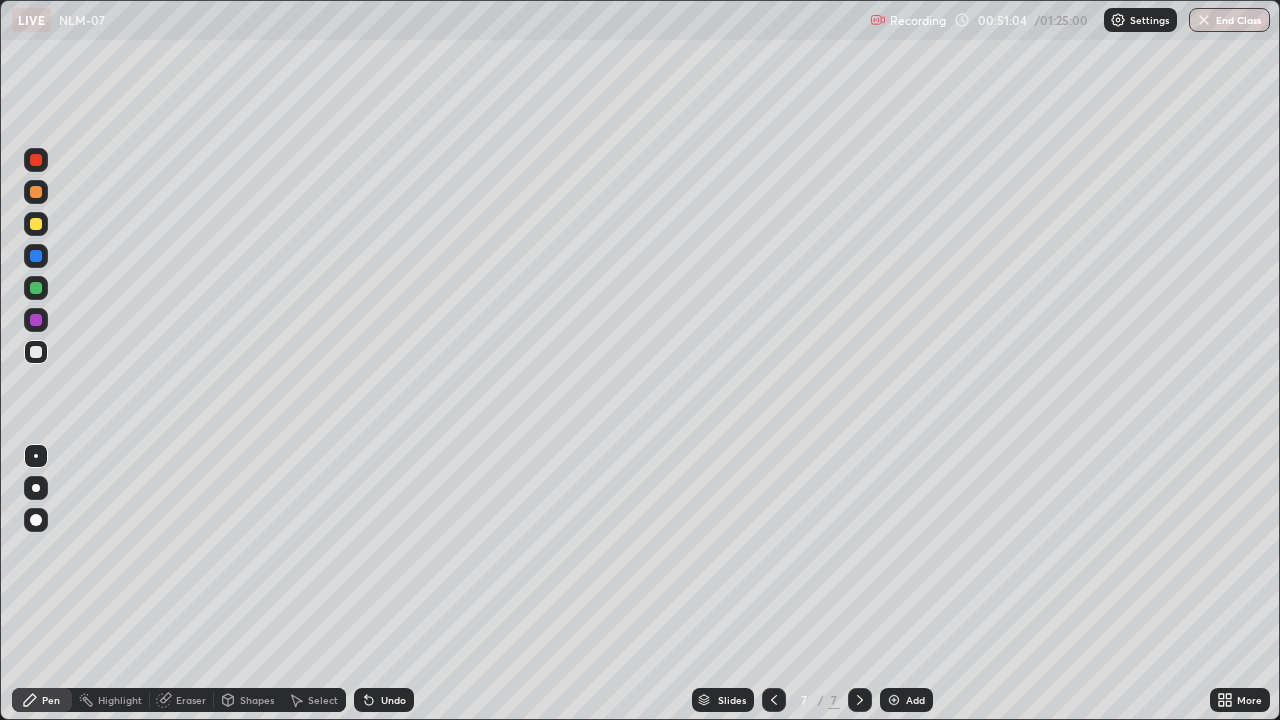 click at bounding box center (36, 192) 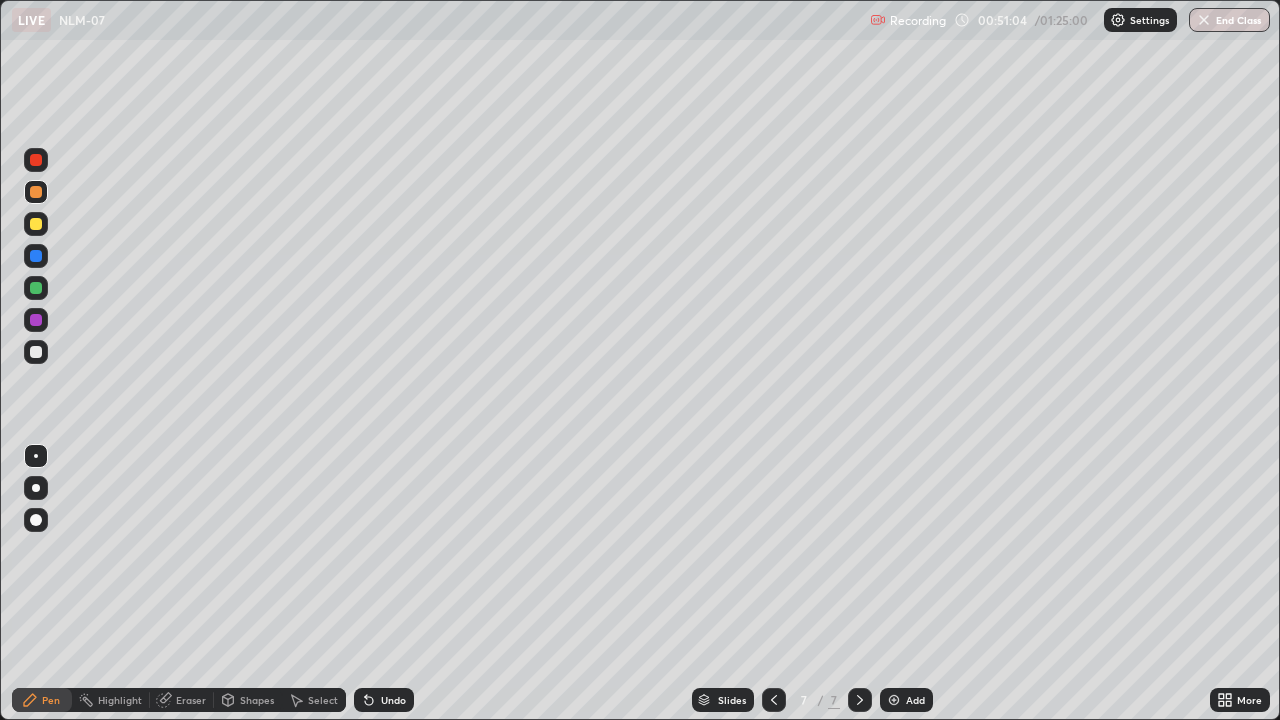 click at bounding box center (36, 160) 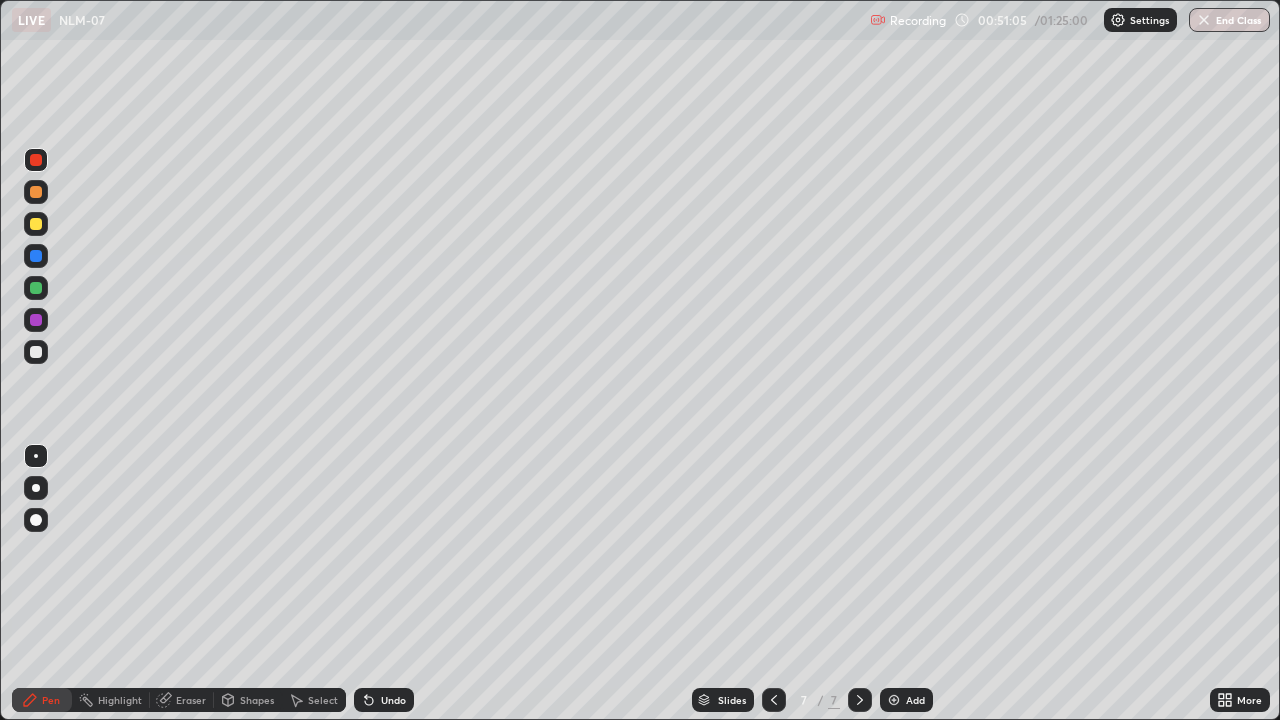 click at bounding box center [36, 320] 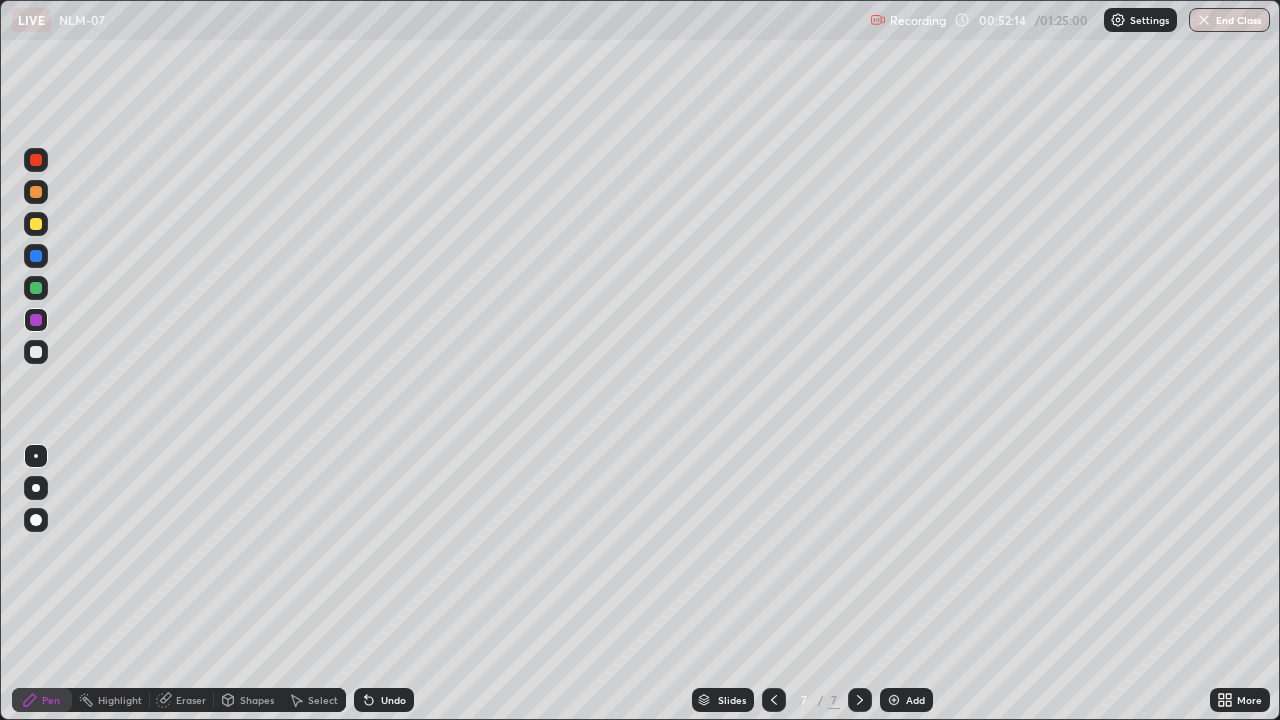 click at bounding box center [36, 352] 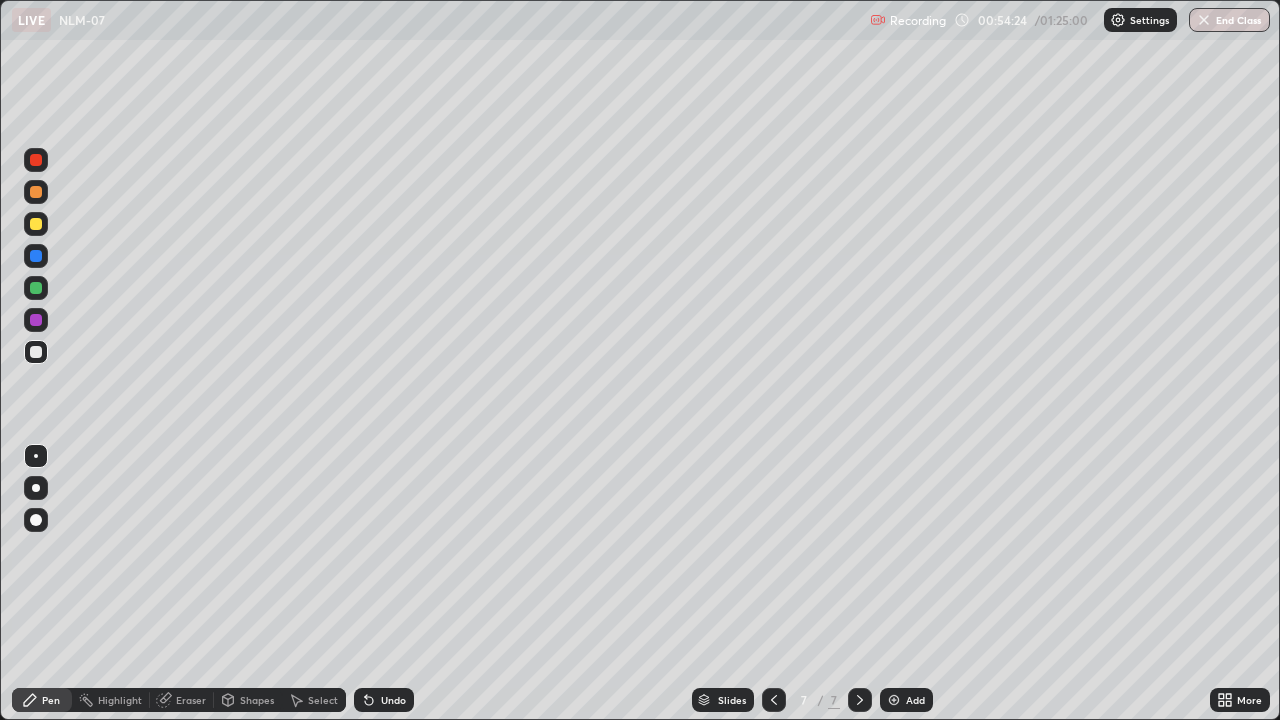 click on "Eraser" at bounding box center [182, 700] 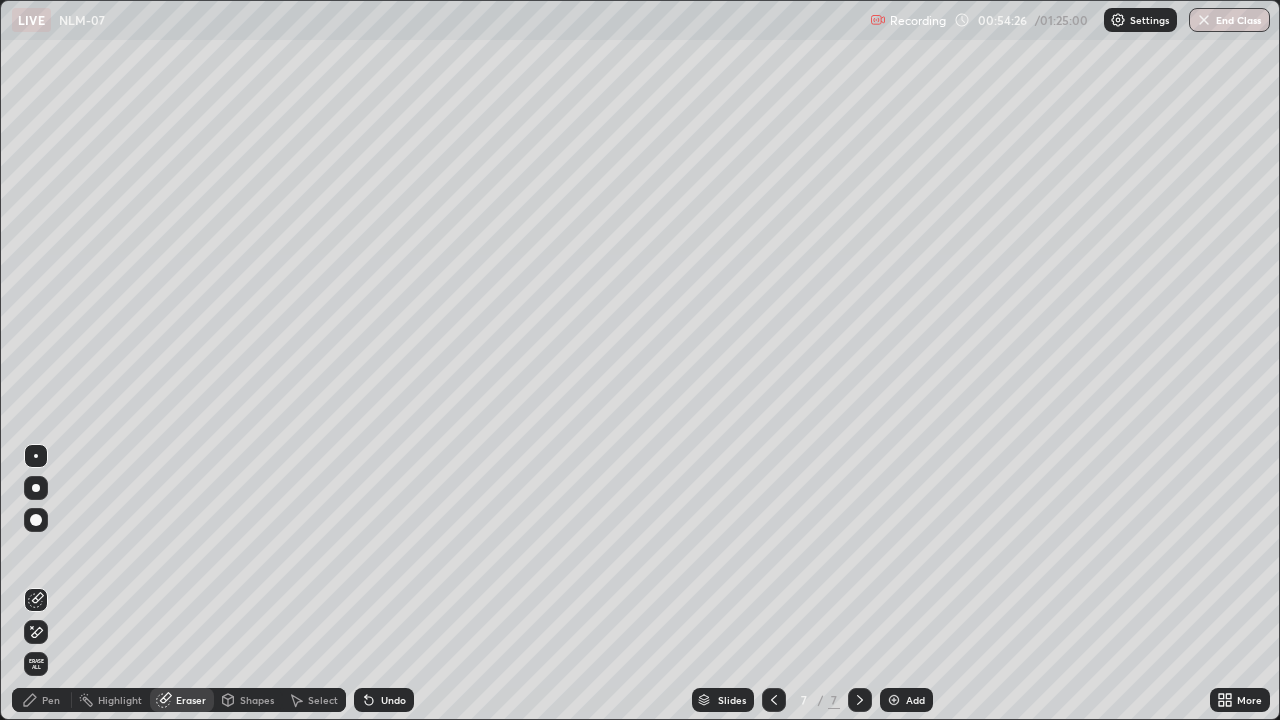 click on "Pen" at bounding box center (51, 700) 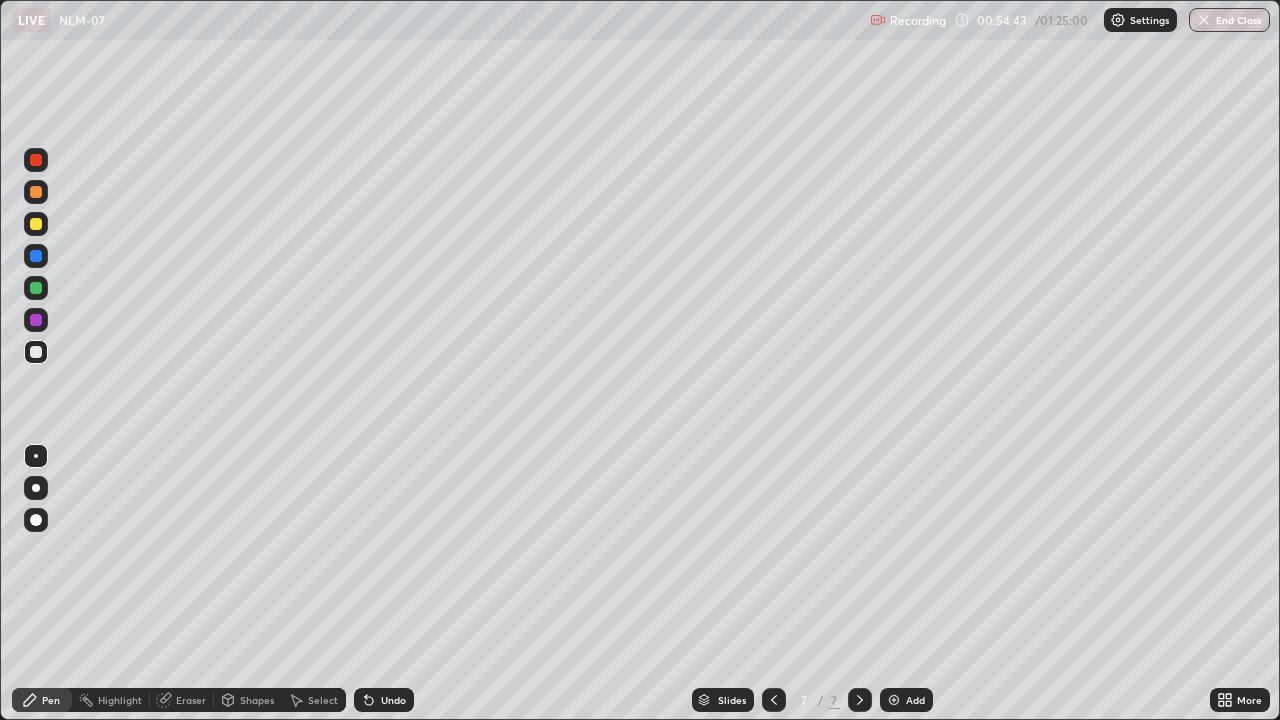 click on "Eraser" at bounding box center (191, 700) 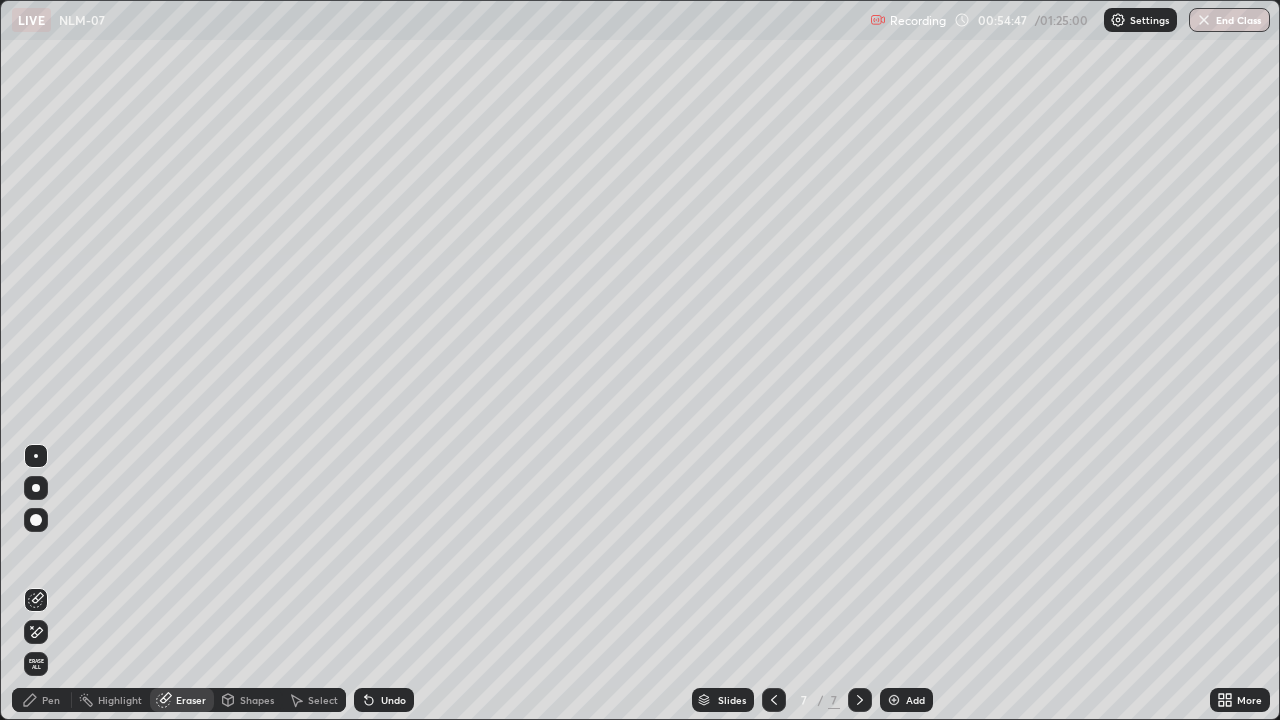 click on "Pen" at bounding box center [42, 700] 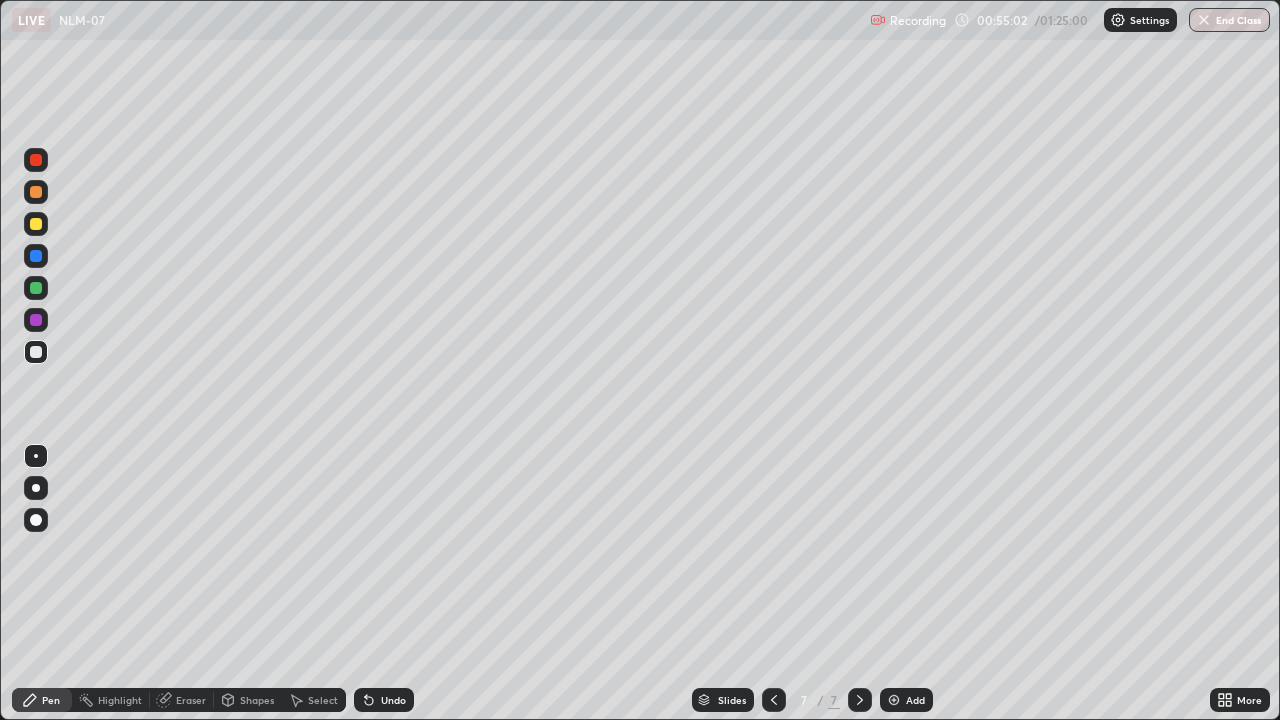 click on "Eraser" at bounding box center [191, 700] 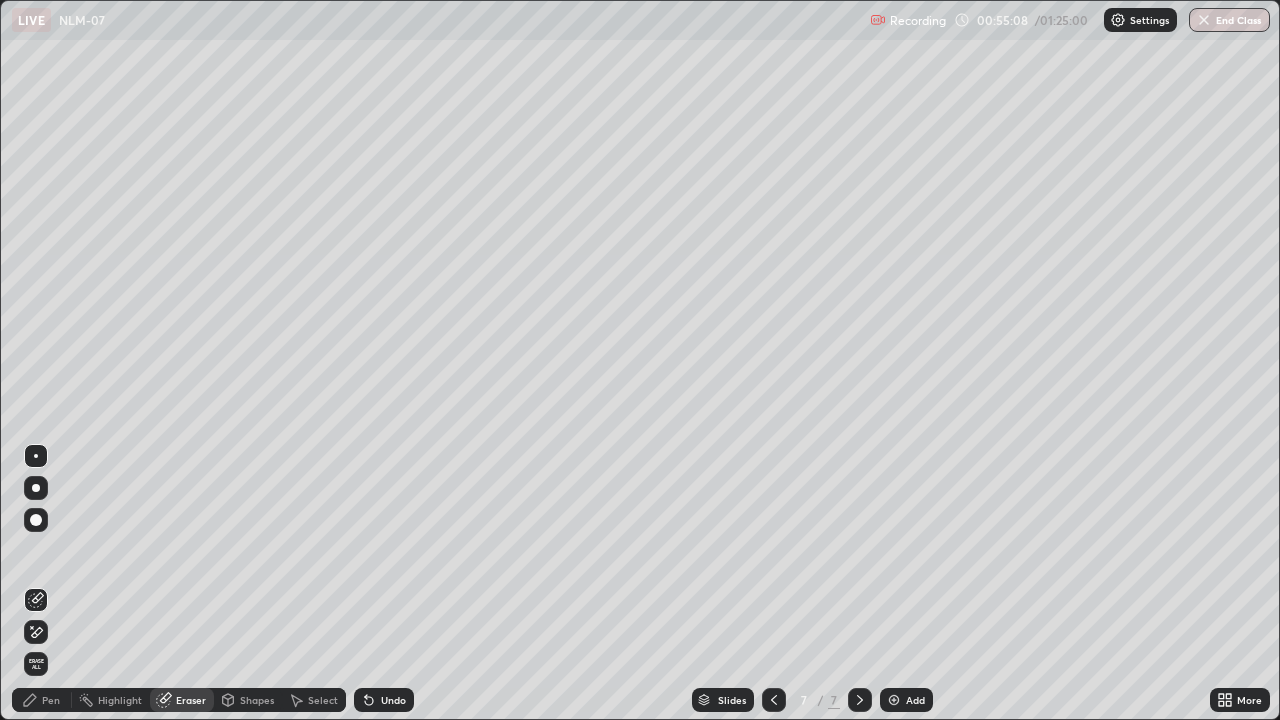 click on "Pen" at bounding box center (42, 700) 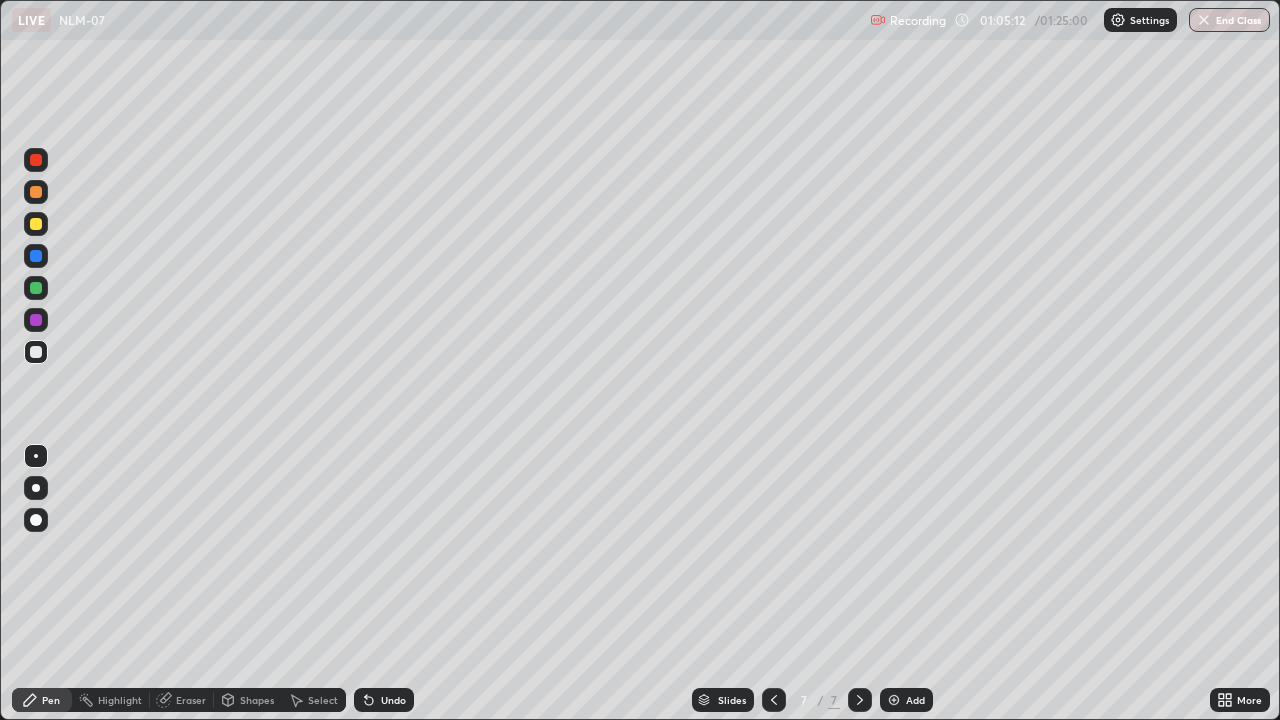 click on "Add" at bounding box center (906, 700) 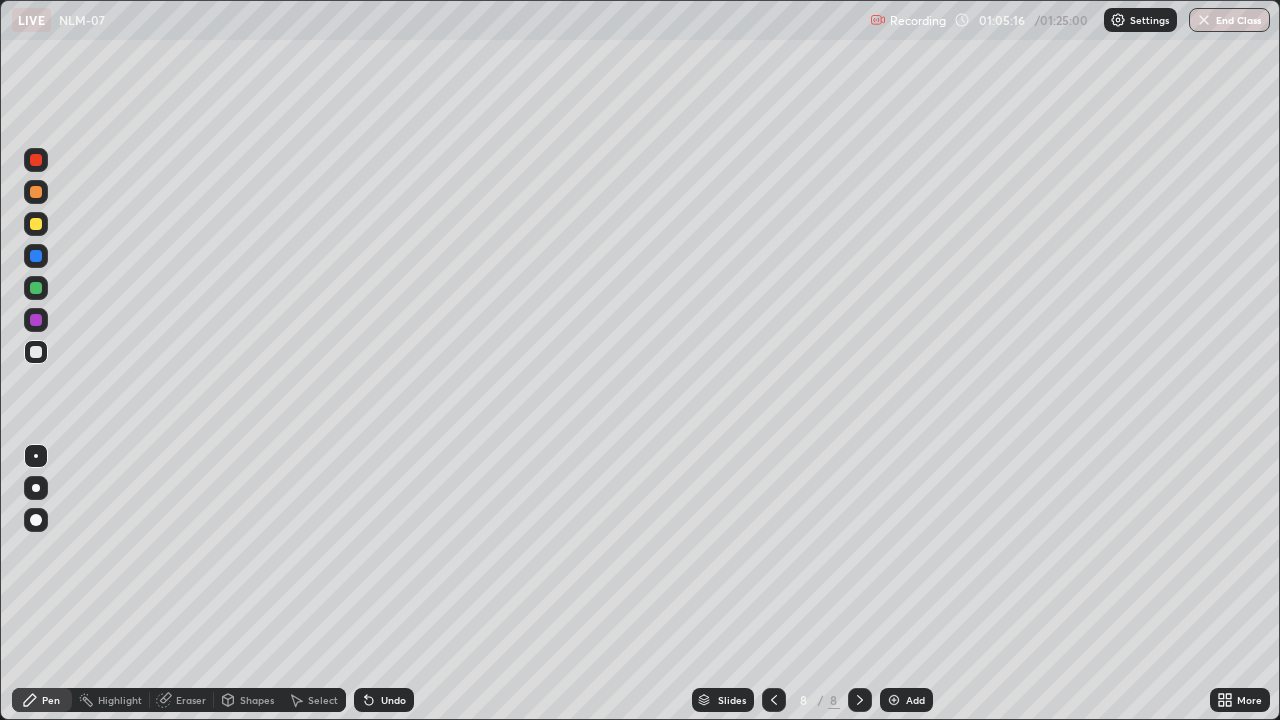 click at bounding box center (36, 192) 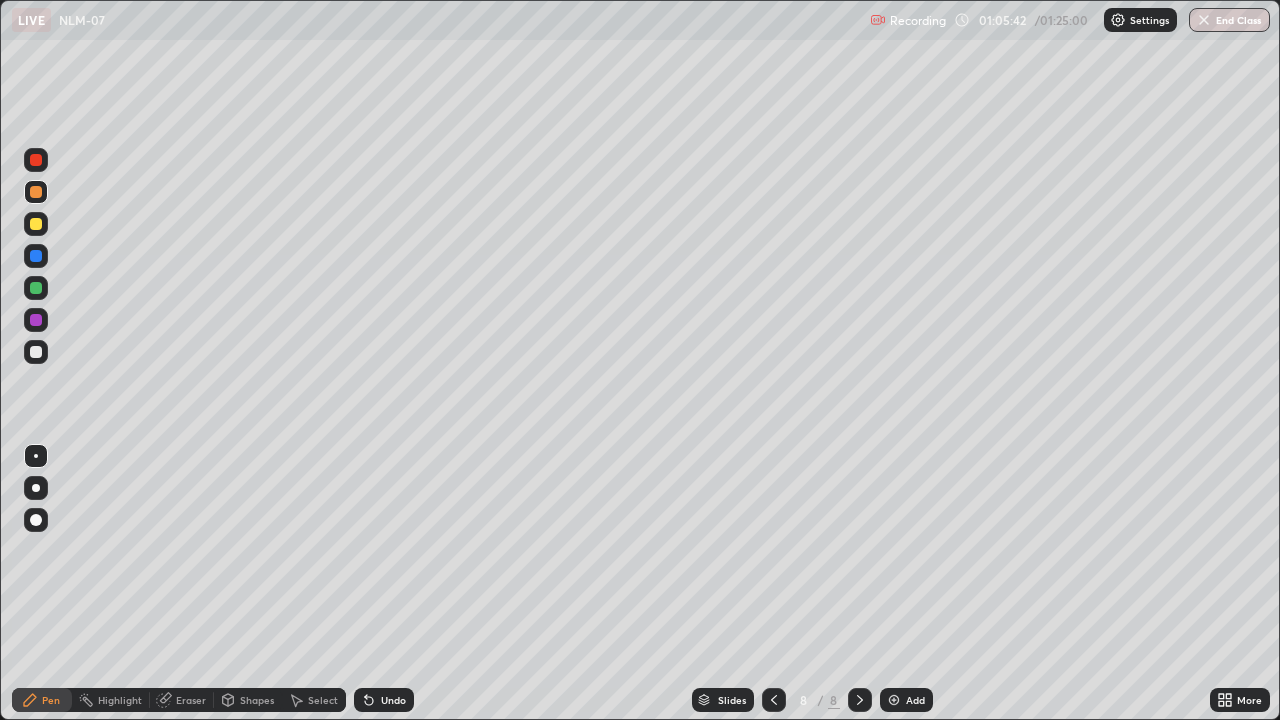 click at bounding box center (36, 352) 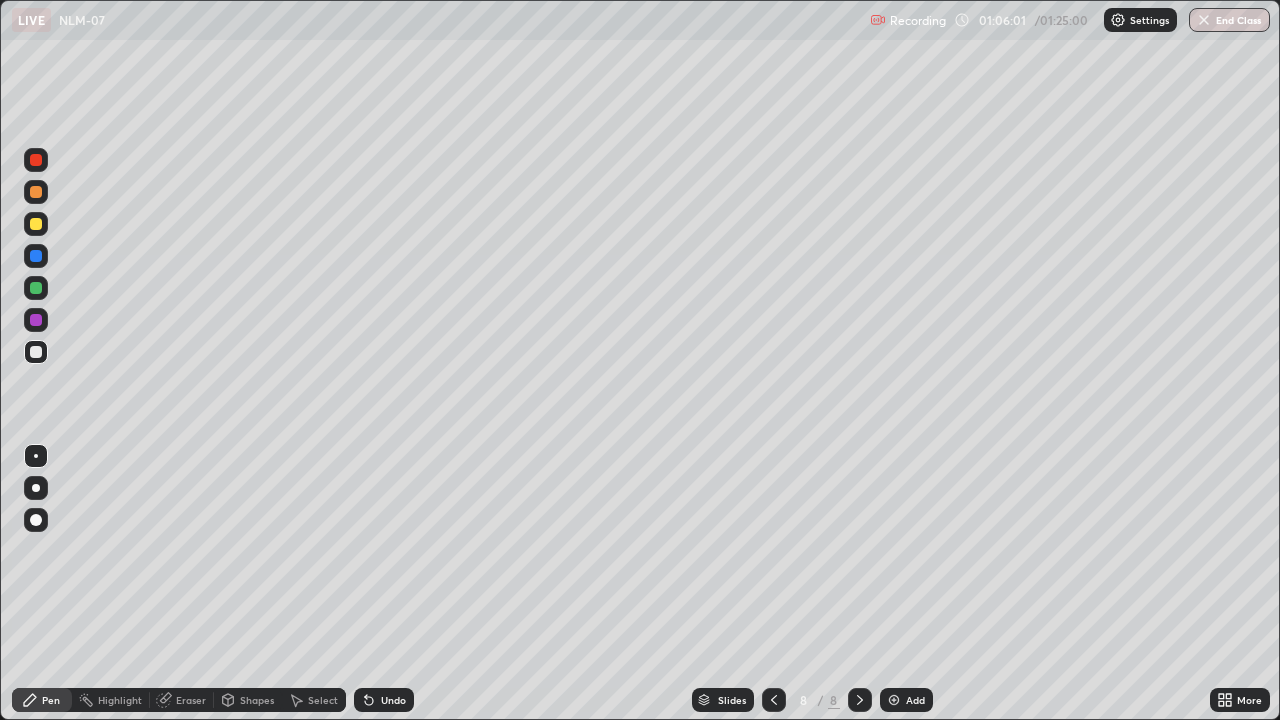 click at bounding box center (36, 352) 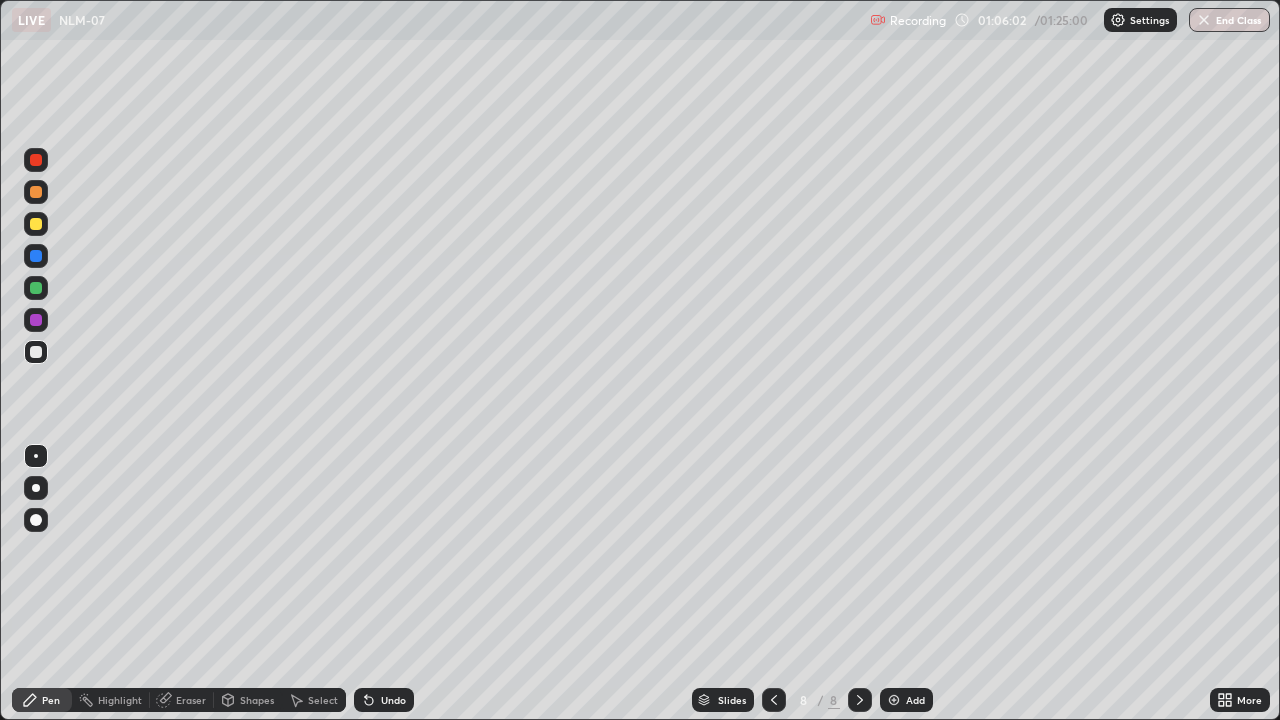 click at bounding box center (36, 288) 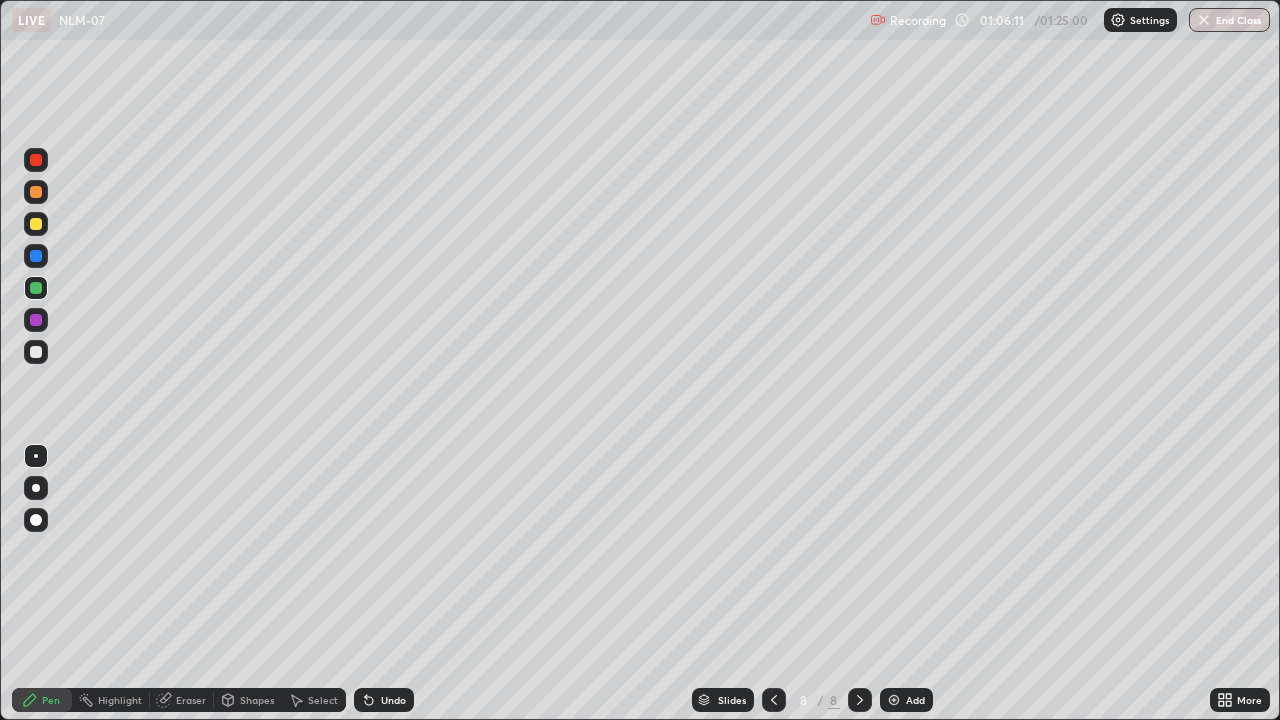 click at bounding box center [36, 160] 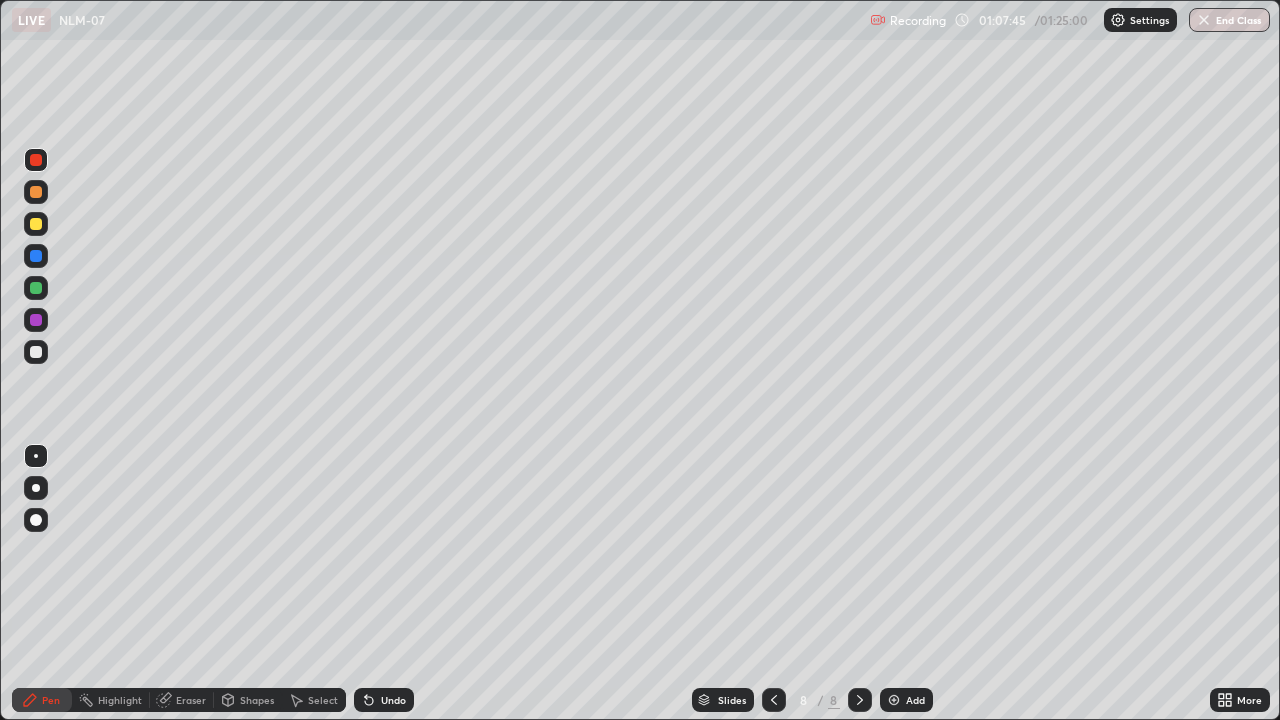 click on "Eraser" at bounding box center (182, 700) 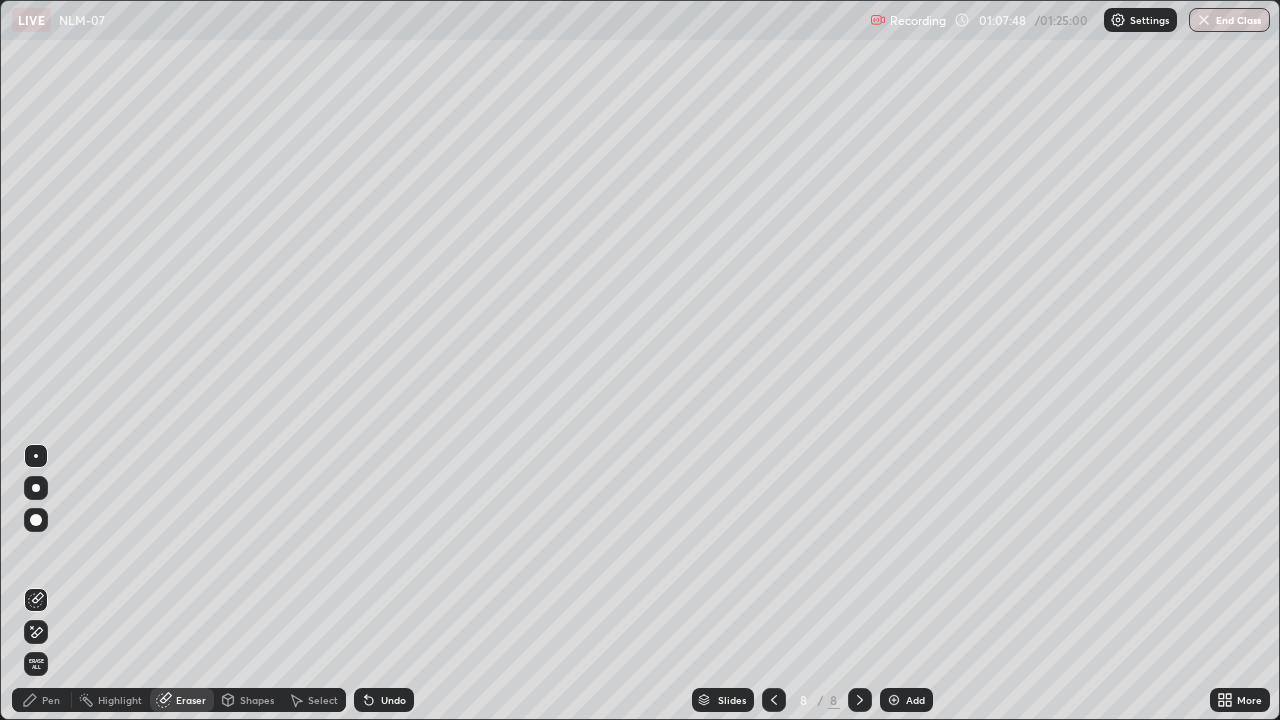 click on "Pen" at bounding box center [42, 700] 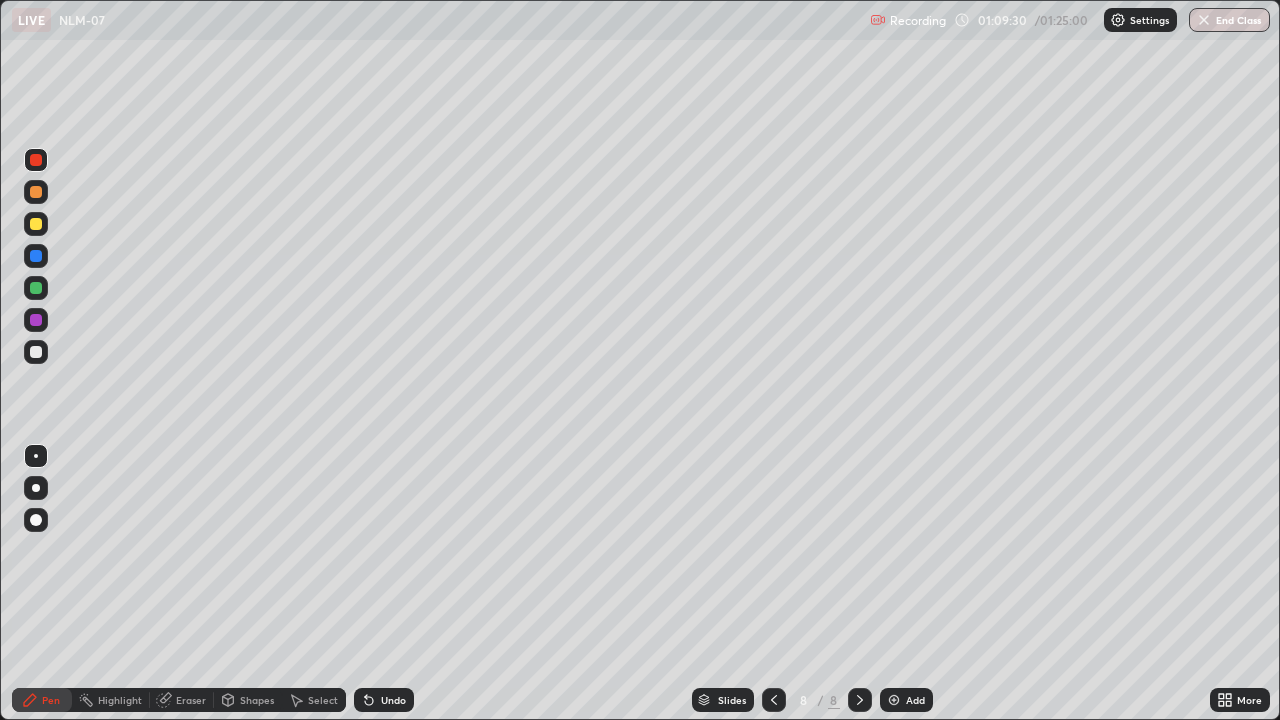 click on "Highlight" at bounding box center [111, 700] 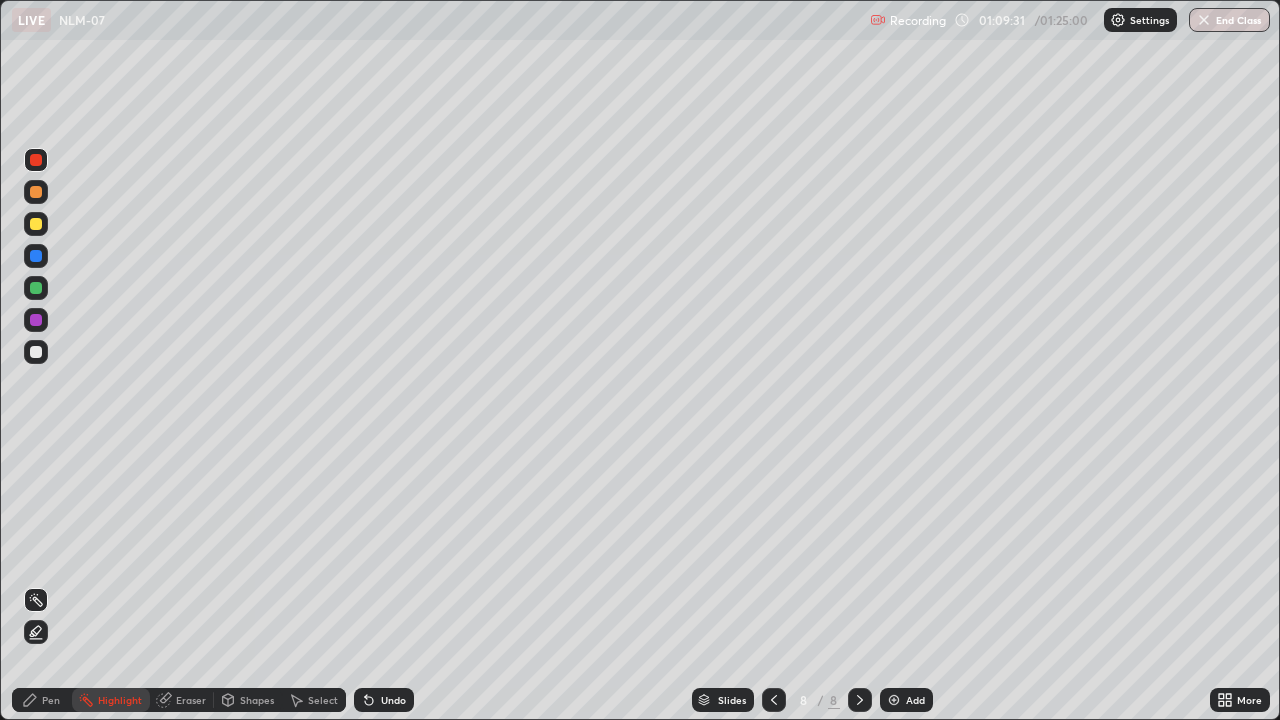 click 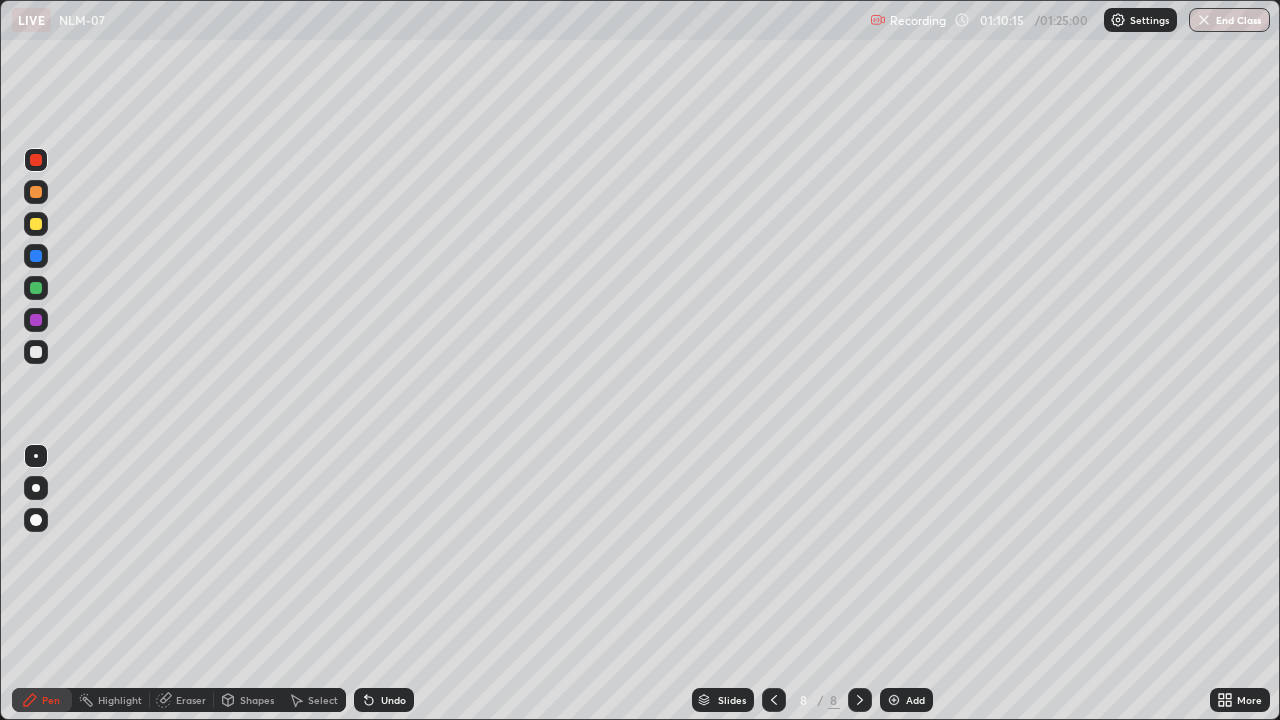 click at bounding box center [36, 352] 